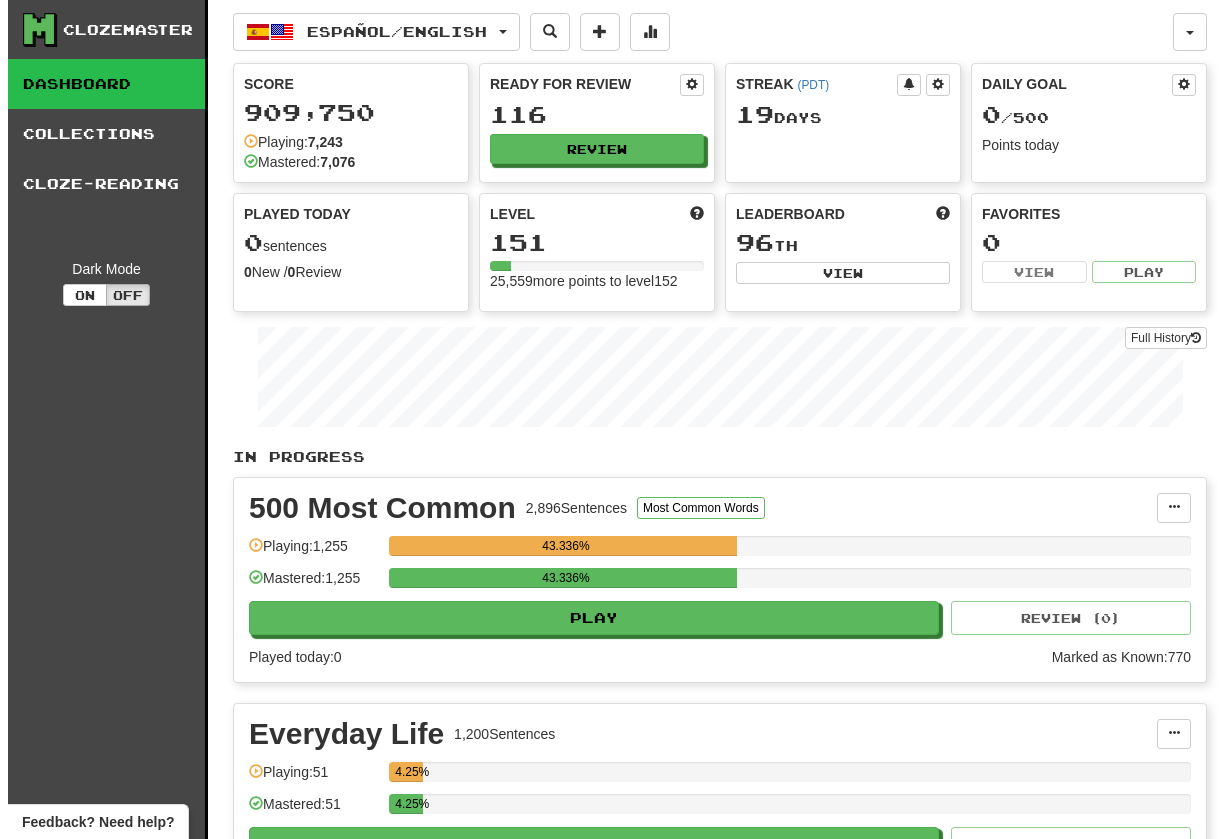 scroll, scrollTop: 0, scrollLeft: 0, axis: both 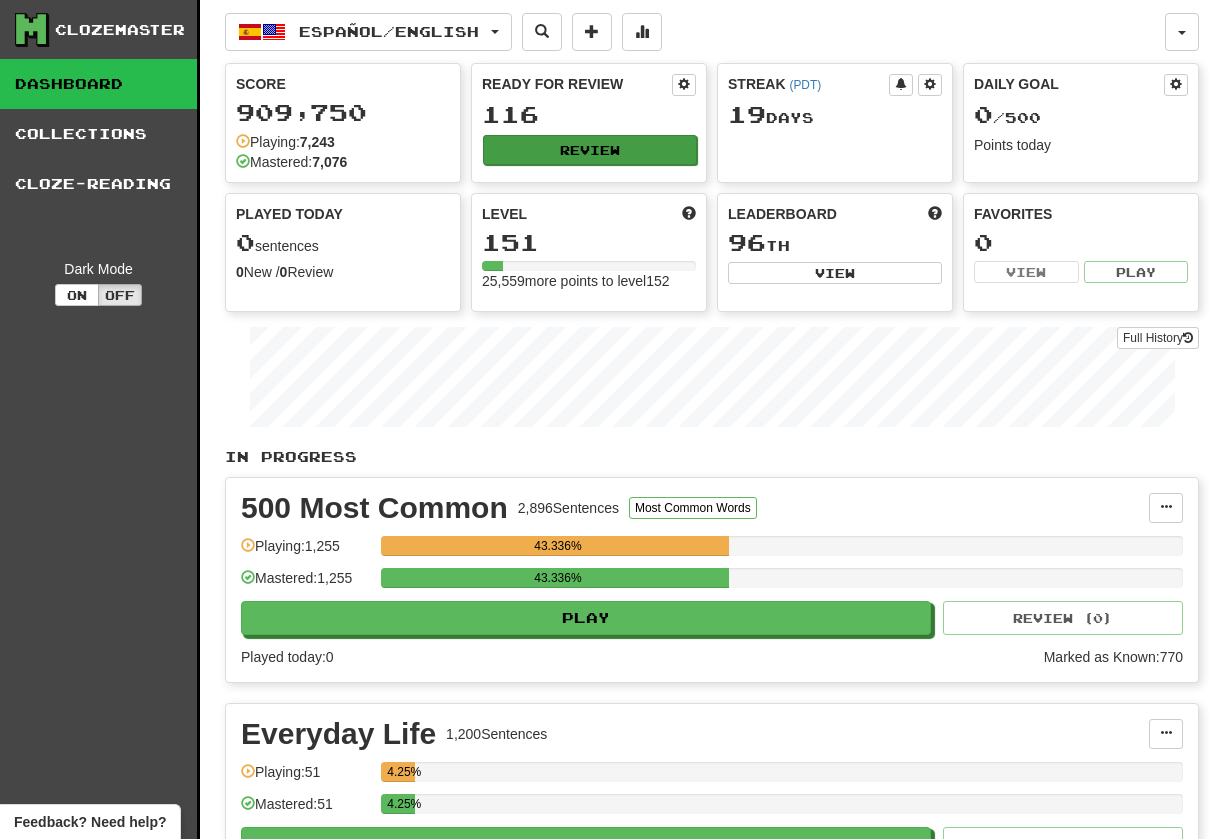 click on "Review" at bounding box center (590, 150) 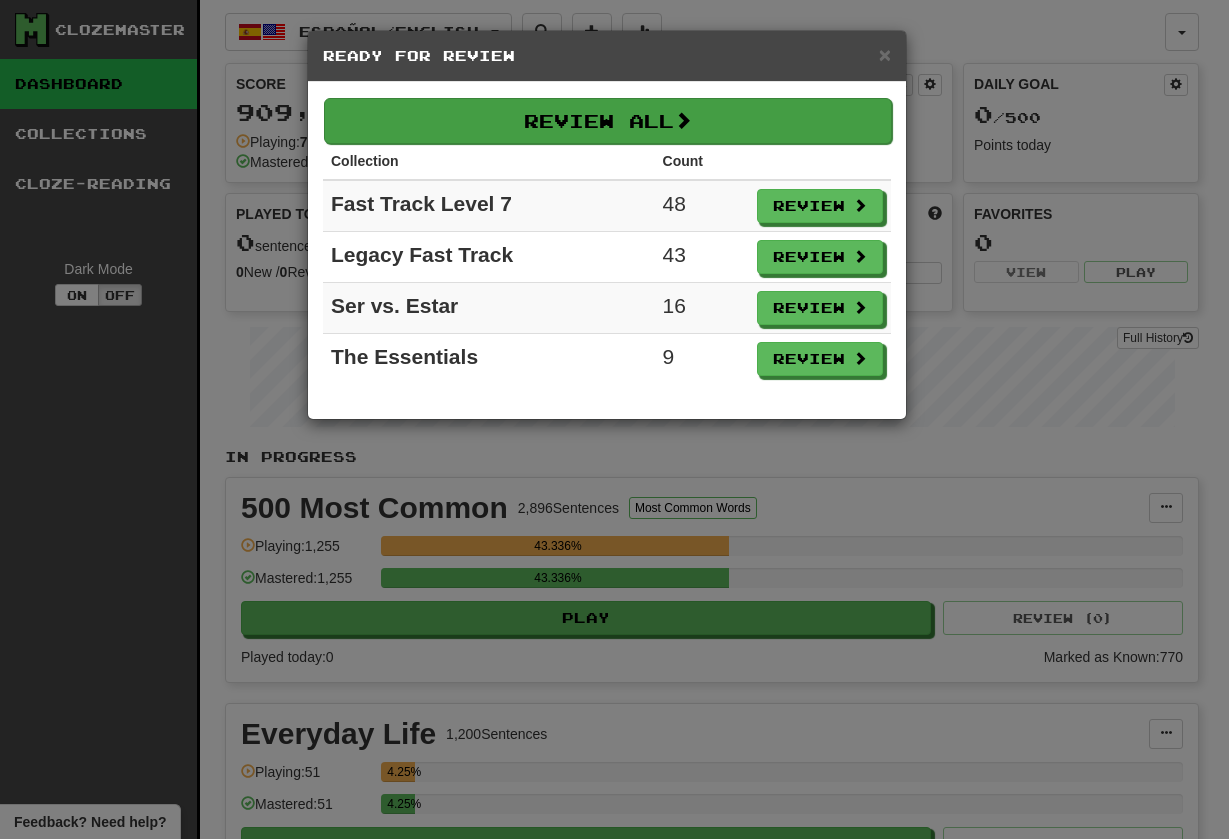 click on "Review All" at bounding box center (608, 121) 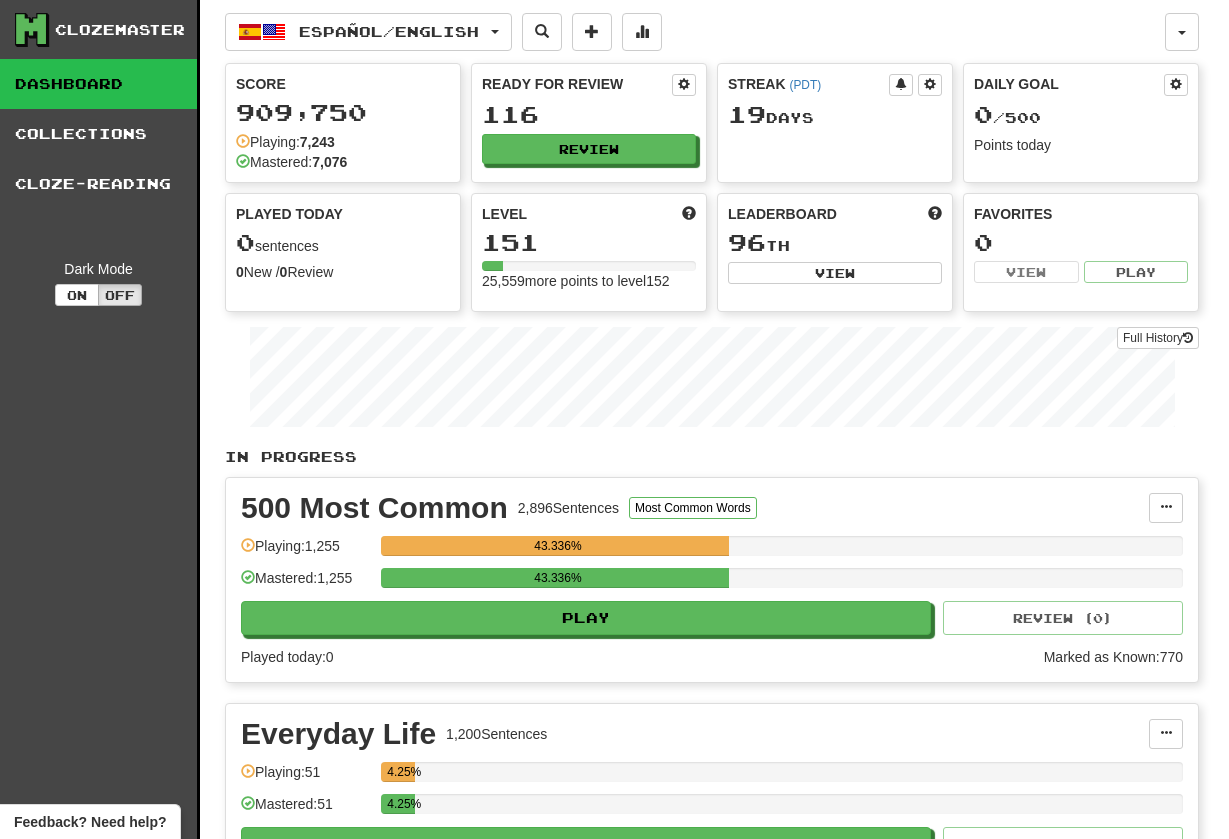 select on "********" 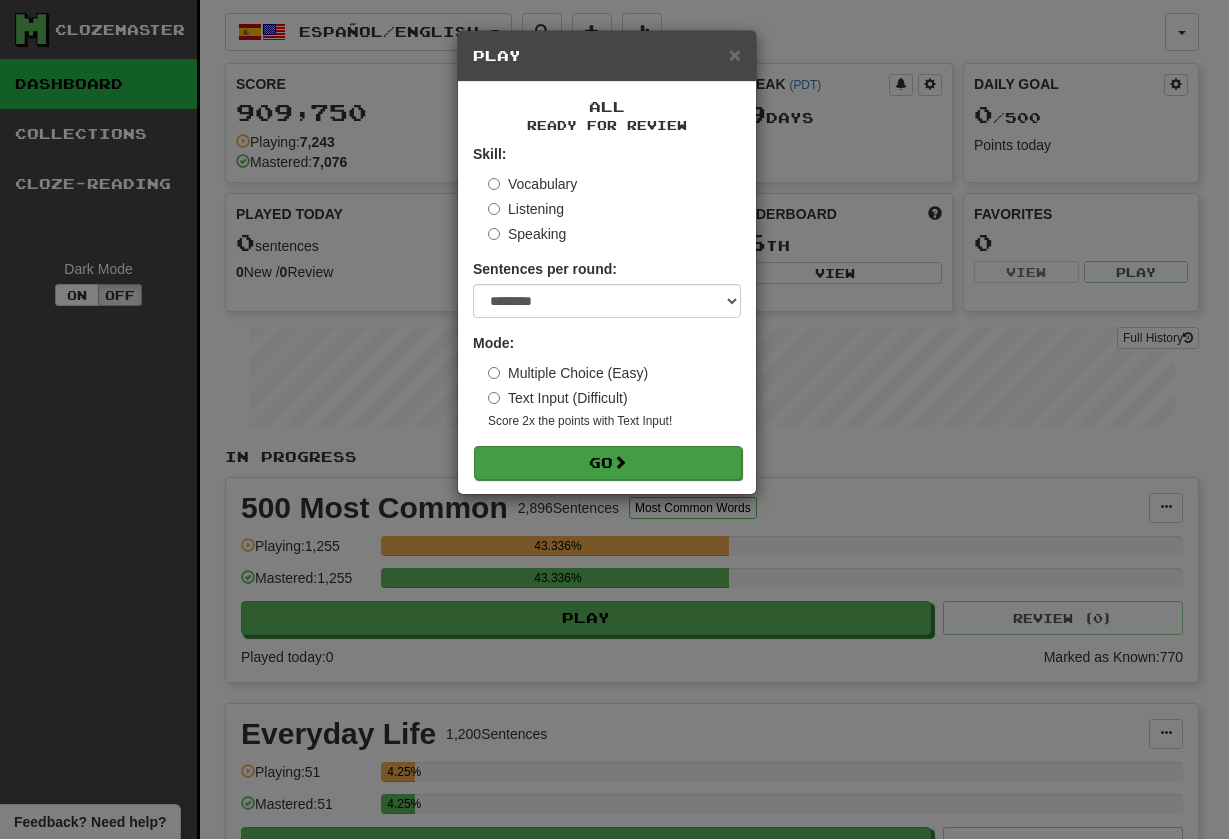 click on "Go" at bounding box center (608, 463) 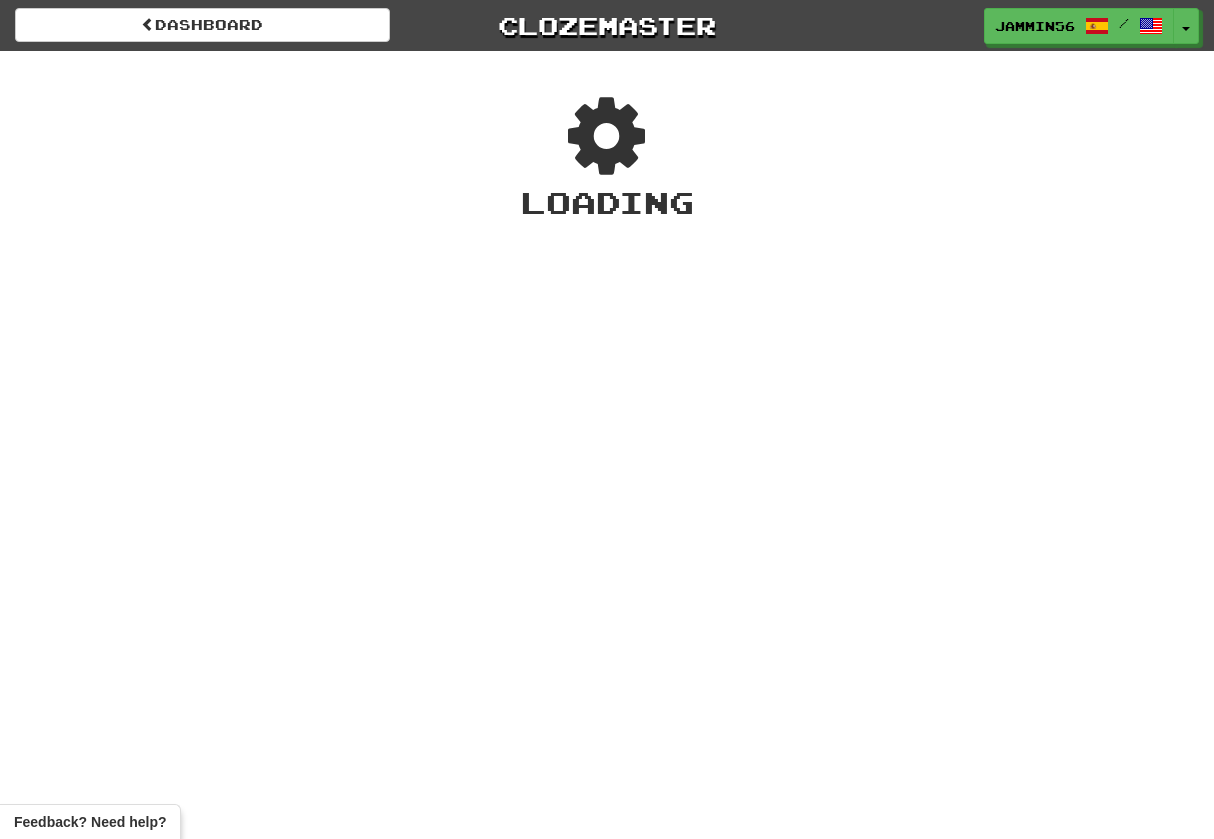scroll, scrollTop: 0, scrollLeft: 0, axis: both 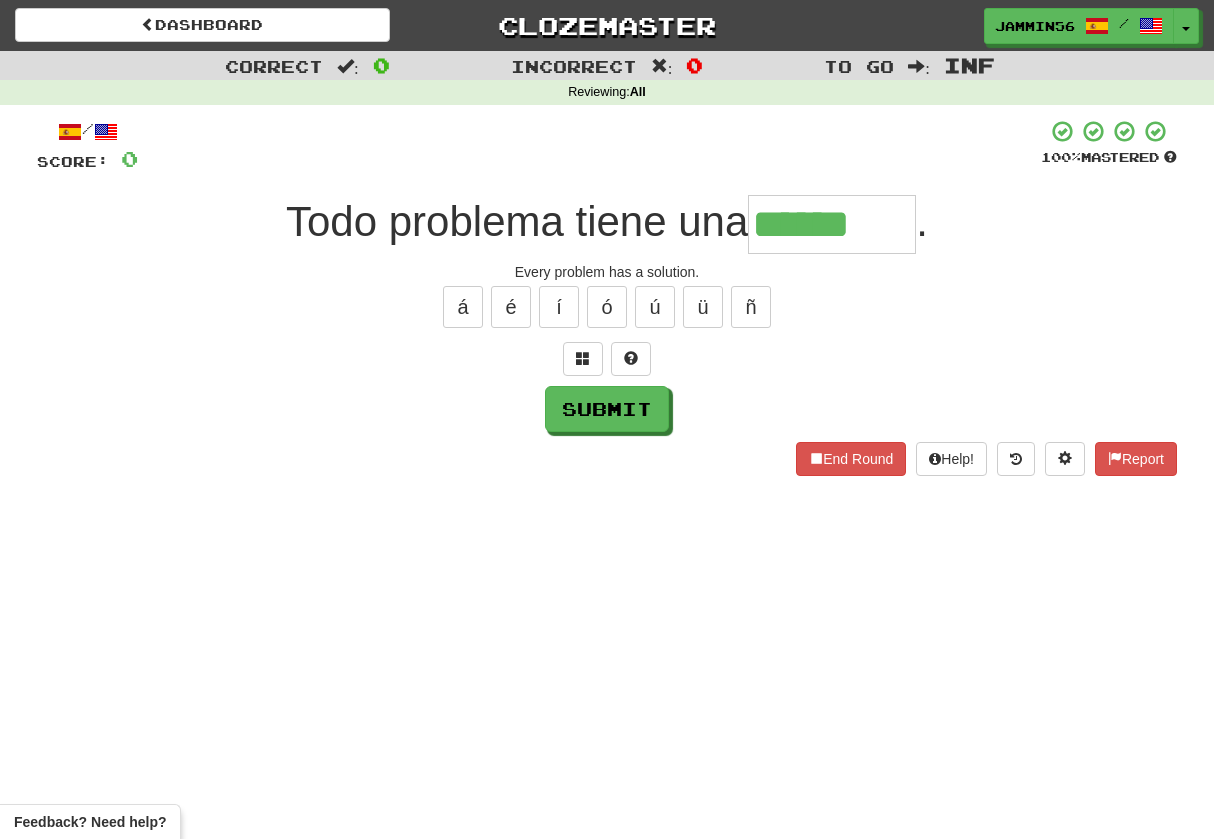 click on "á é í ó ú ü ñ" at bounding box center [607, 307] 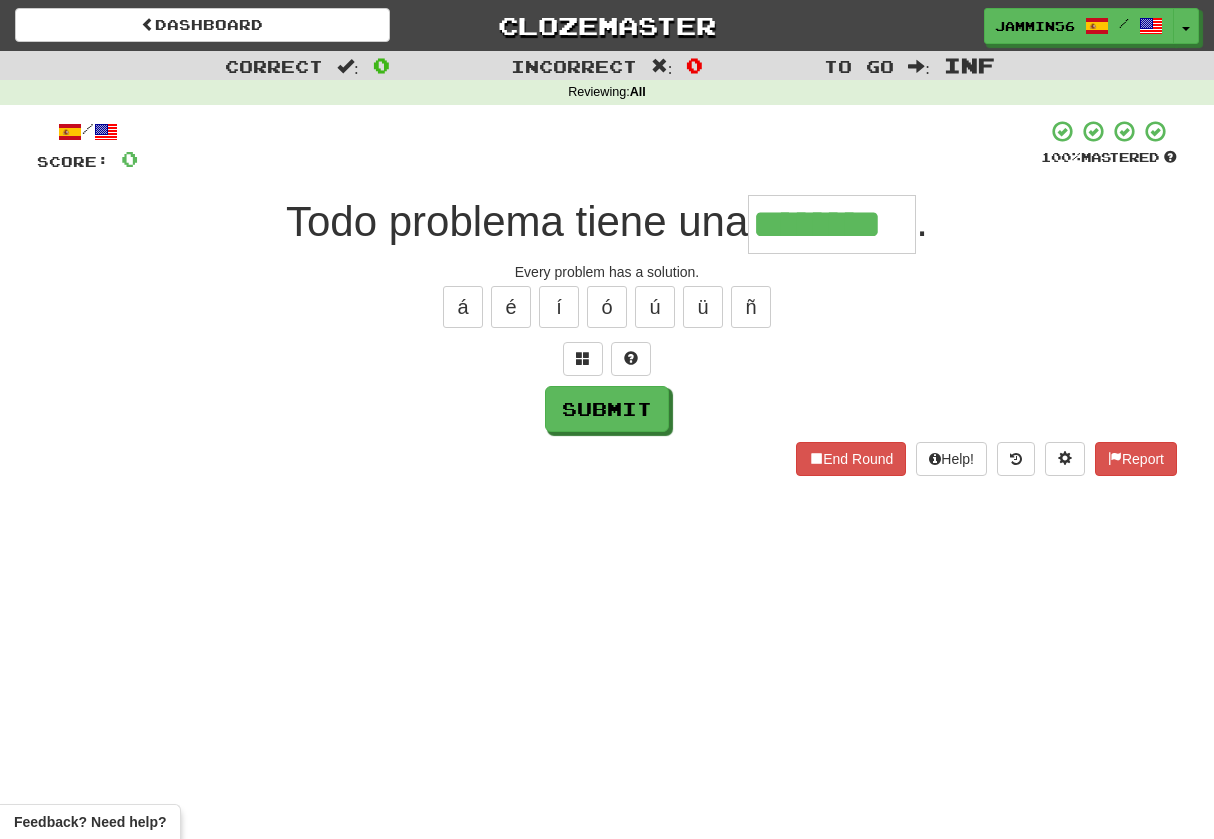 type on "********" 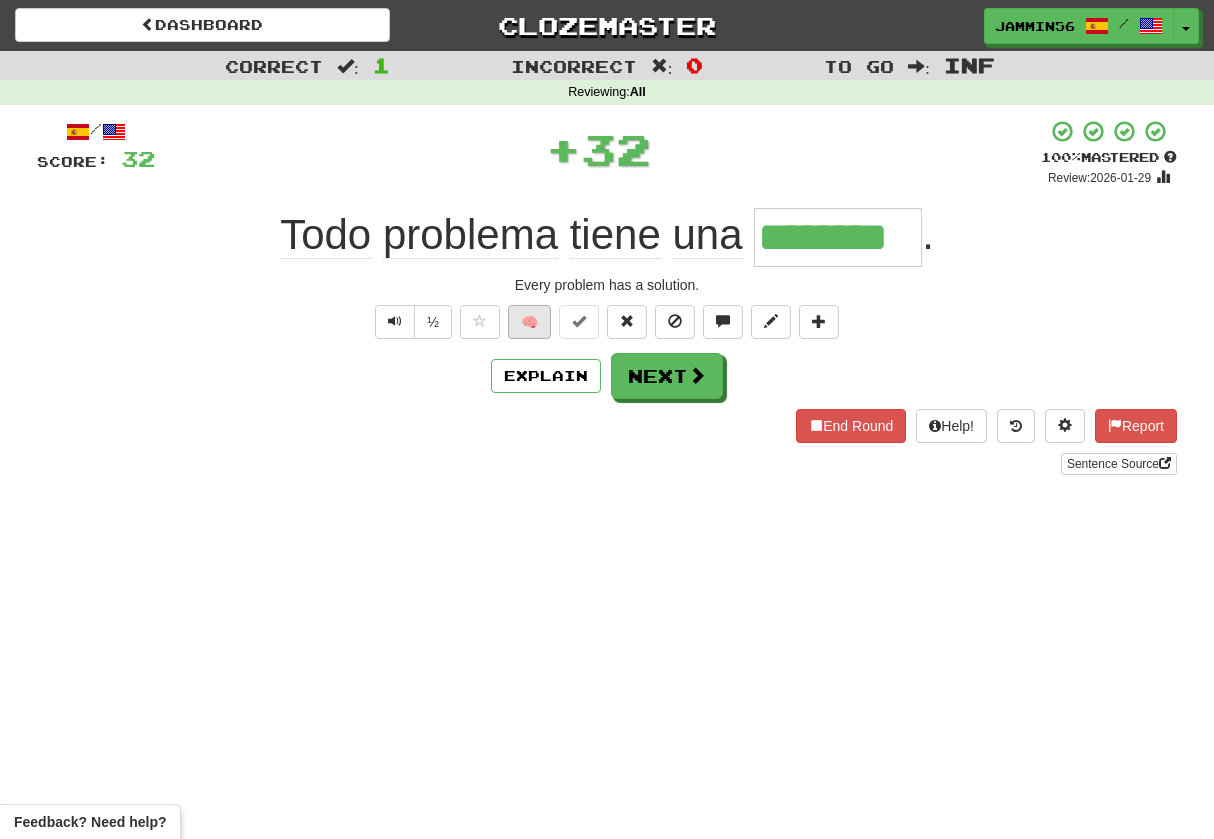 click on "🧠" at bounding box center (529, 322) 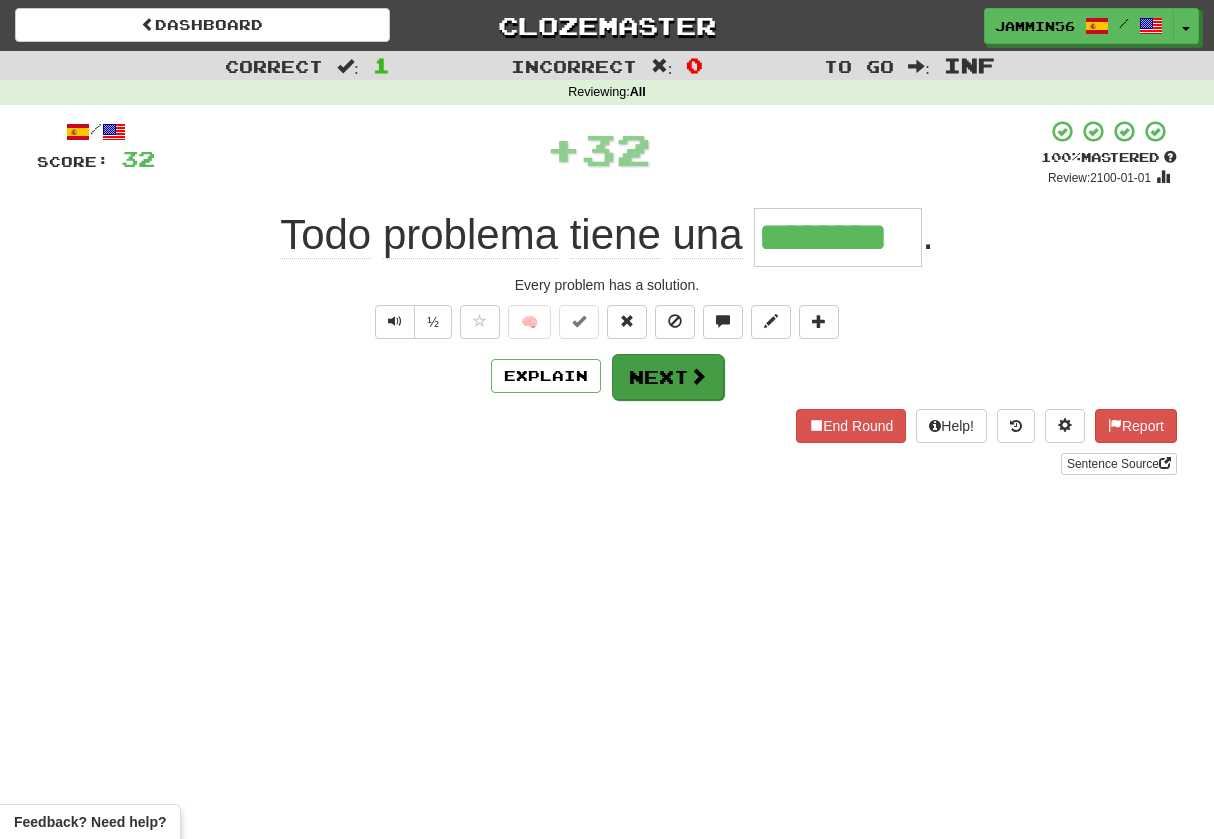 click on "Next" at bounding box center (668, 377) 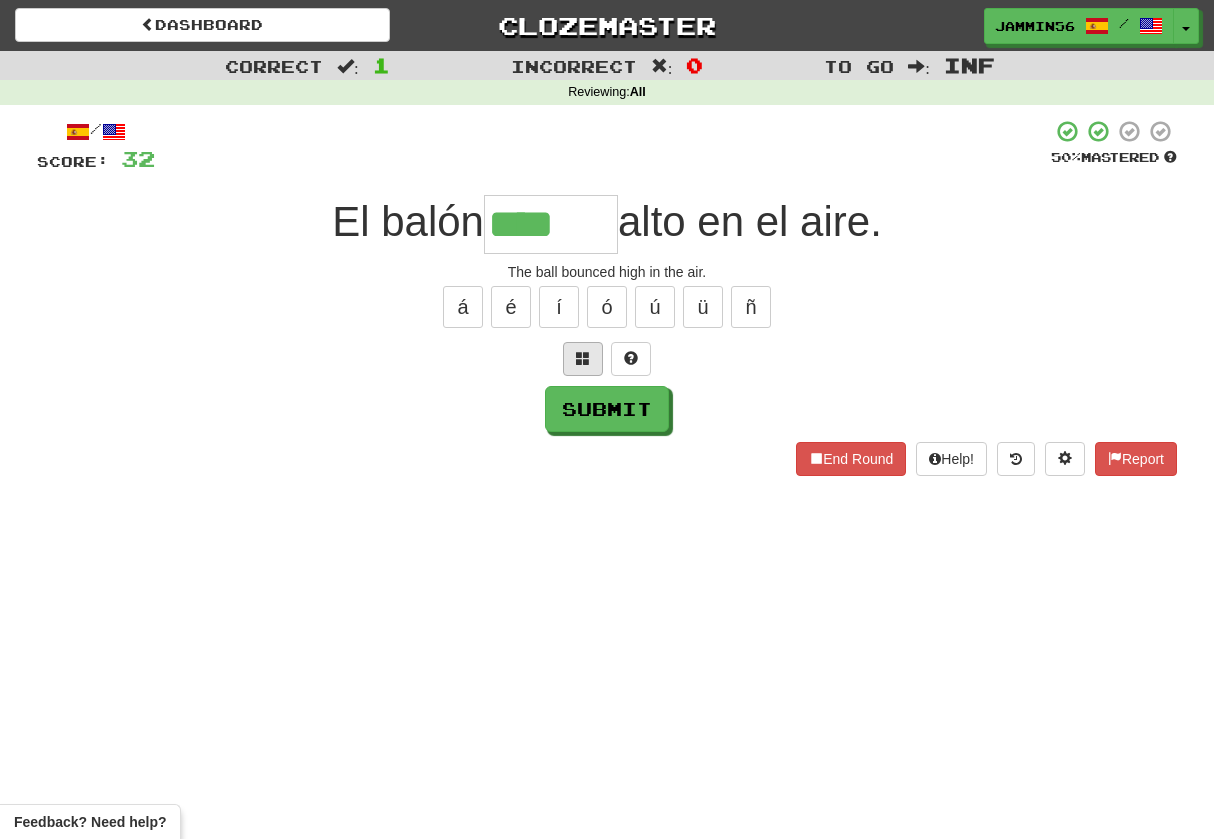 click at bounding box center [583, 358] 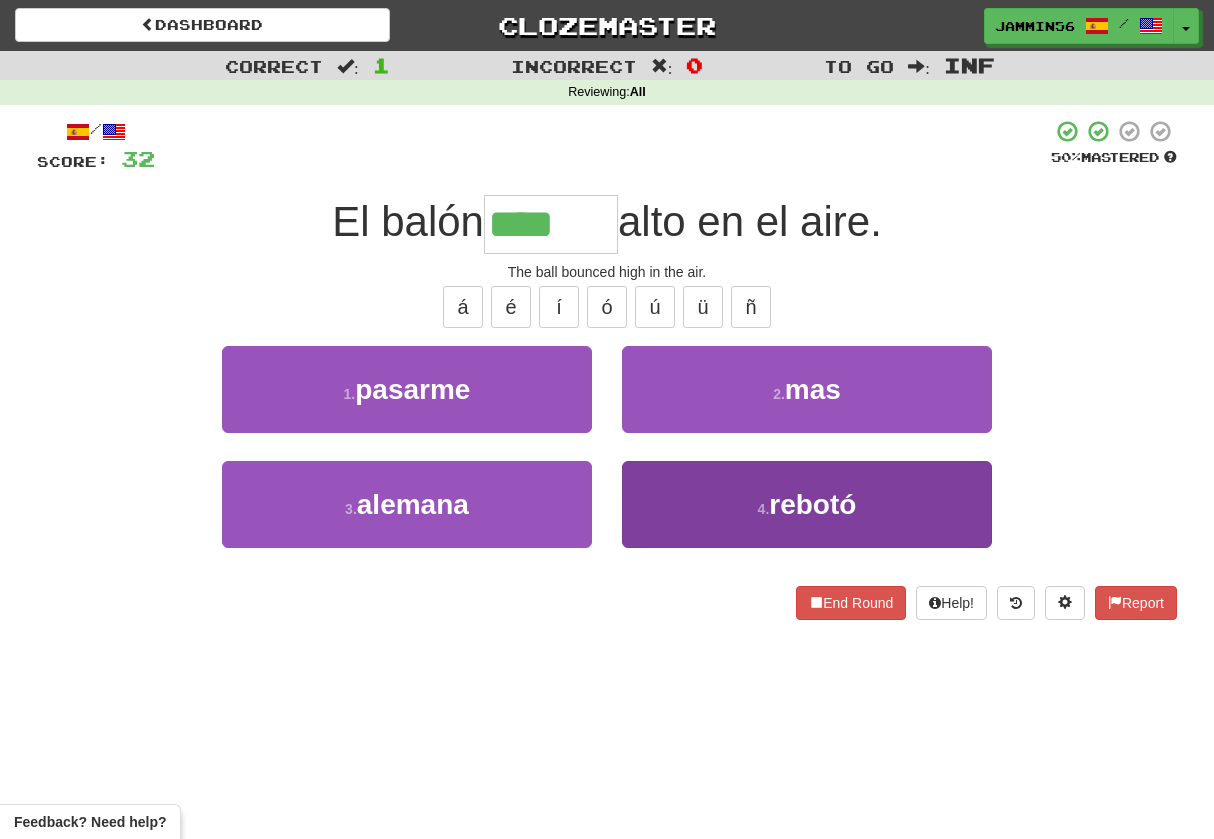 click on "4 .  rebotó" at bounding box center [807, 504] 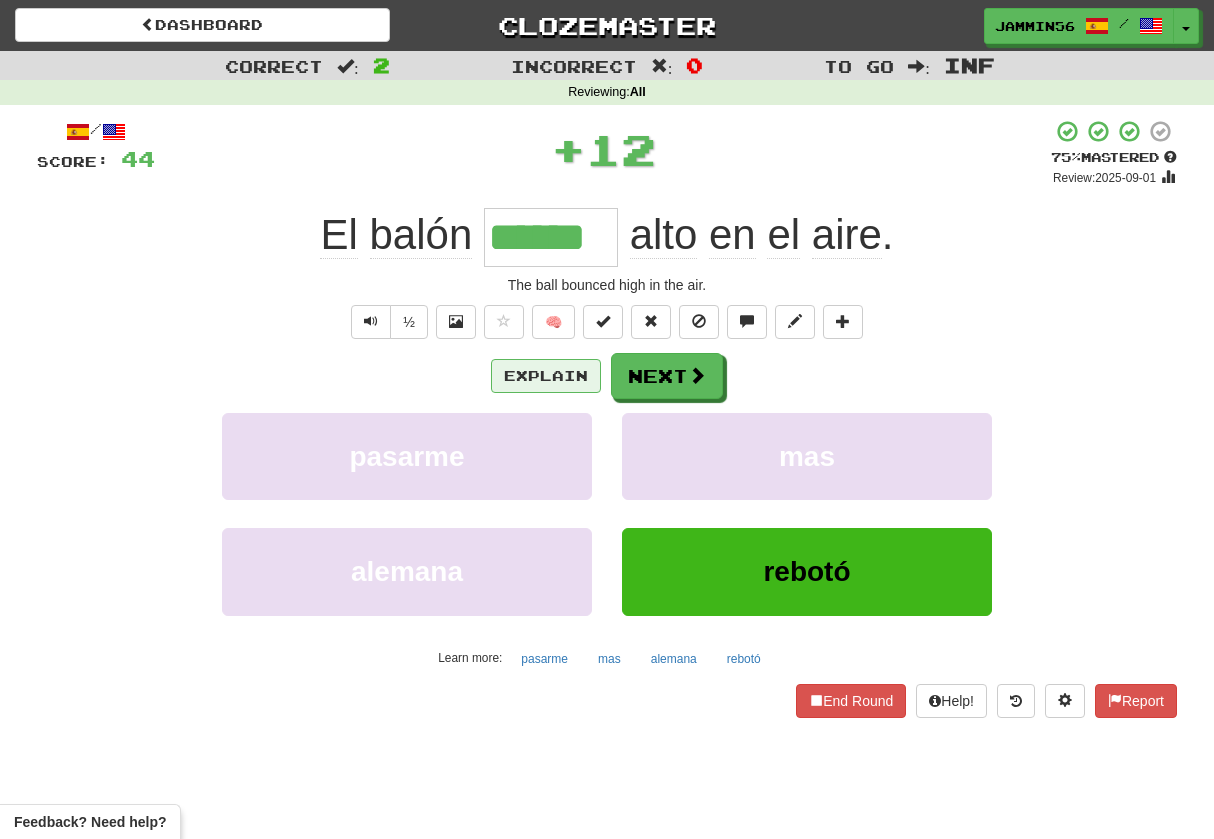 click on "Explain" at bounding box center (546, 376) 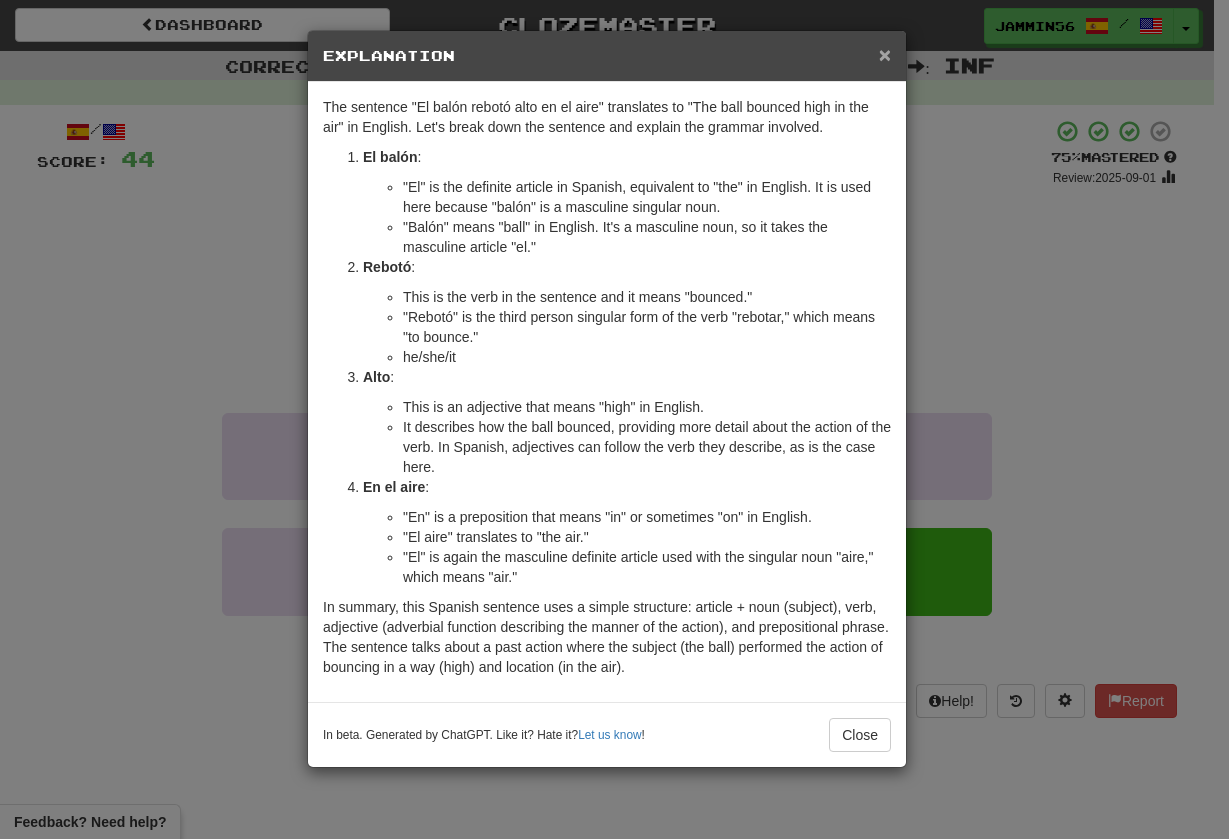 click on "×" at bounding box center [885, 54] 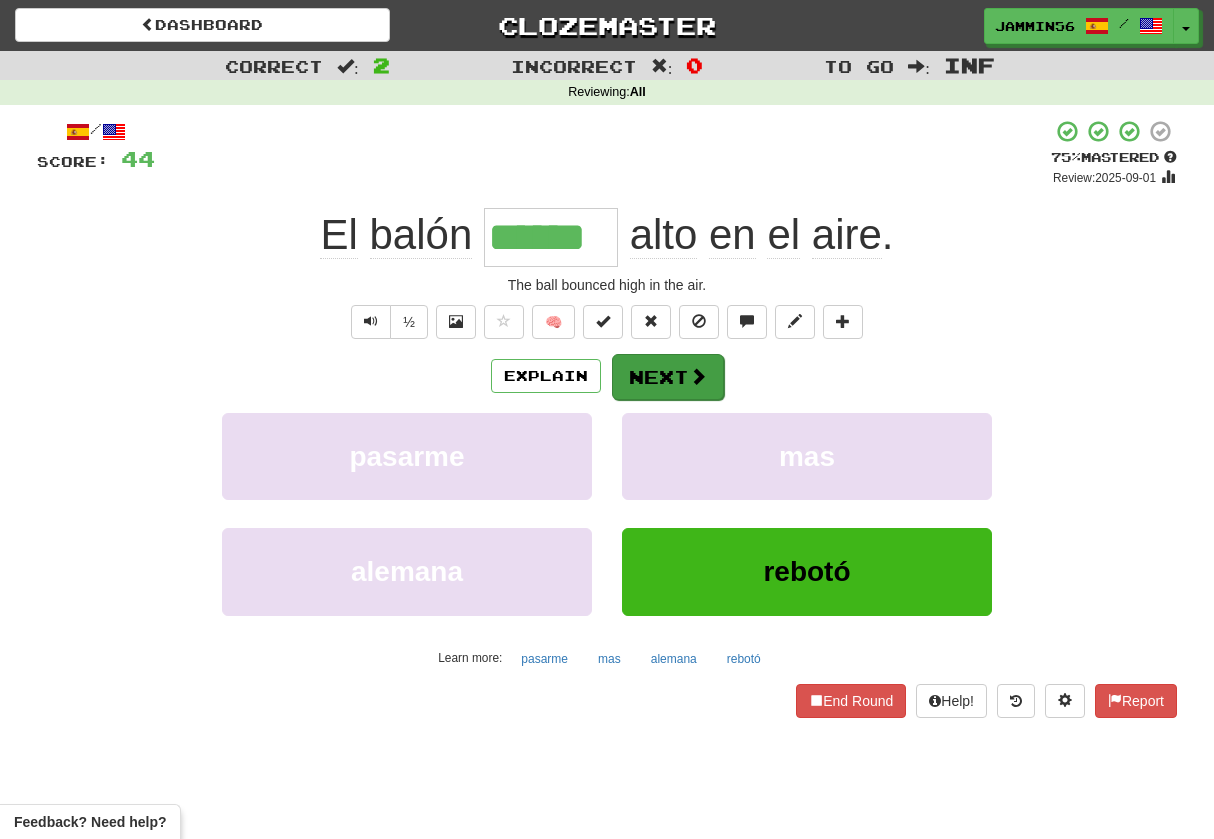 click at bounding box center (698, 376) 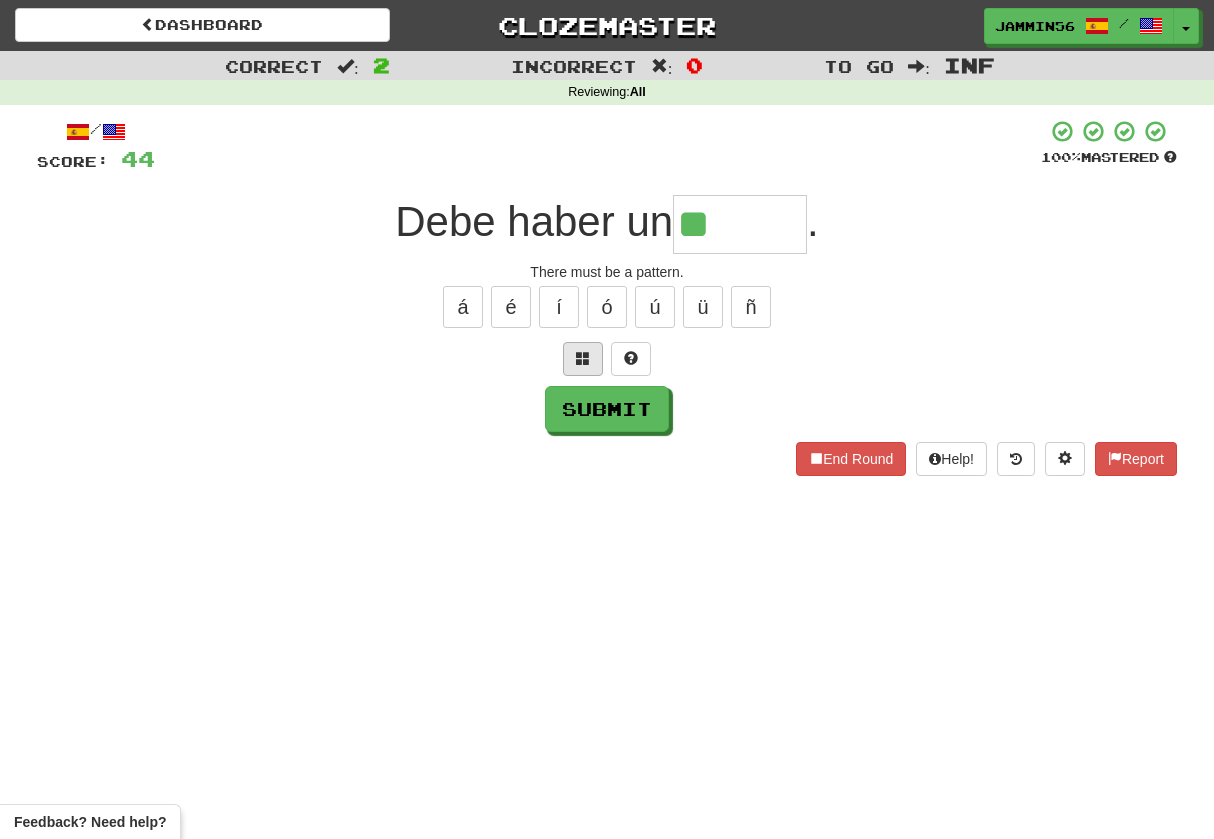 click at bounding box center [583, 358] 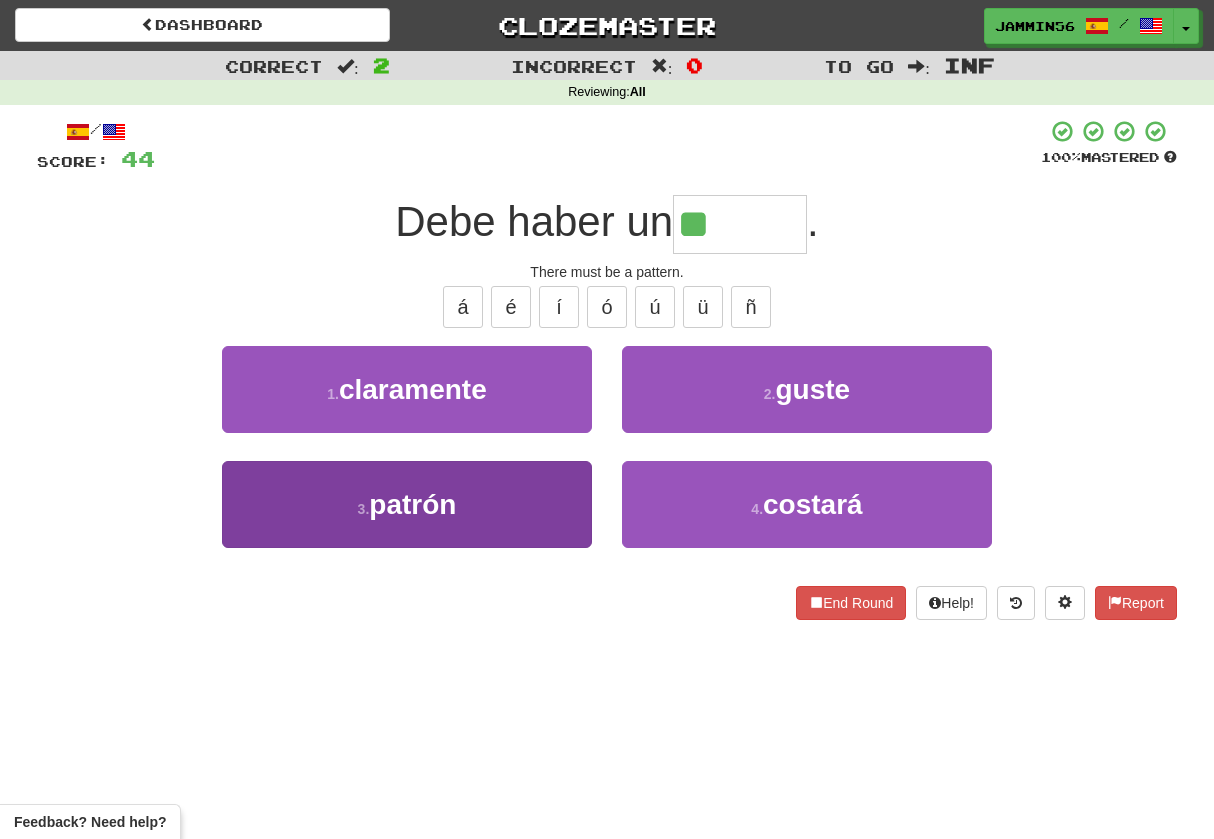 click on "3 .  patrón" at bounding box center (407, 504) 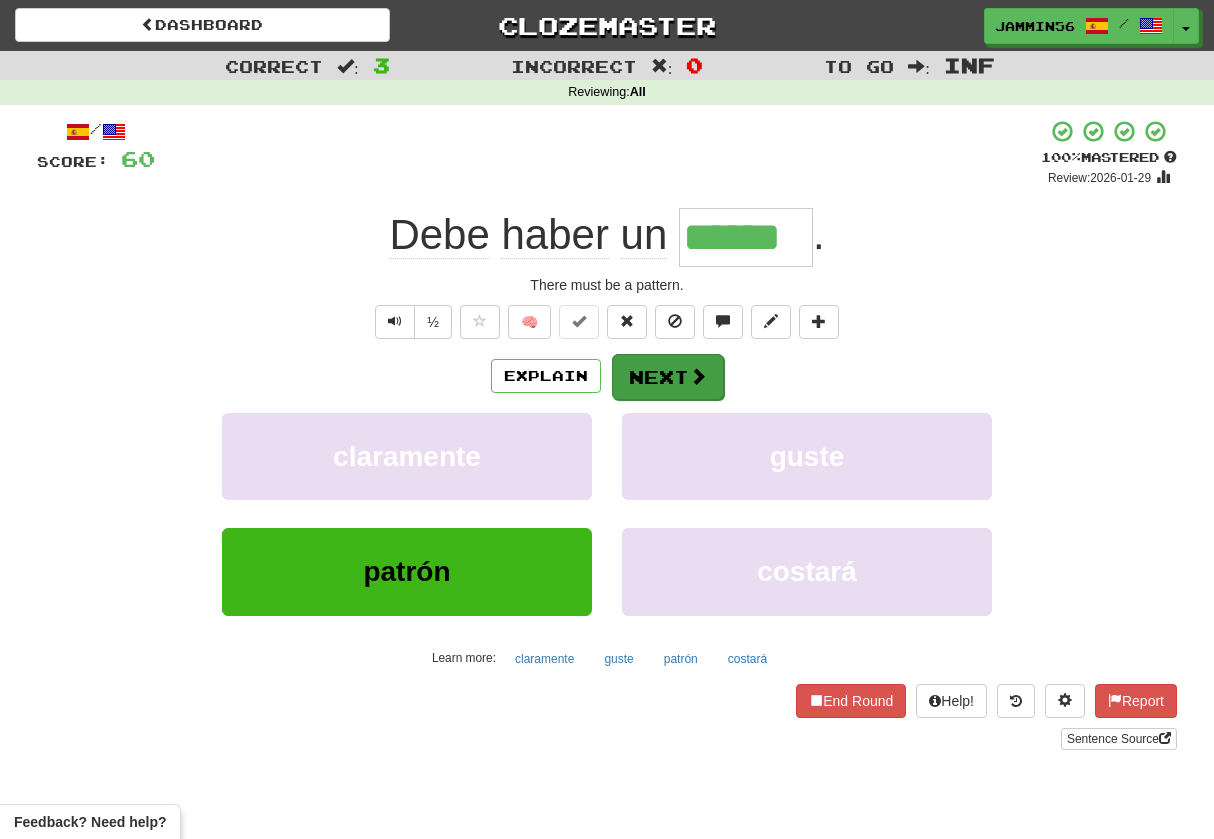 click on "Next" at bounding box center [668, 377] 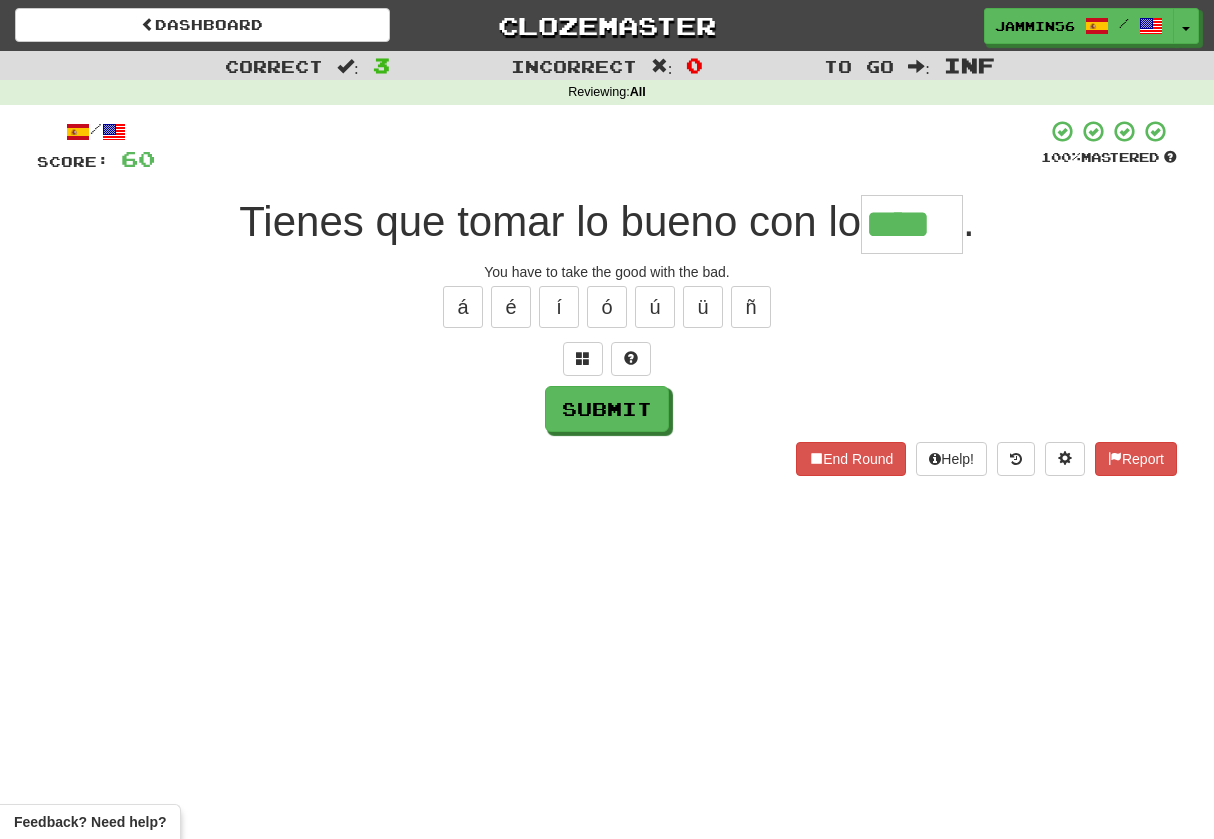 type on "****" 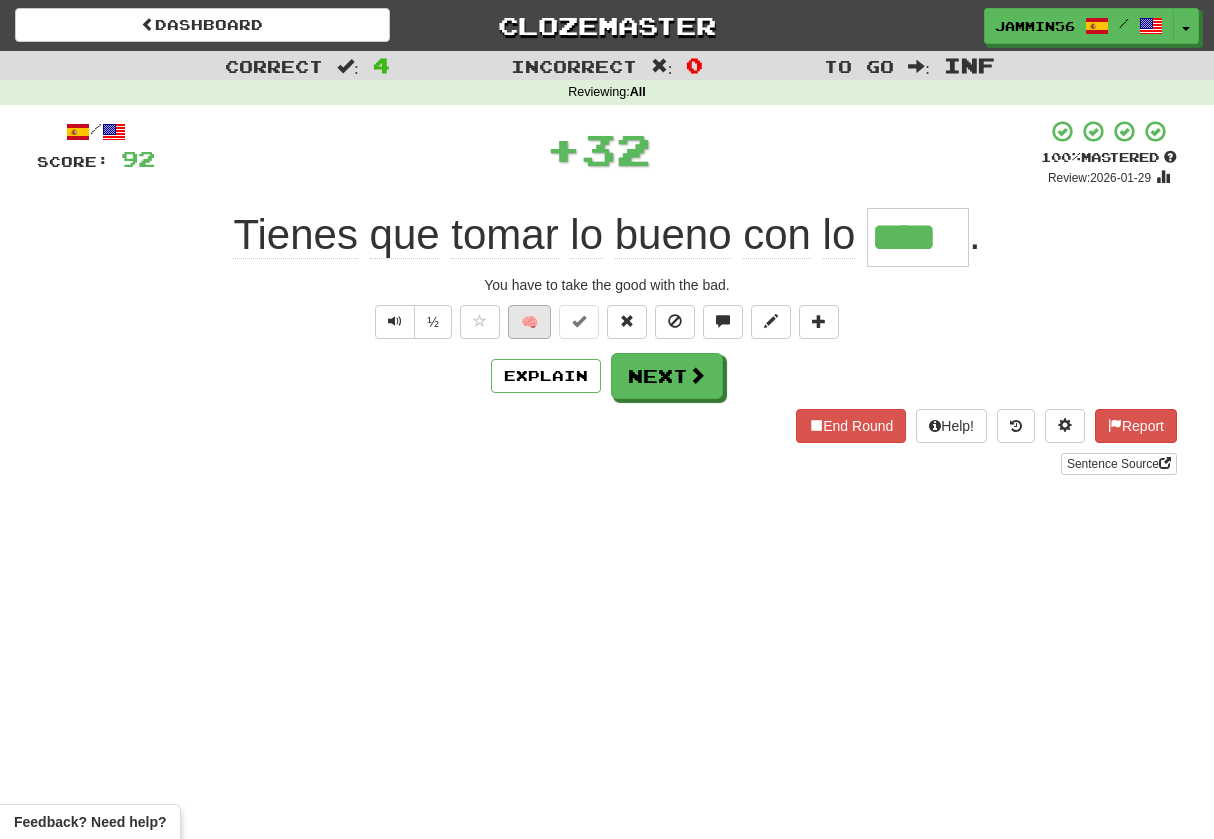 click on "🧠" at bounding box center (529, 322) 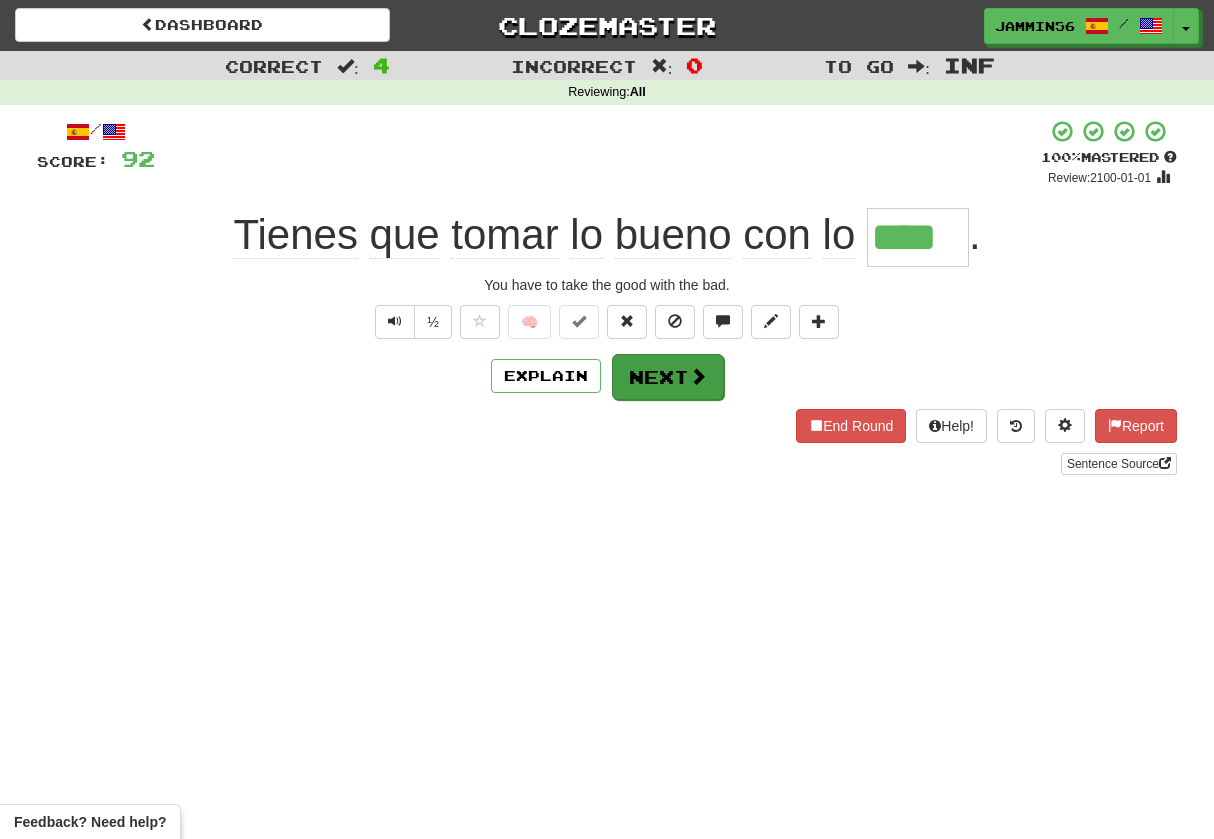 click on "Next" at bounding box center (668, 377) 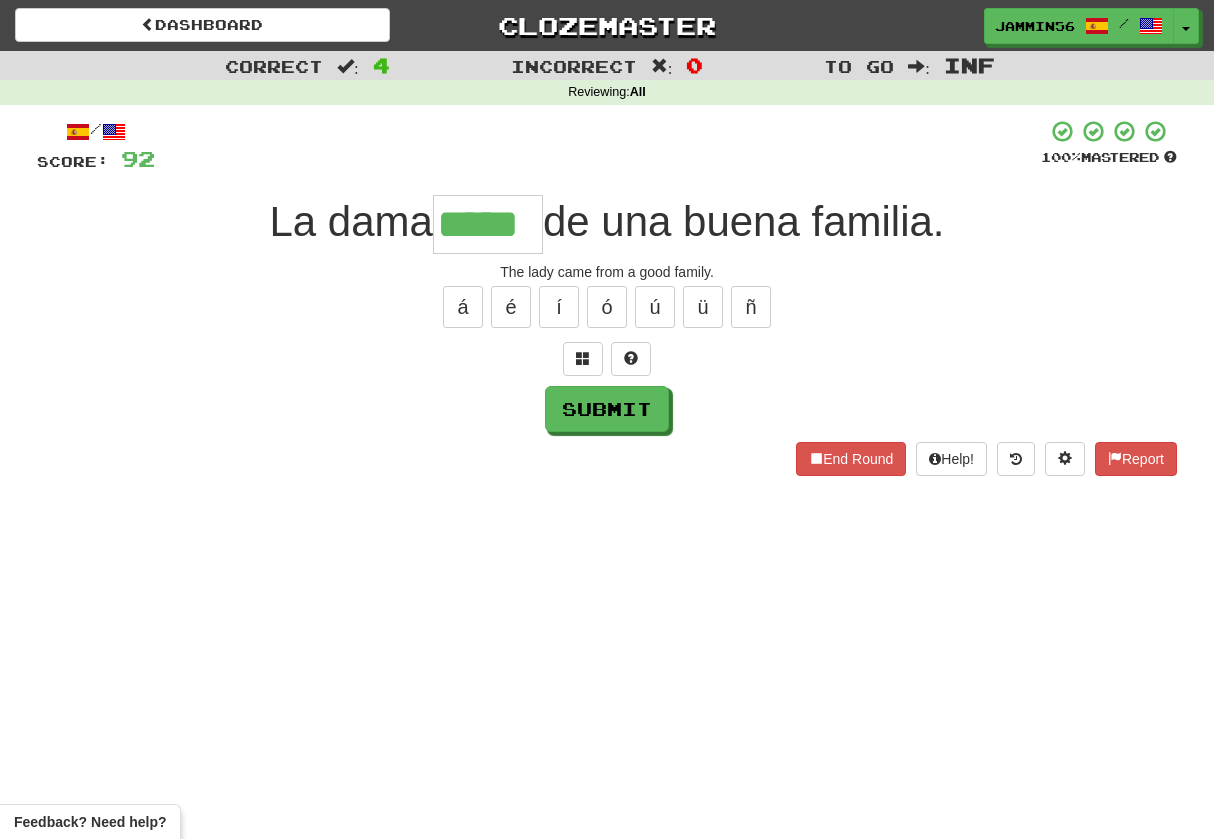 type on "*****" 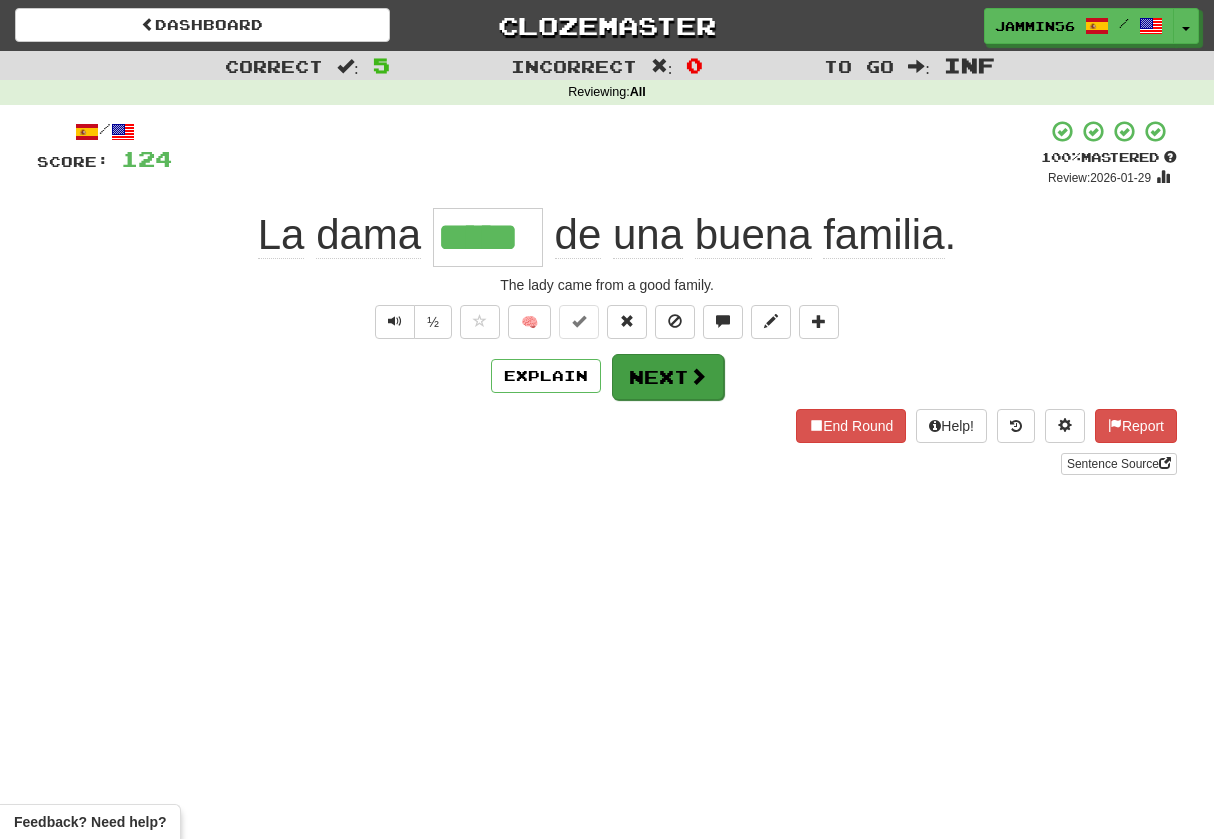 click on "Next" at bounding box center [668, 377] 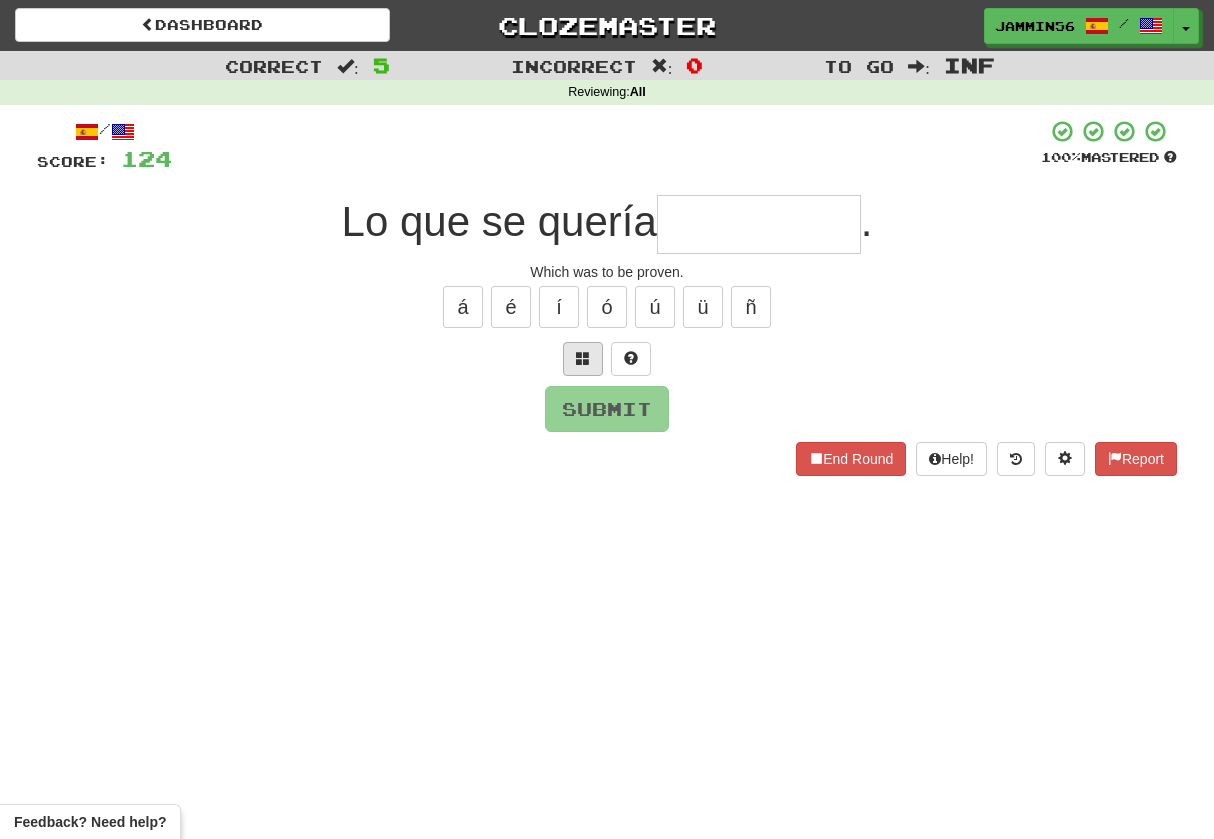 click at bounding box center [583, 359] 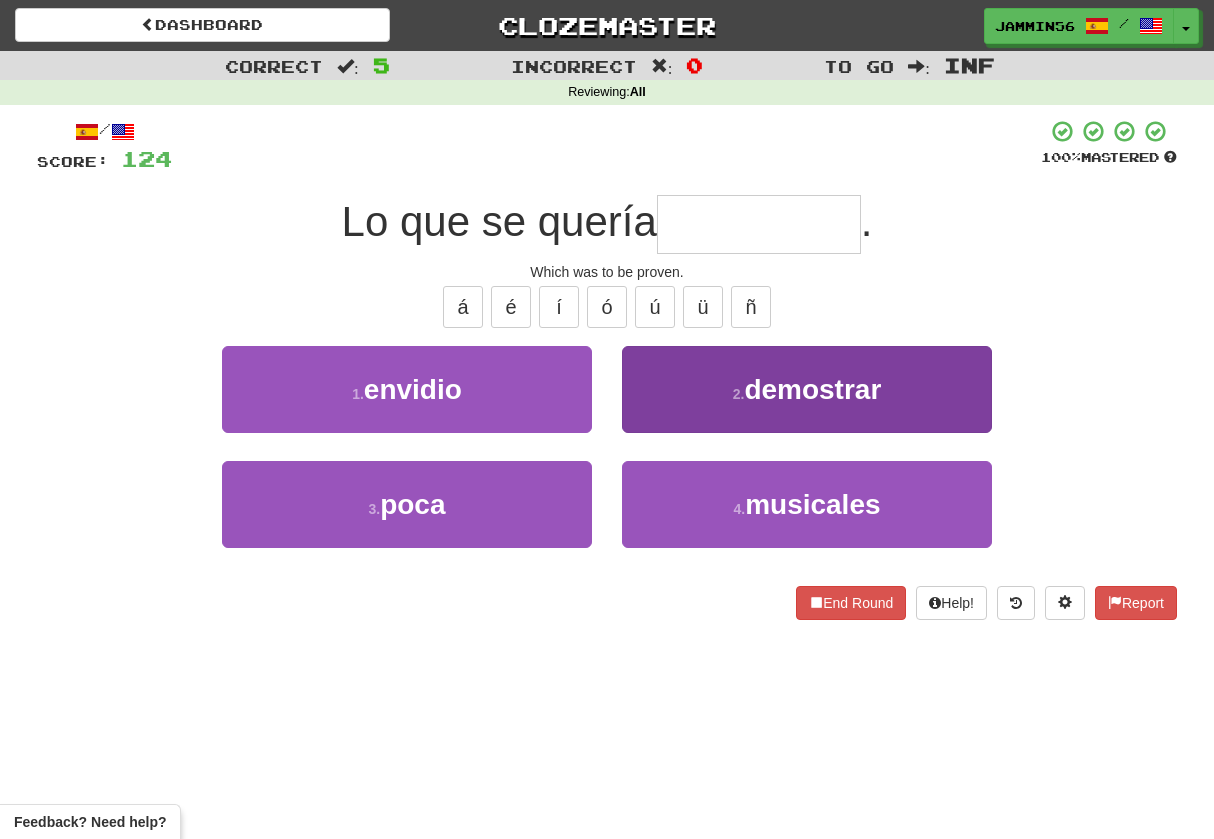 click on "2 .  demostrar" at bounding box center (807, 389) 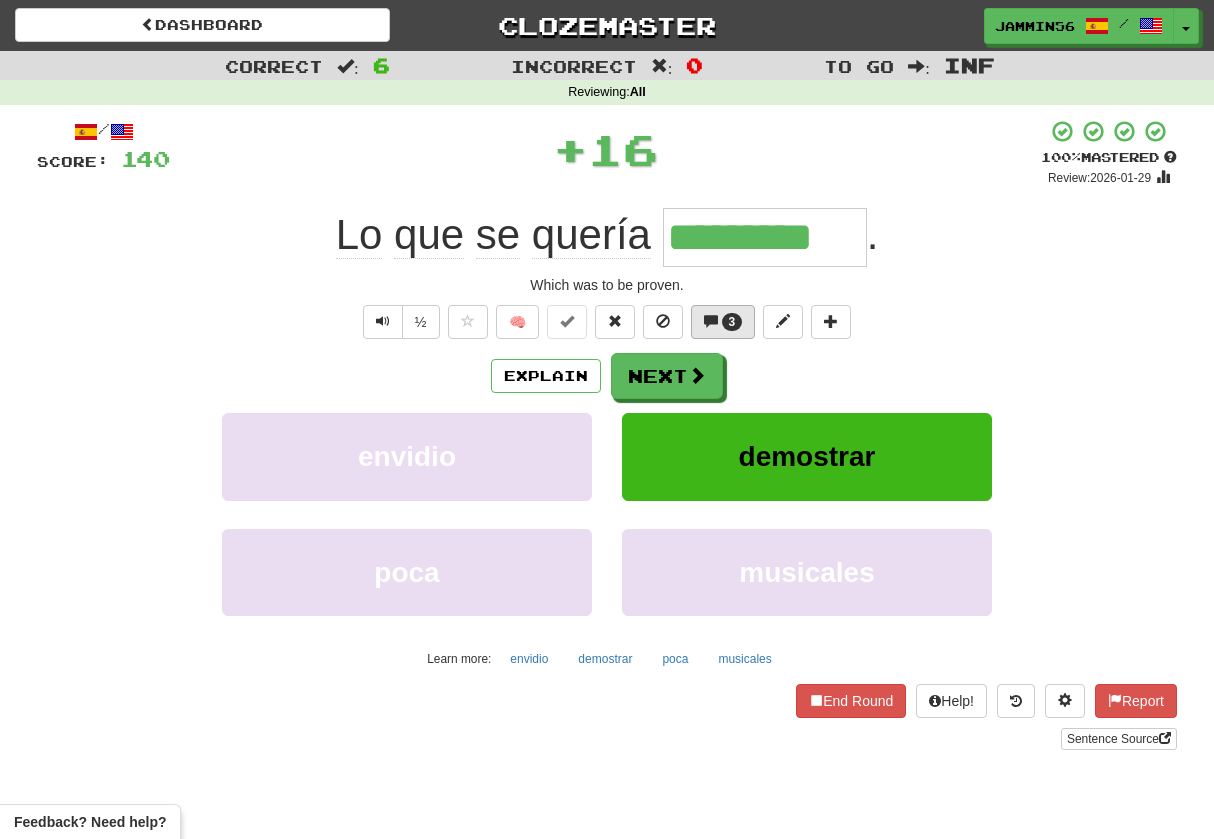 click on "3" at bounding box center [732, 322] 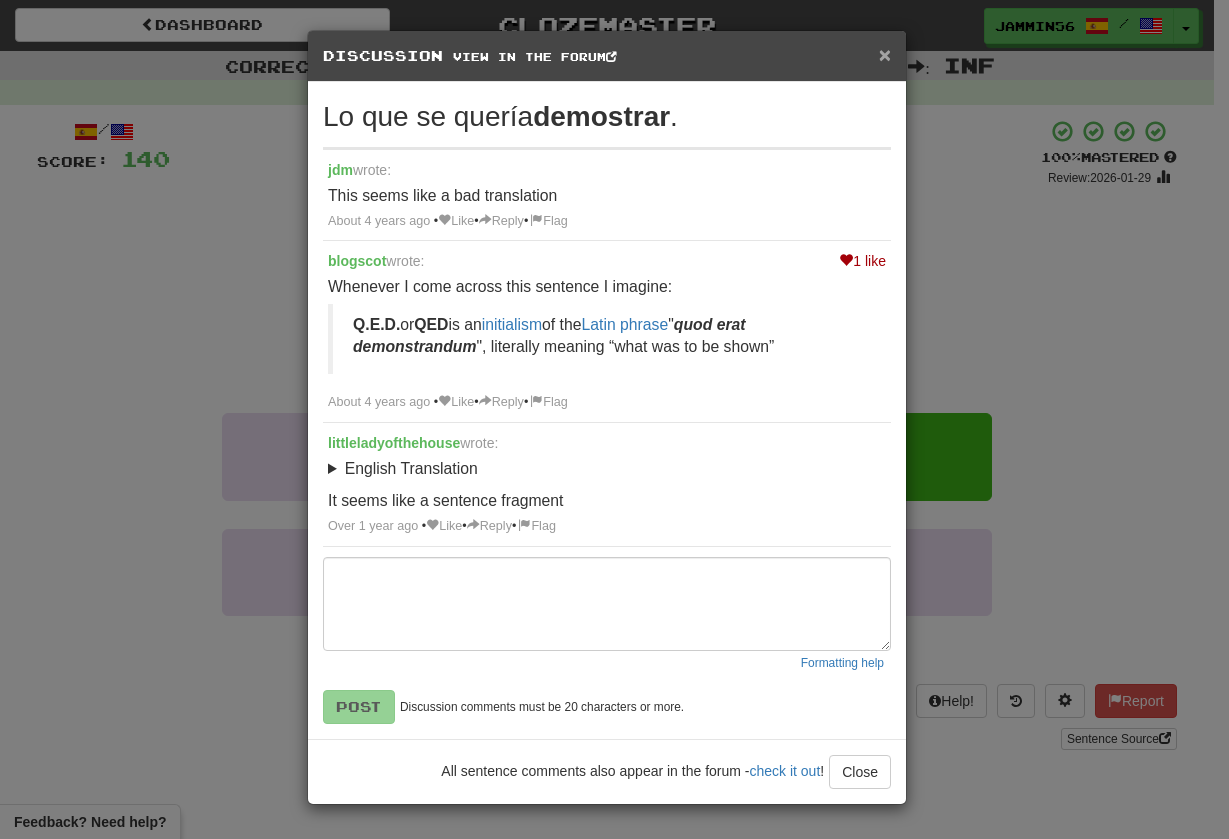click on "×" at bounding box center (885, 54) 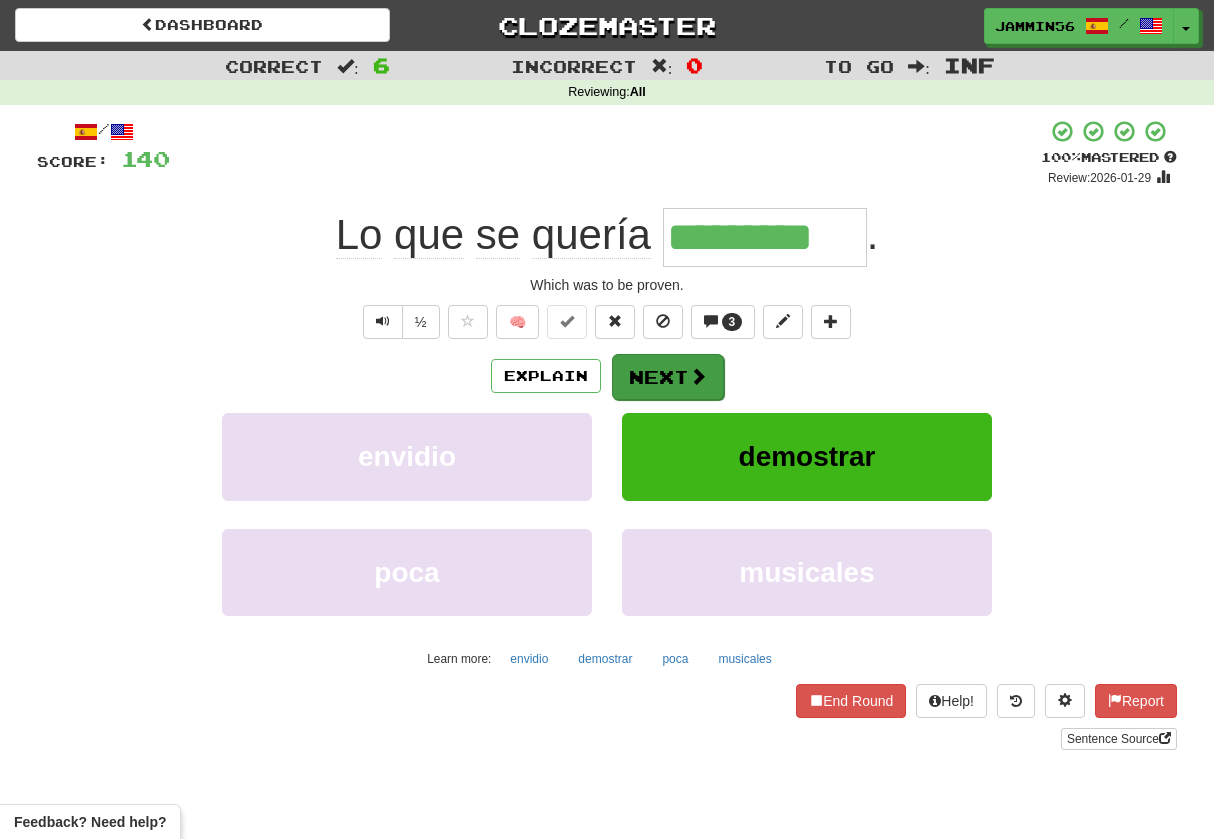 click on "Next" at bounding box center [668, 377] 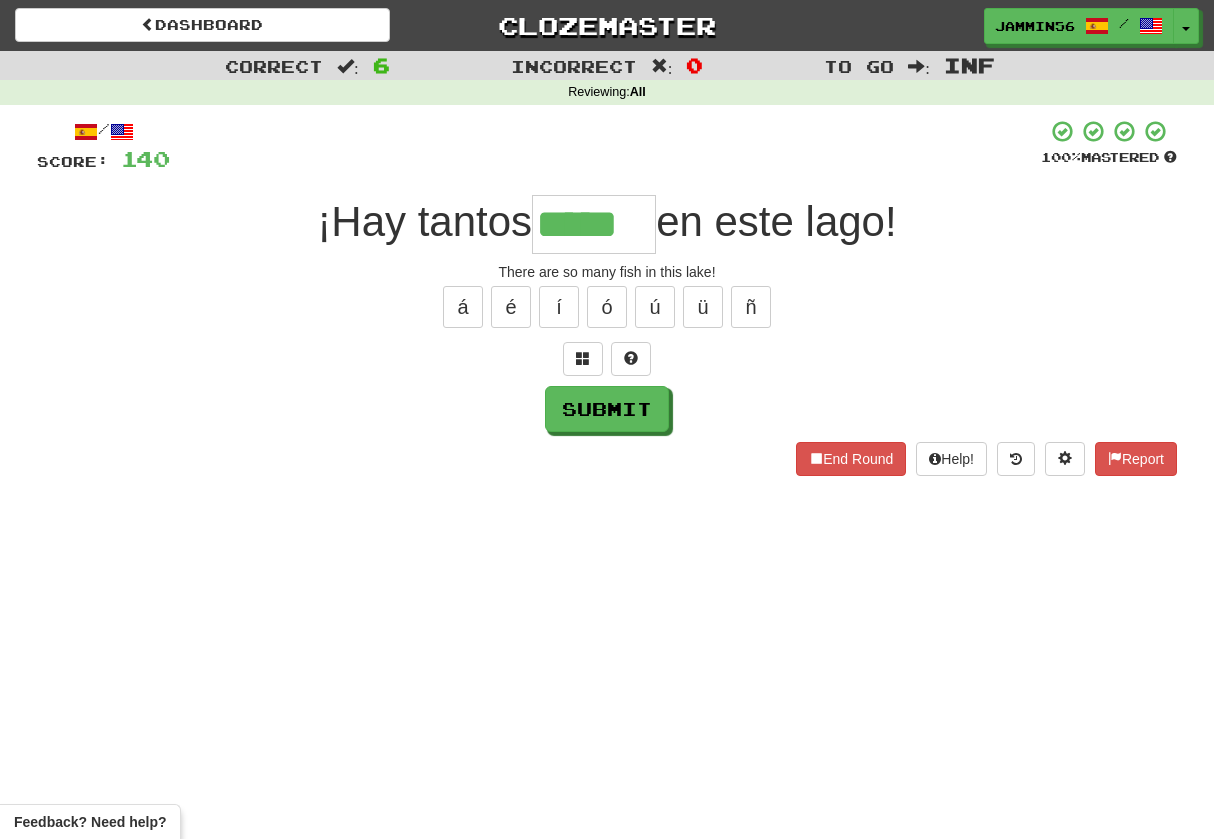 type on "*****" 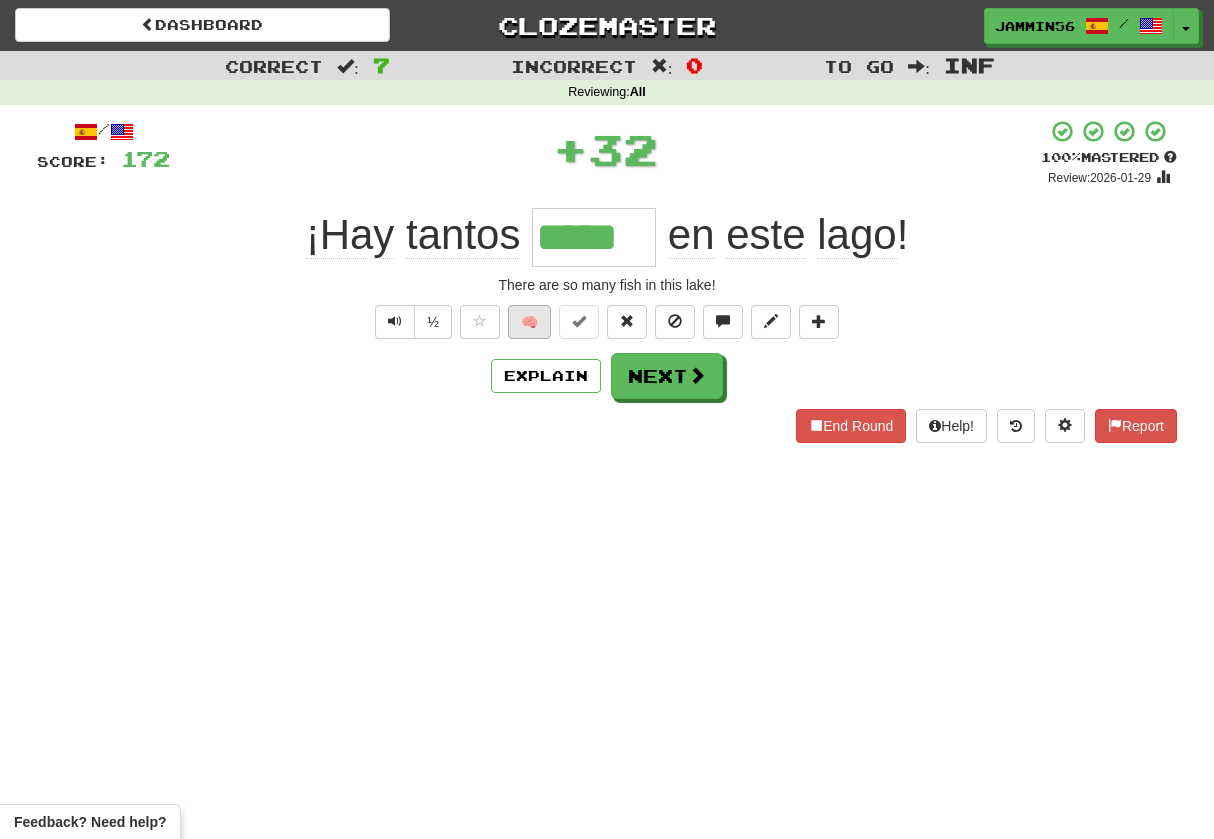 click on "🧠" at bounding box center [529, 322] 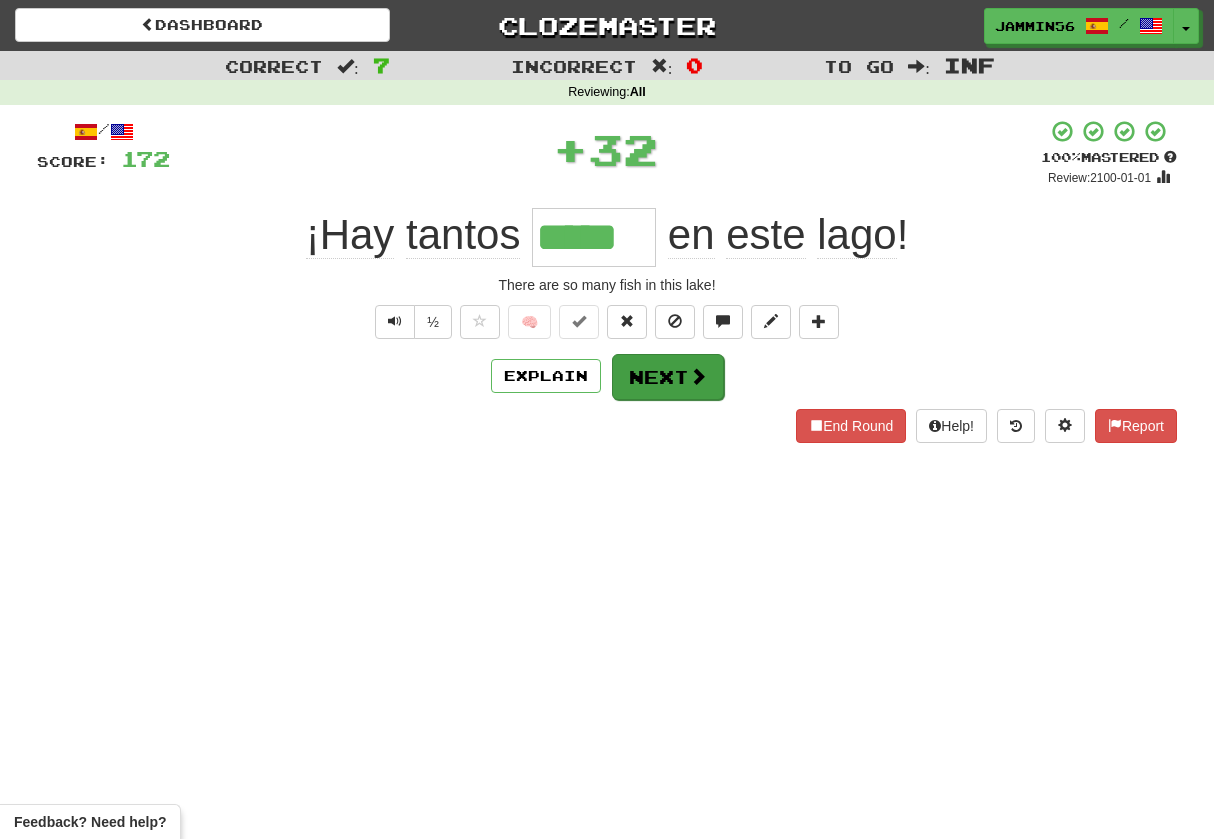 click on "Next" at bounding box center [668, 377] 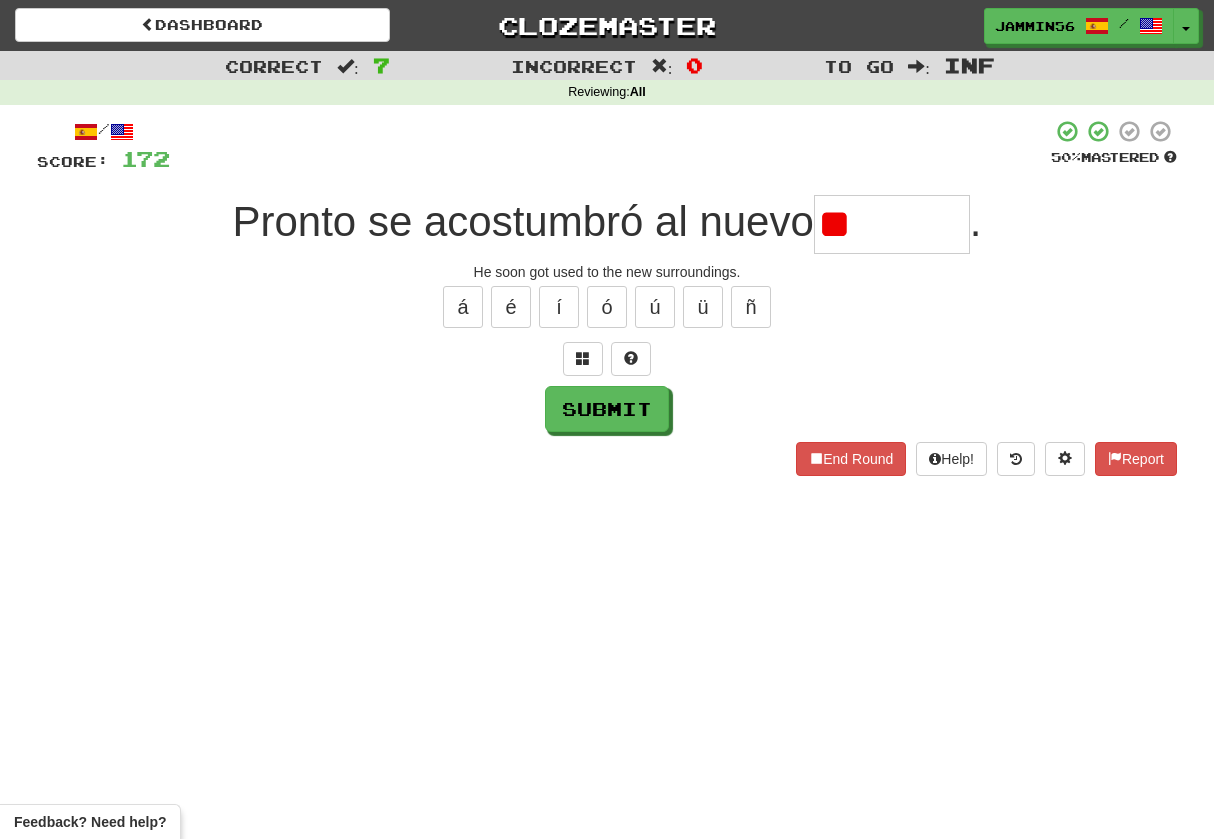 type on "*" 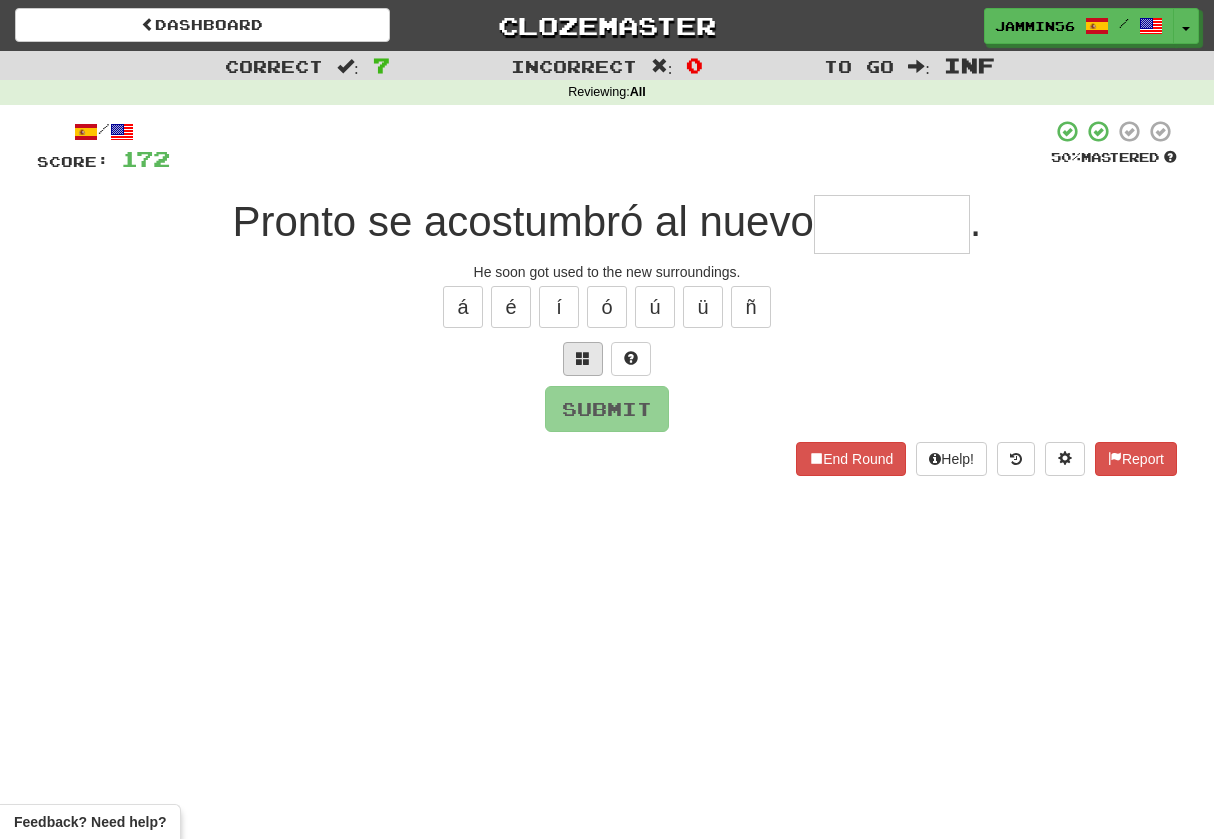 click at bounding box center (583, 359) 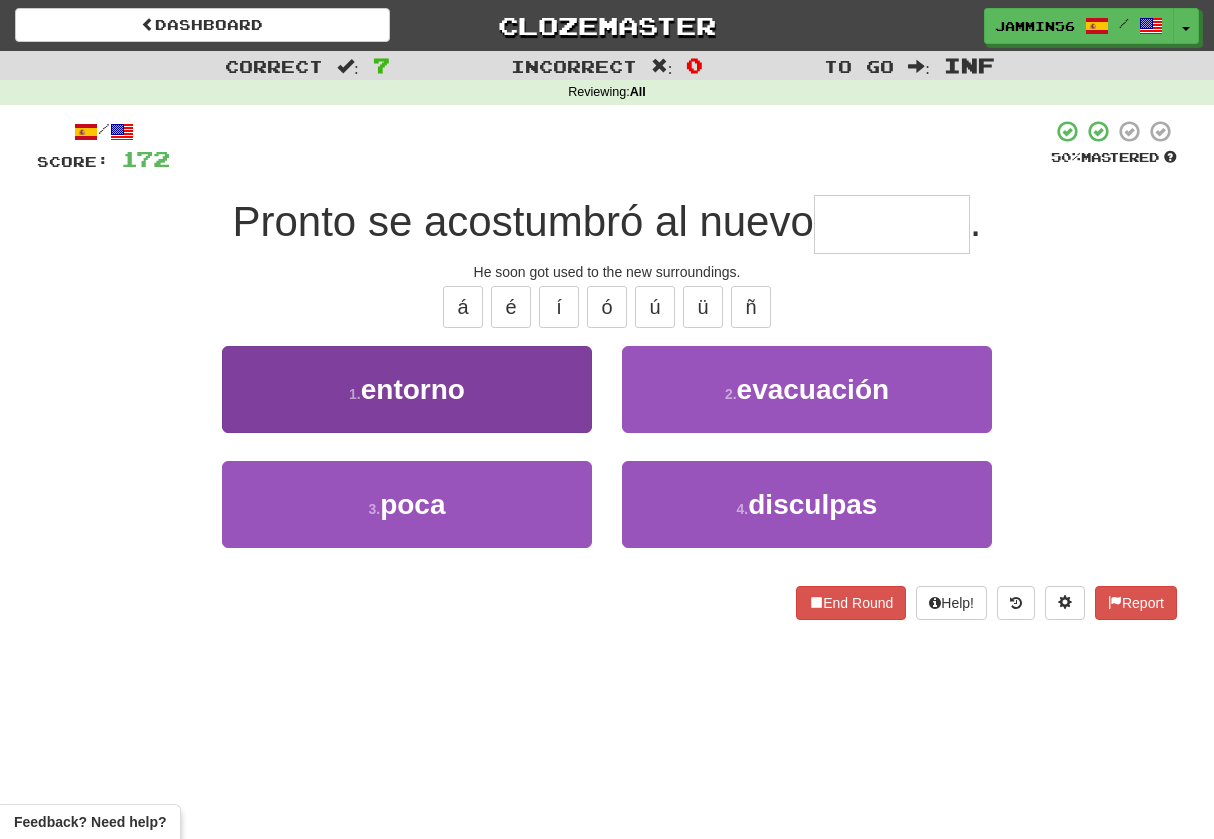 click on "1 .  entorno" at bounding box center [407, 389] 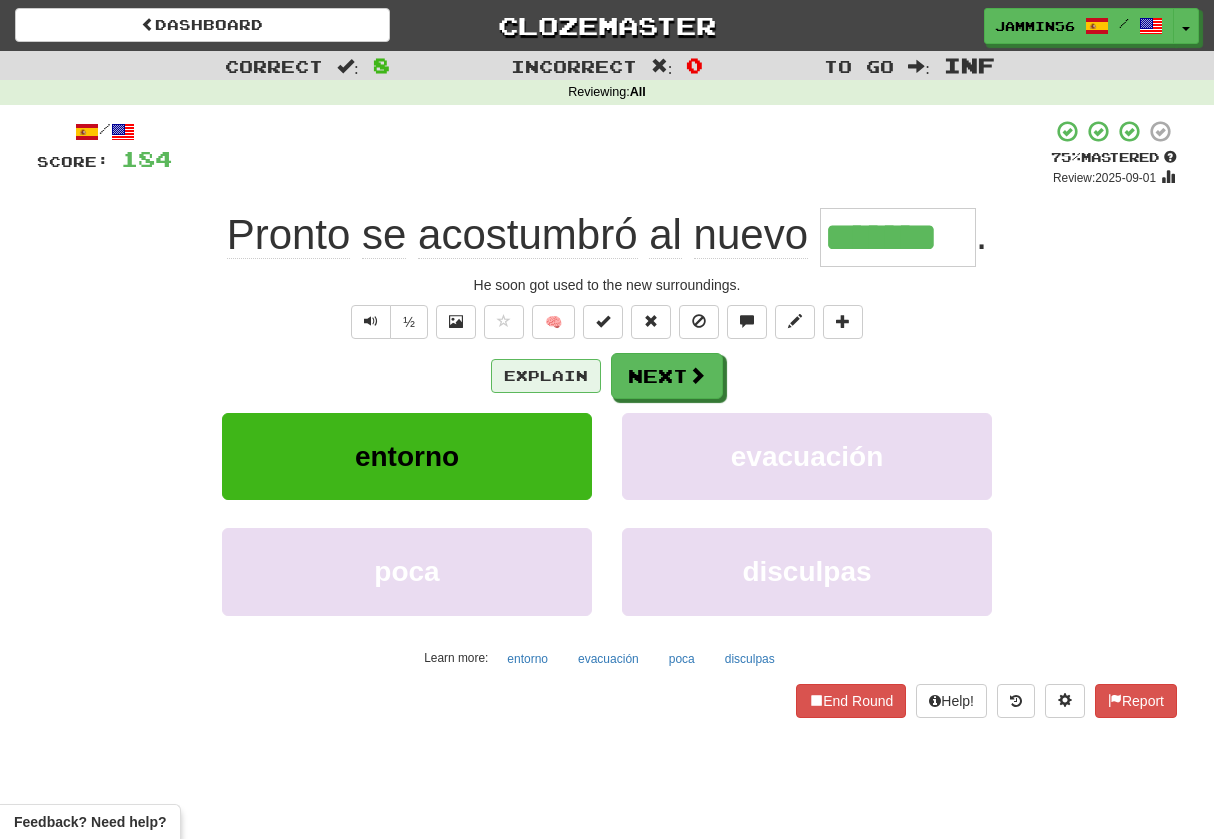 click on "Explain" at bounding box center (546, 376) 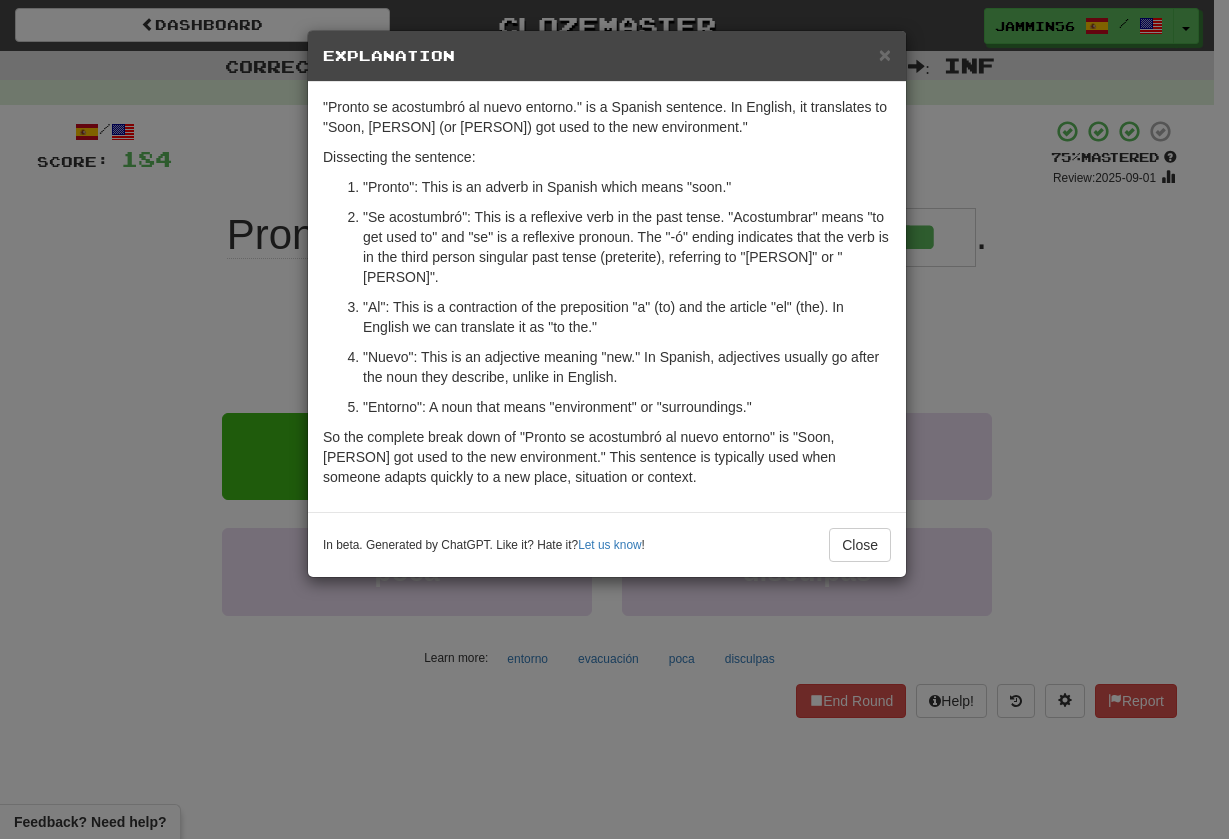 click on "In beta. Generated by ChatGPT. Like it? Hate it?  Let us know ! Close" at bounding box center (607, 544) 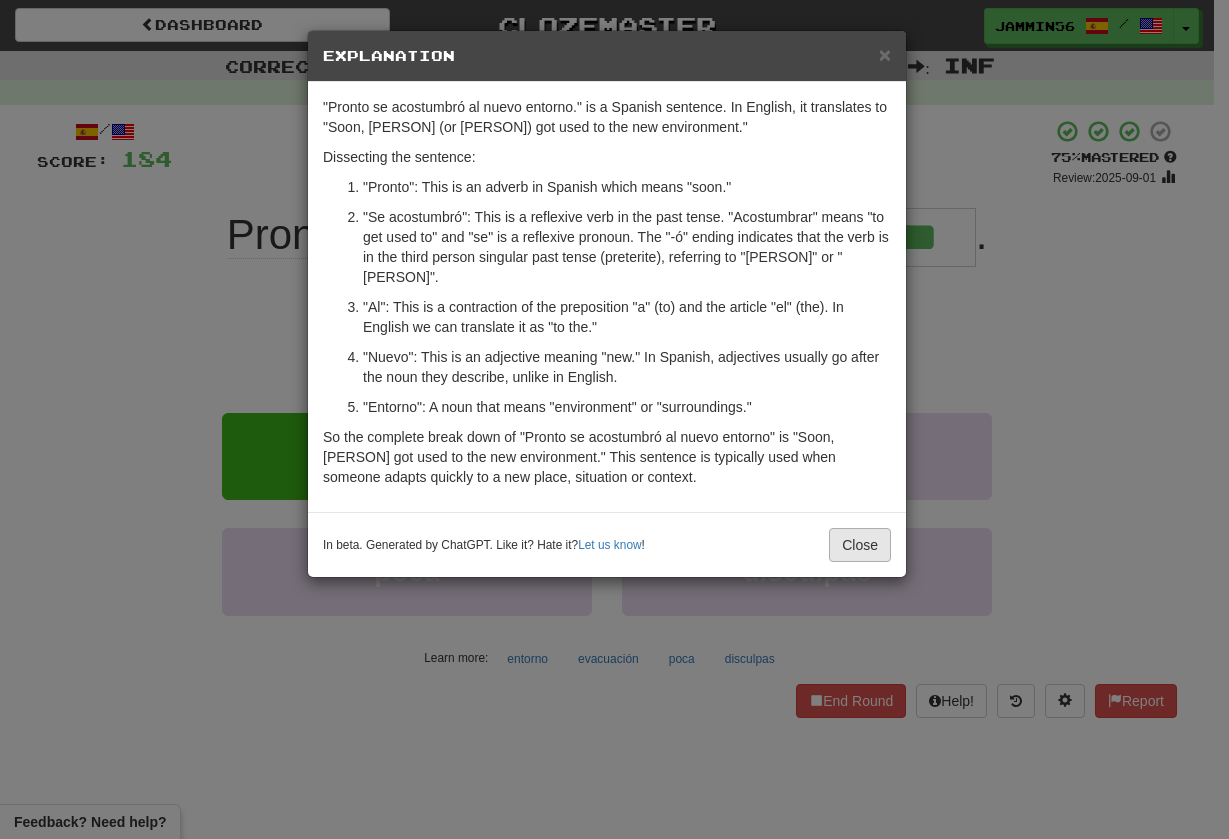 click on "Close" at bounding box center [860, 545] 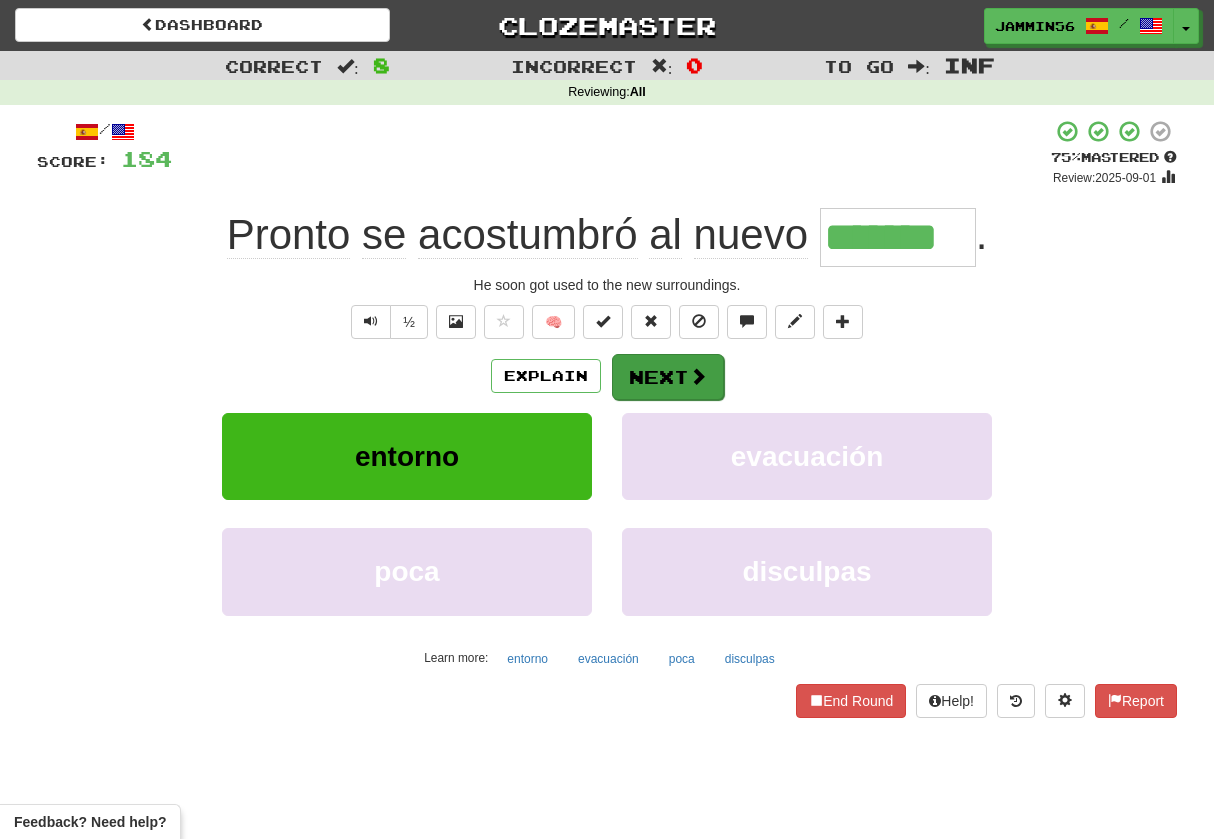 click at bounding box center (698, 376) 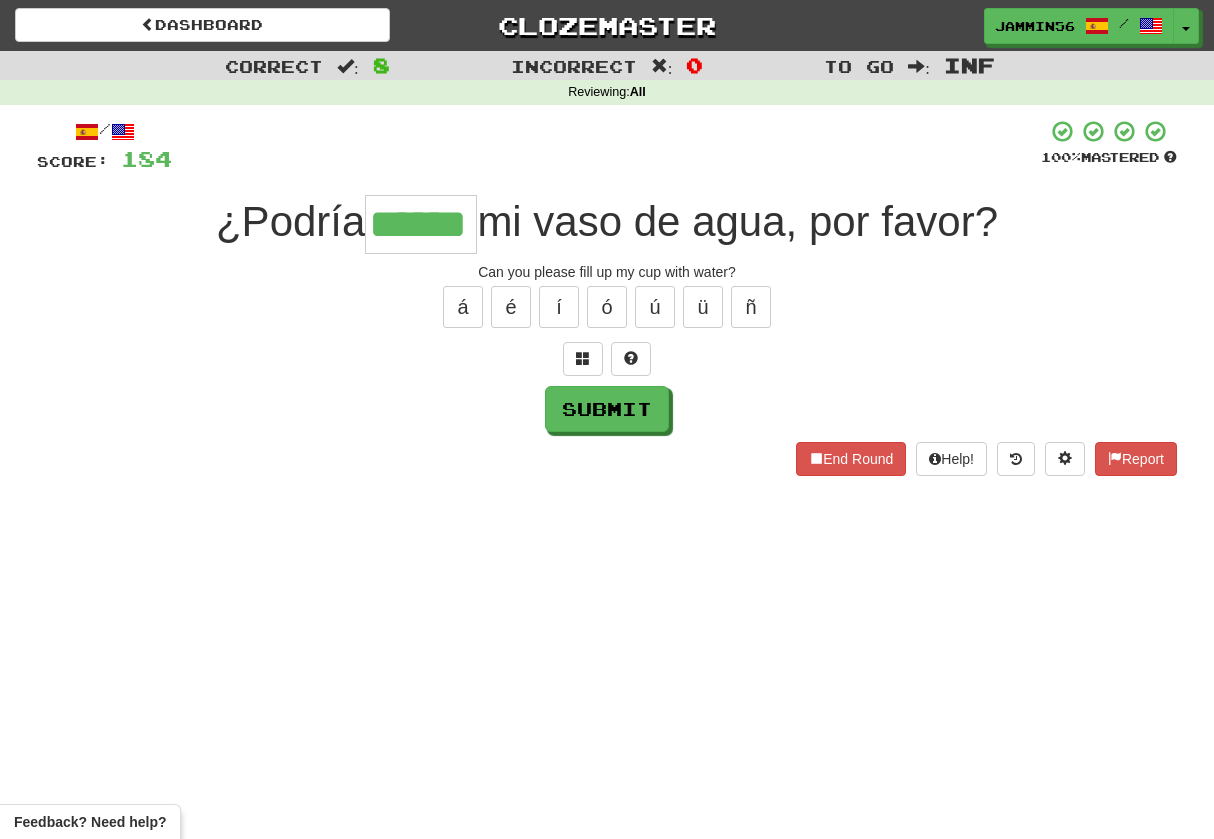 type on "******" 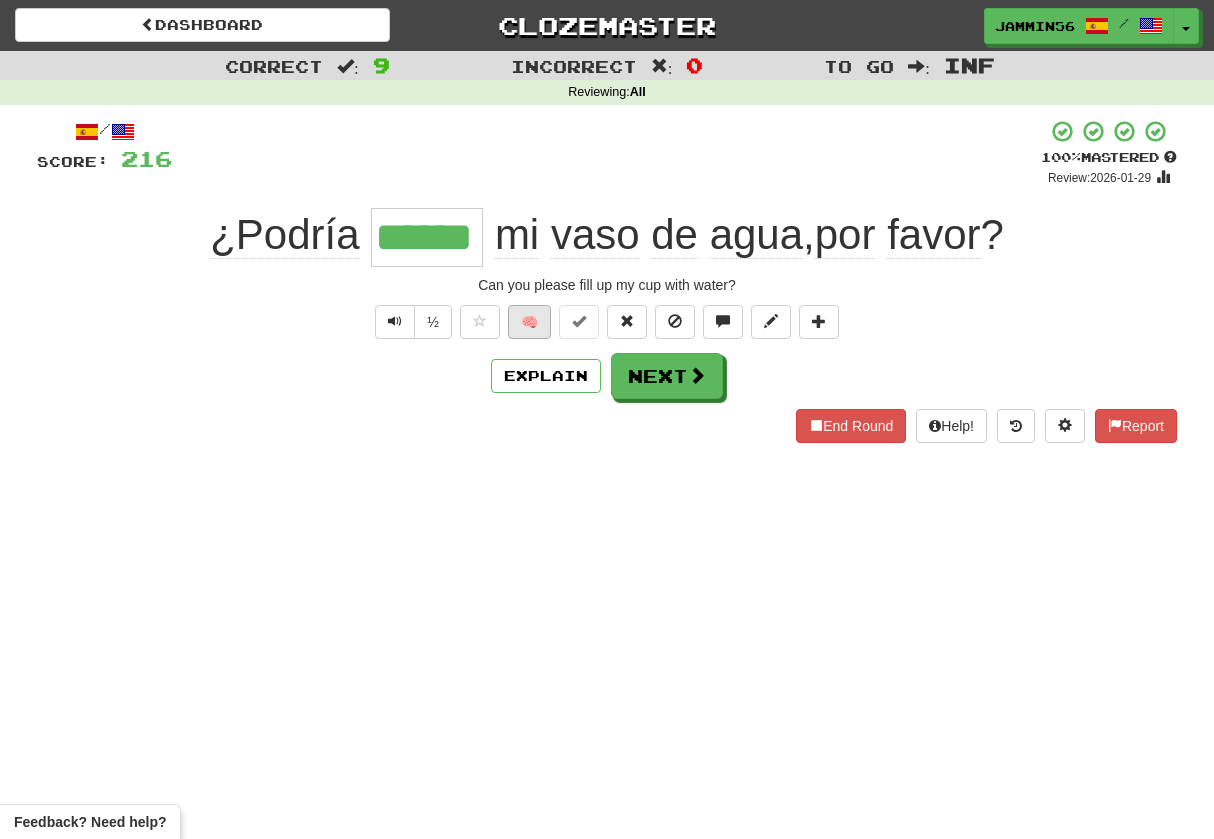click on "🧠" at bounding box center (529, 322) 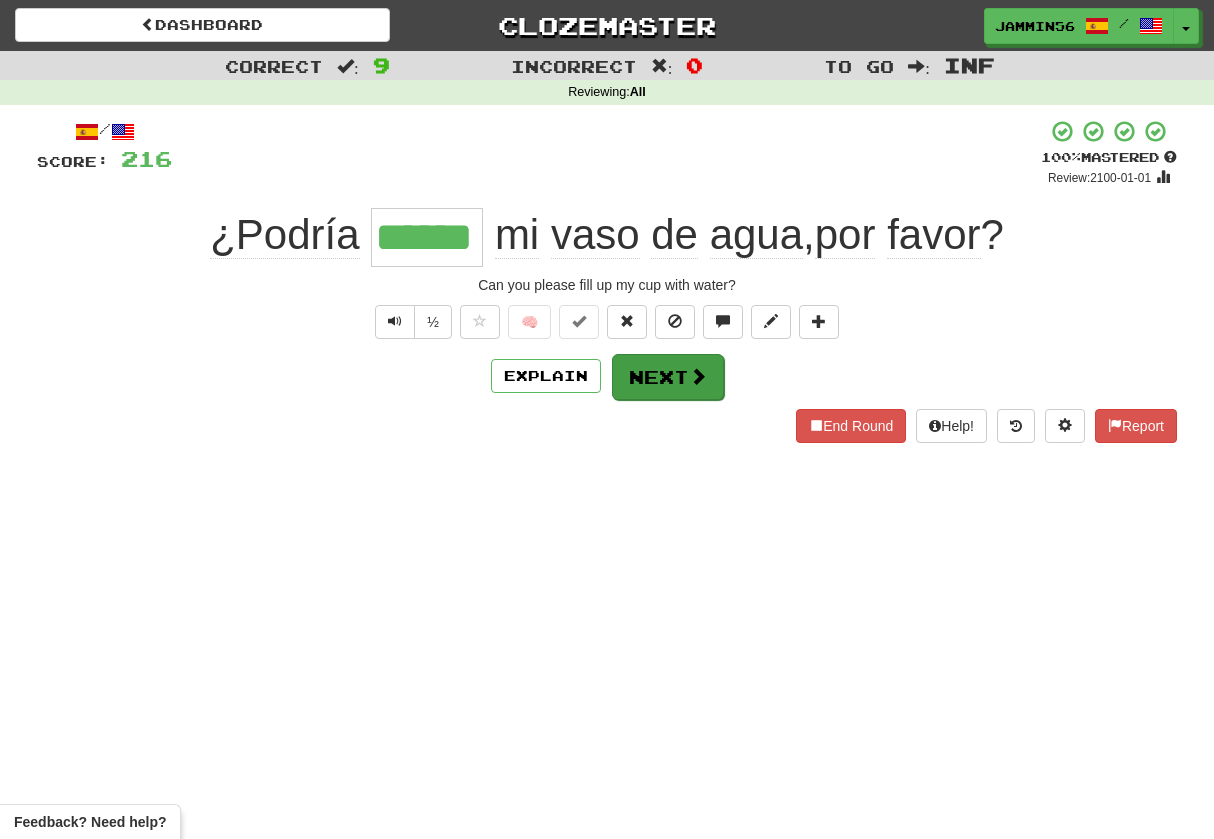 click on "Next" at bounding box center [668, 377] 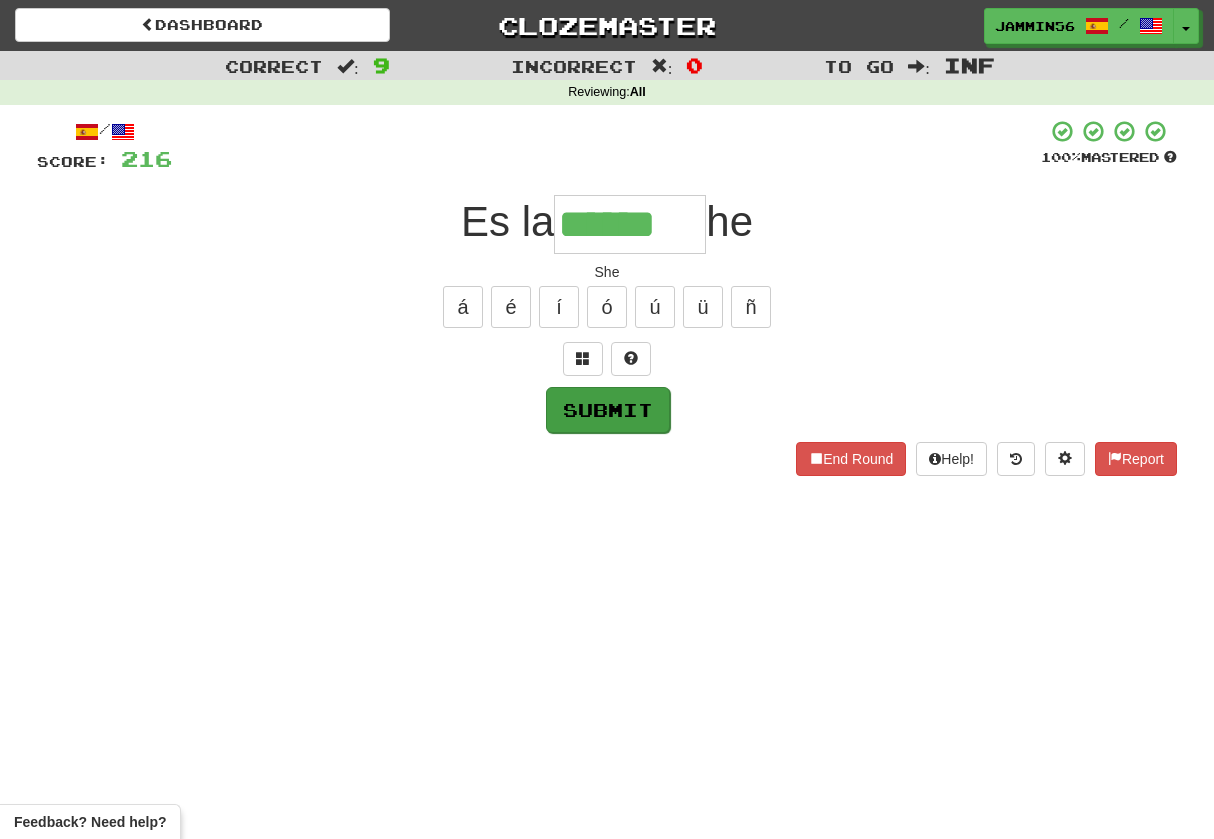 type on "******" 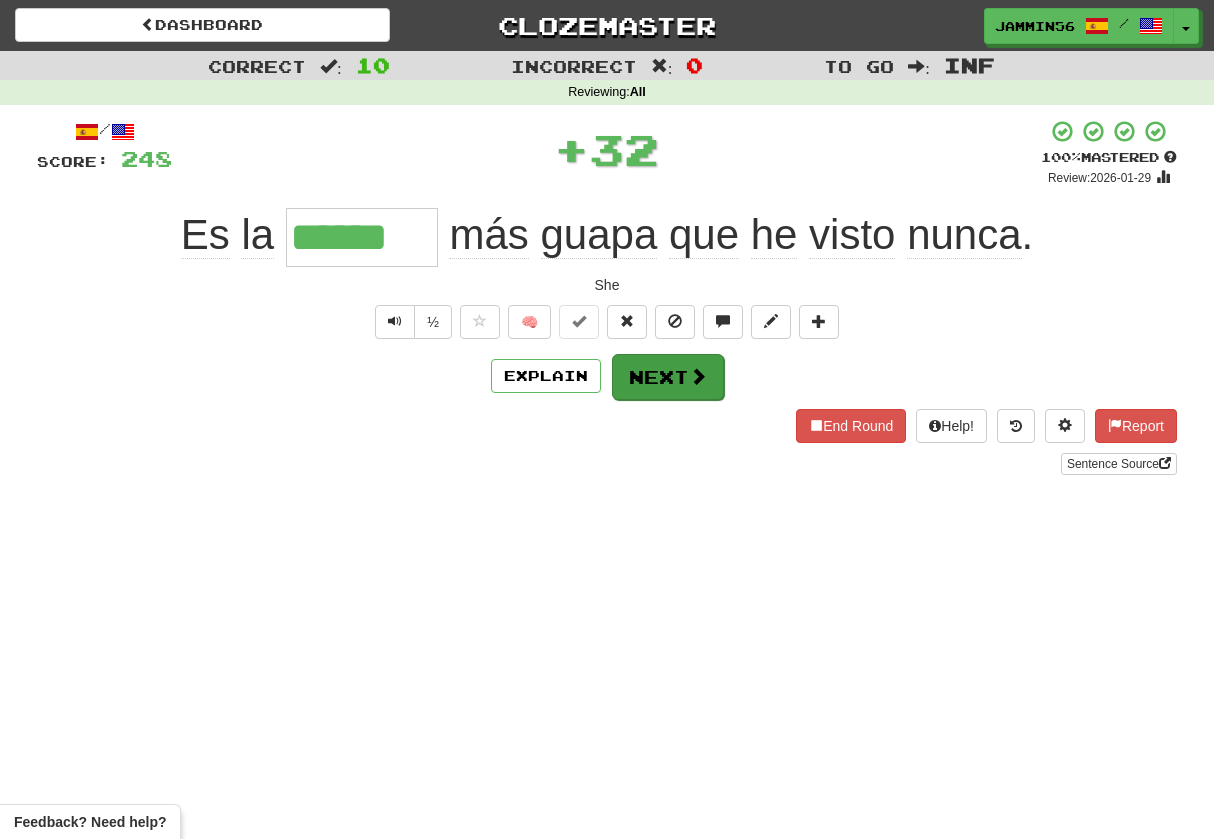 click on "Next" at bounding box center (668, 377) 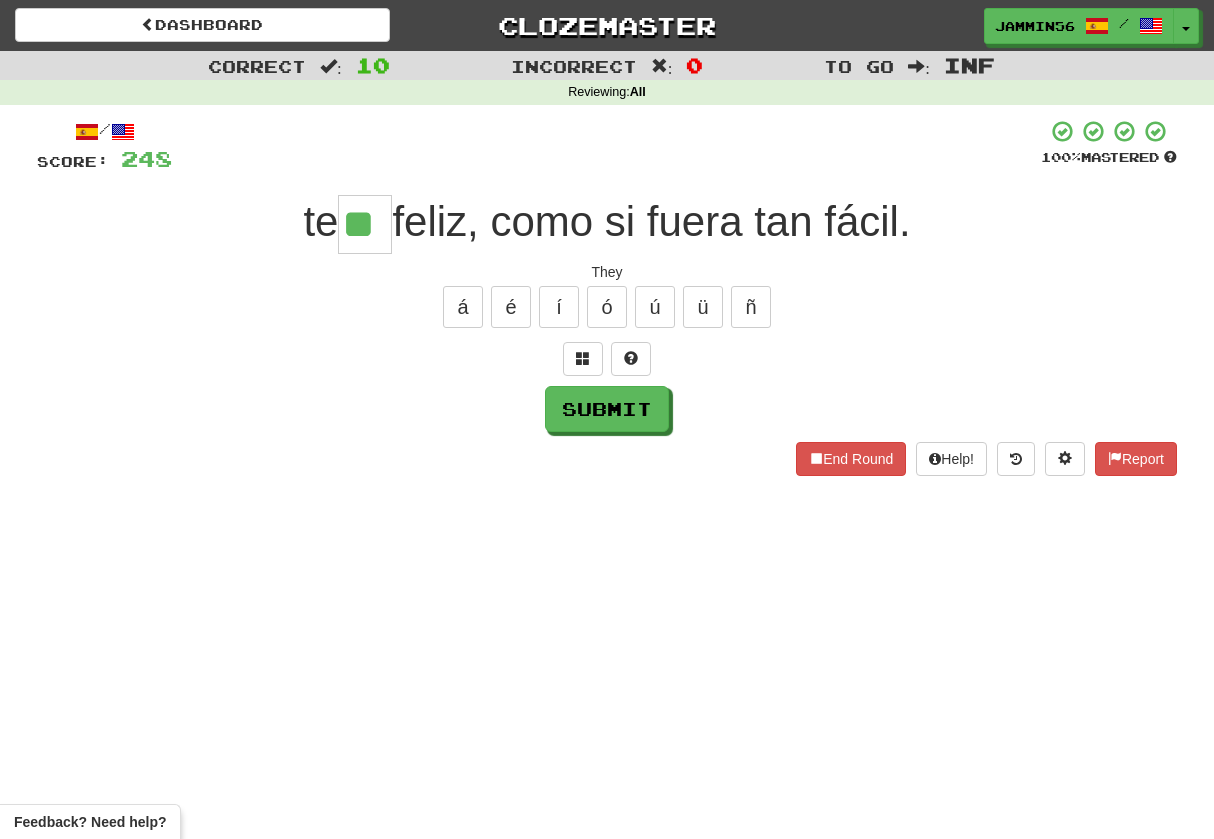 type on "**" 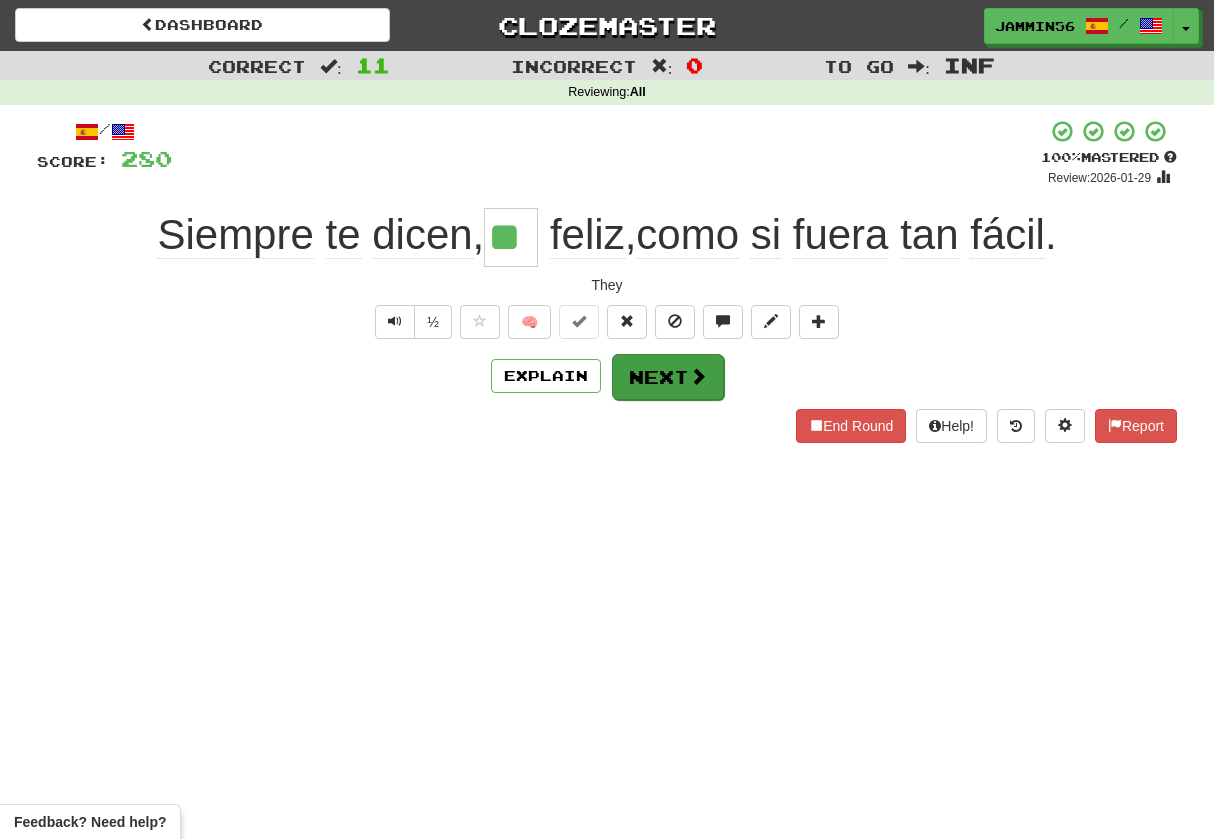click on "Next" at bounding box center (668, 377) 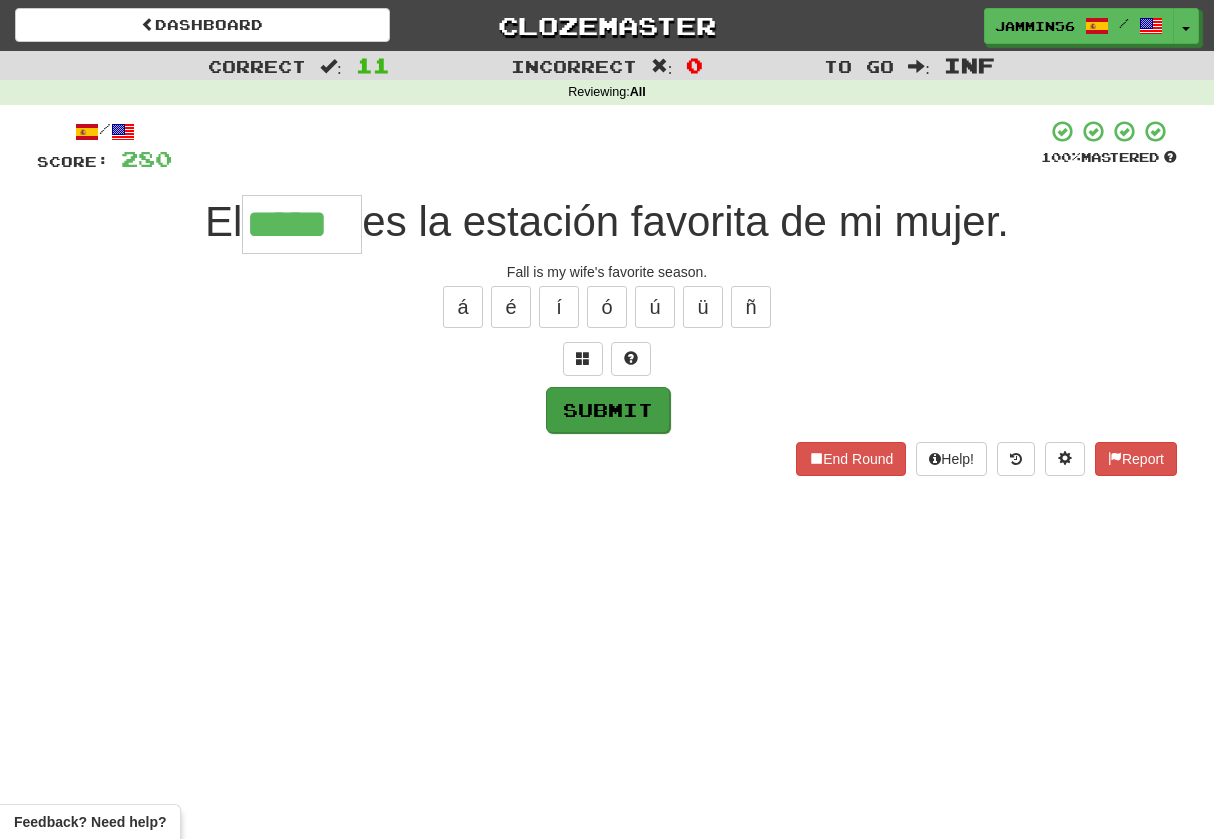 type on "*****" 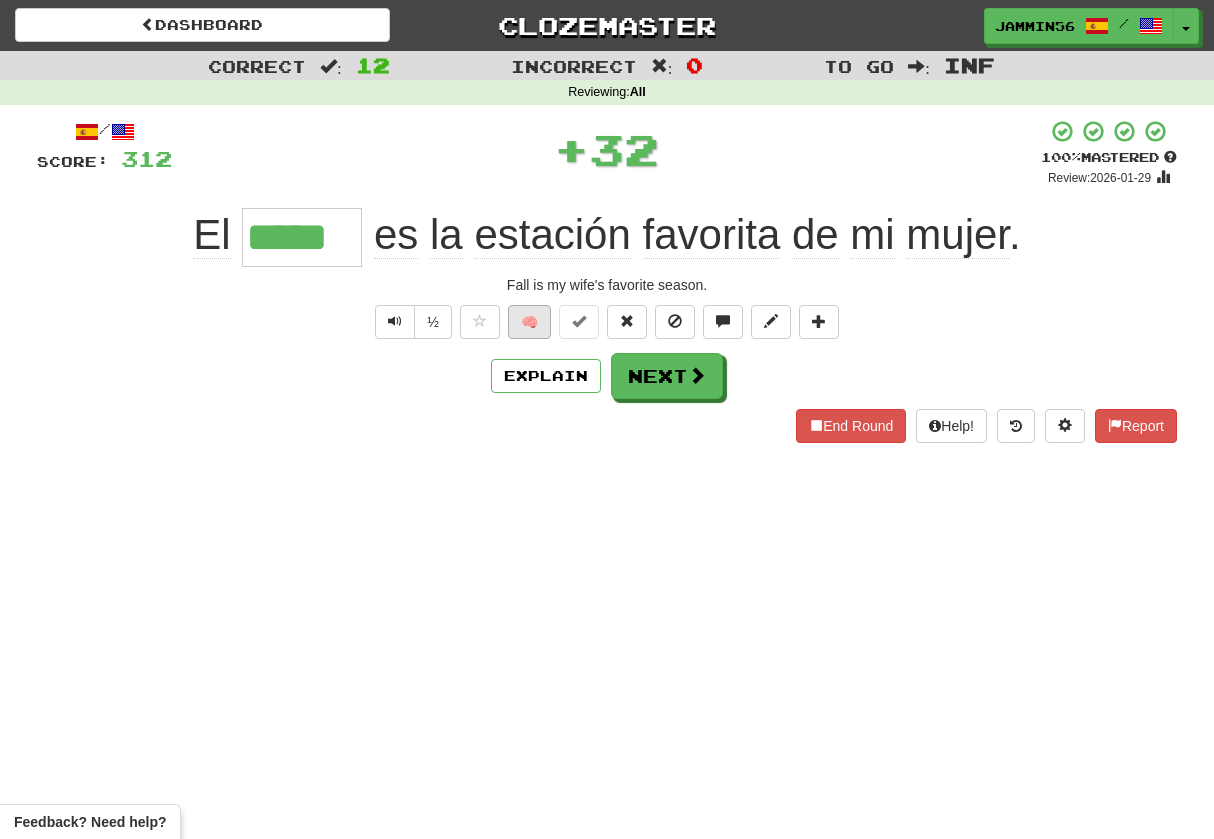 click on "🧠" at bounding box center (529, 322) 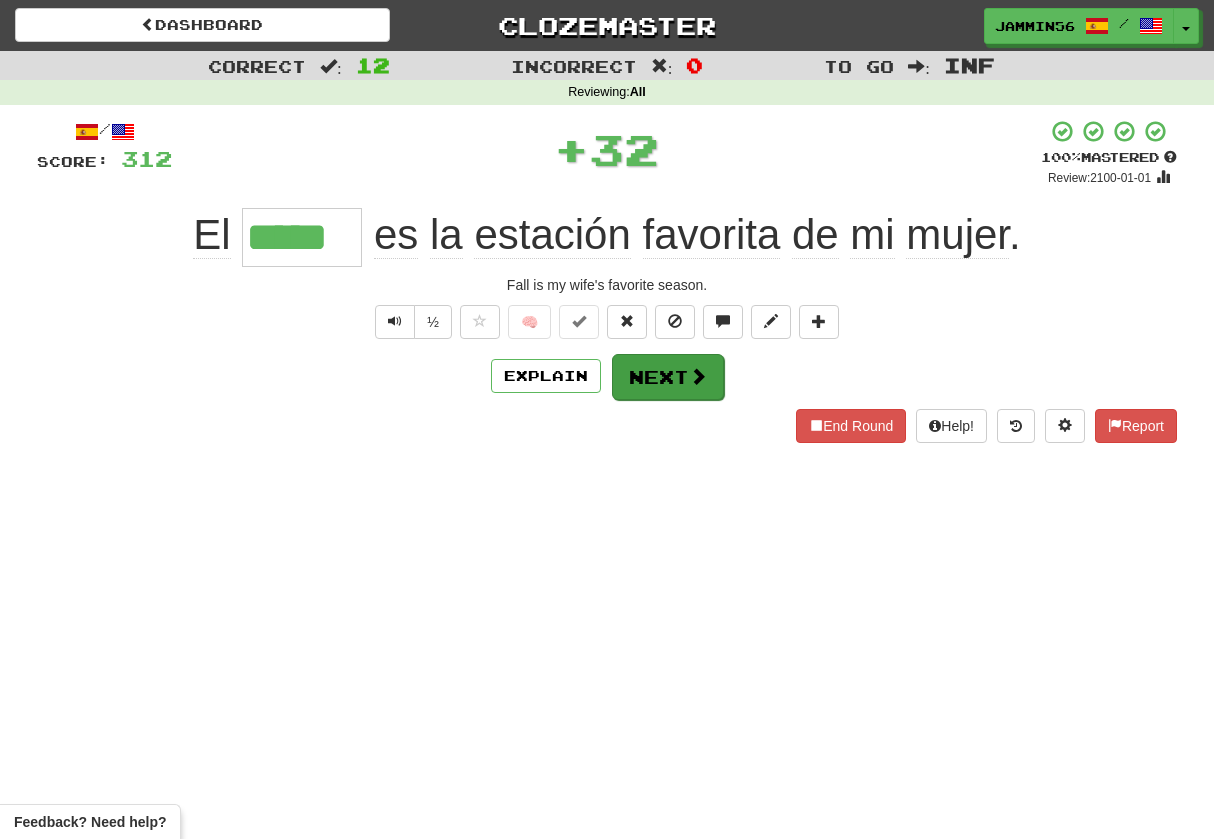click on "Next" at bounding box center (668, 377) 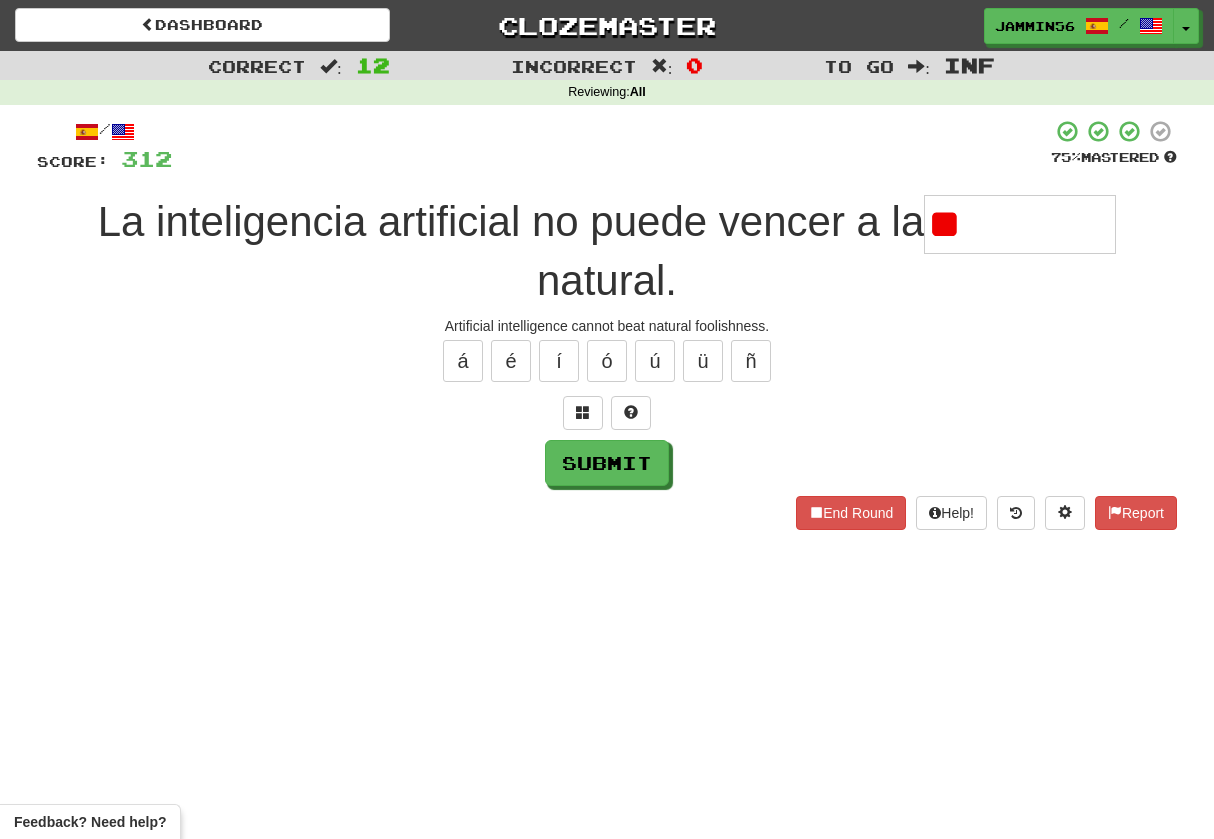 type on "*" 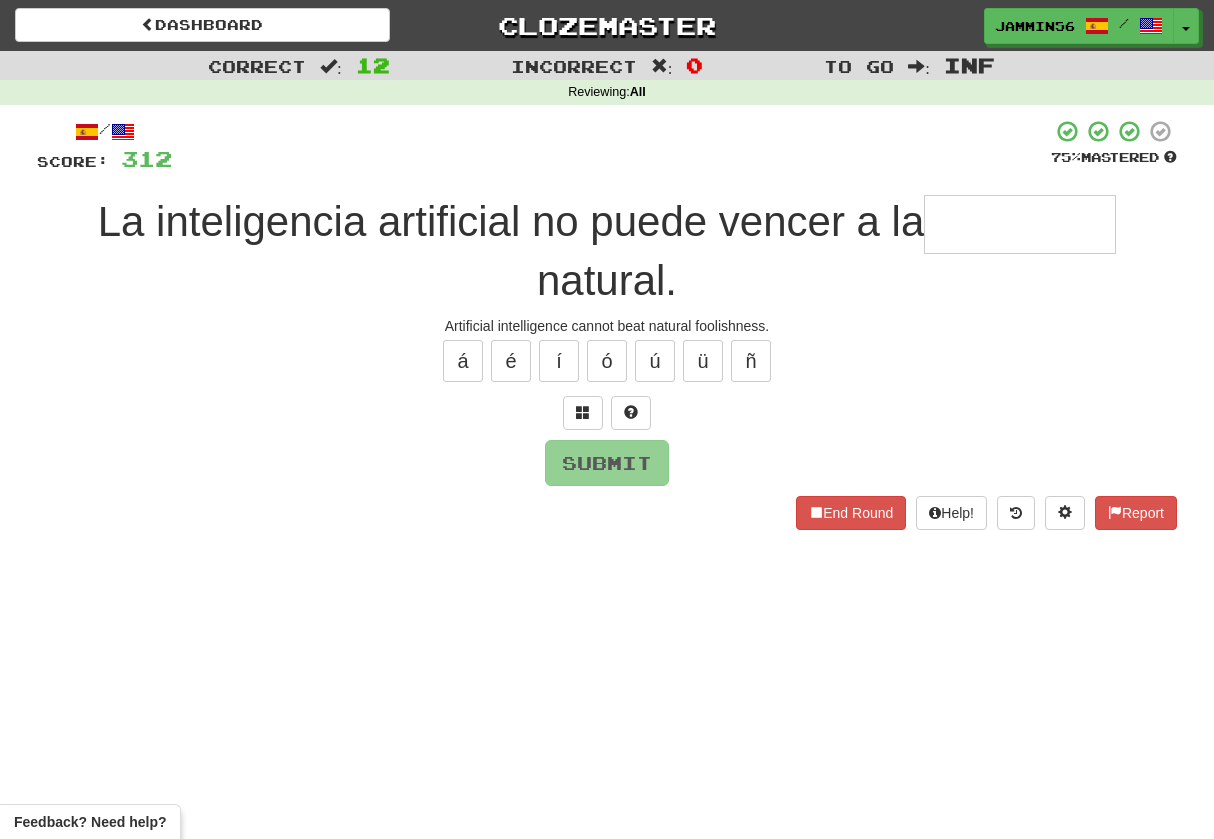 type on "*" 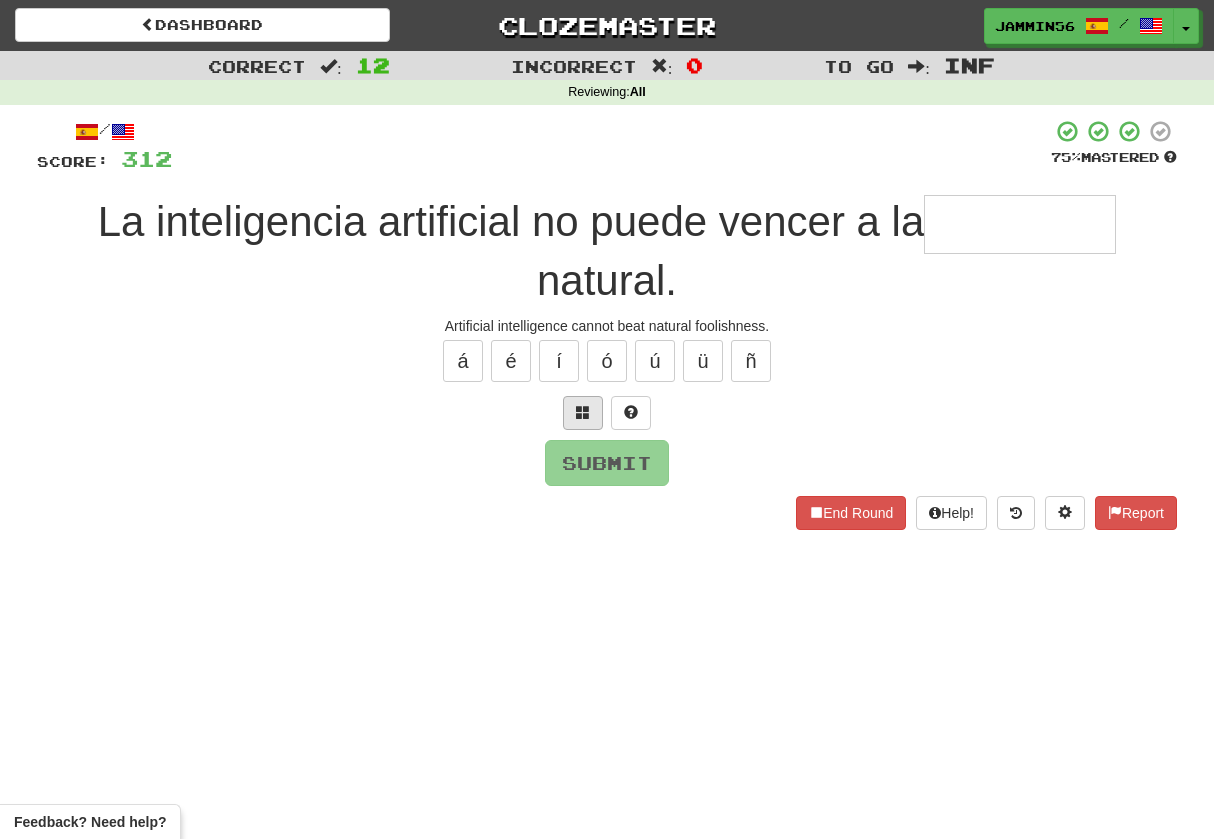 click at bounding box center (583, 413) 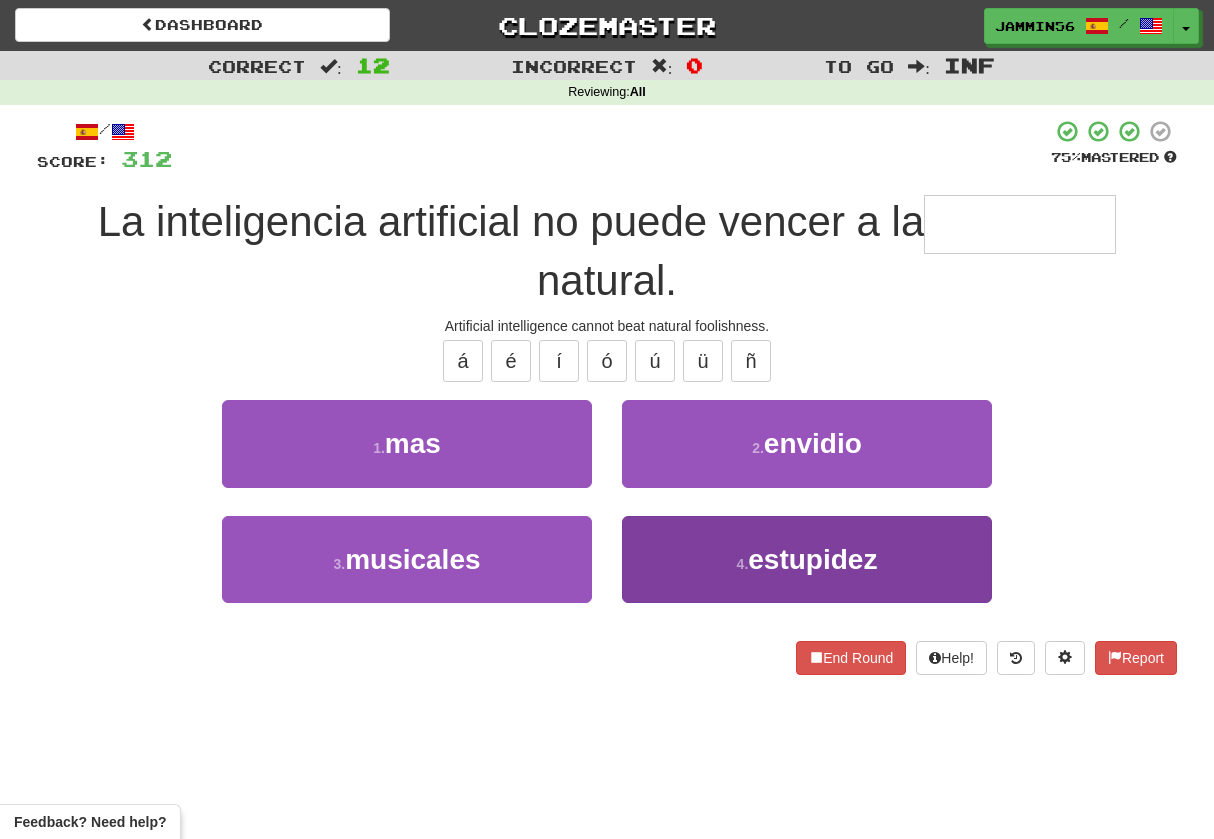 click on "4 .  estupidez" at bounding box center [807, 559] 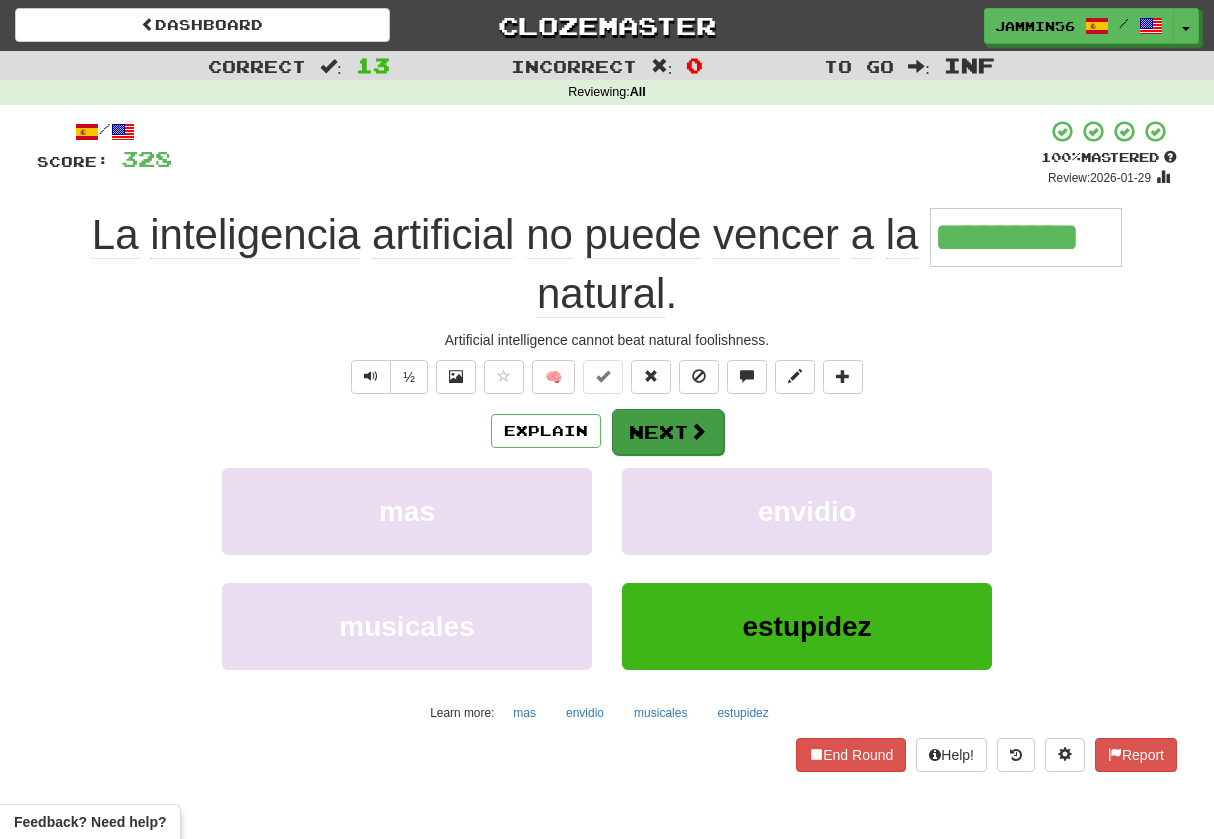 click on "Next" at bounding box center [668, 432] 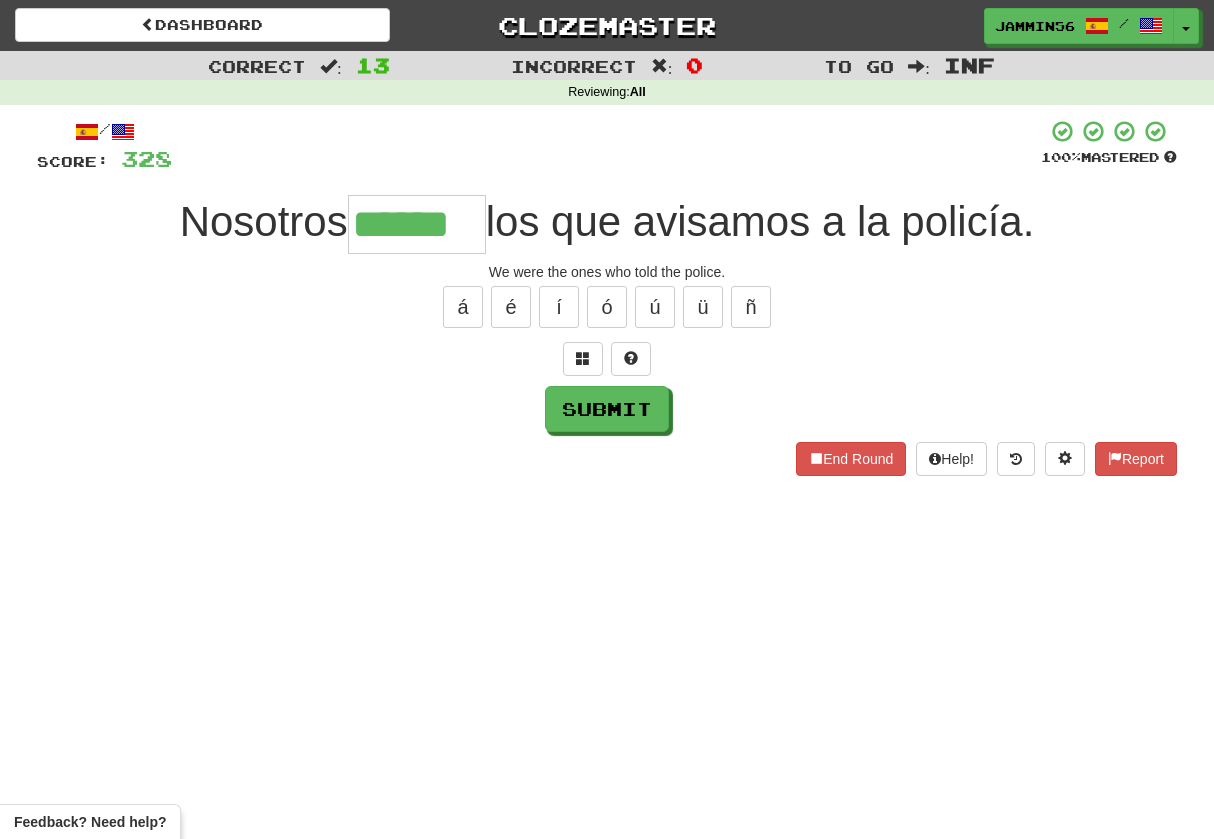 type on "******" 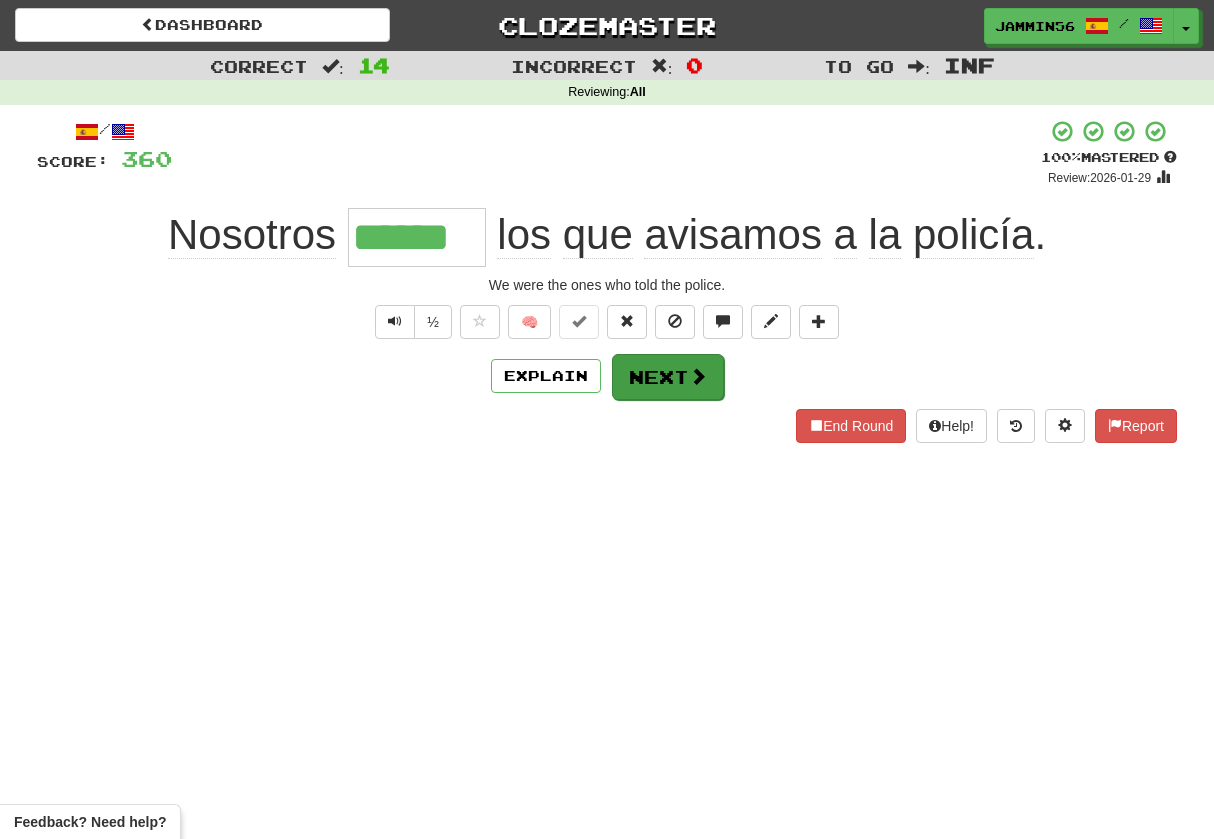 click on "Next" at bounding box center (668, 377) 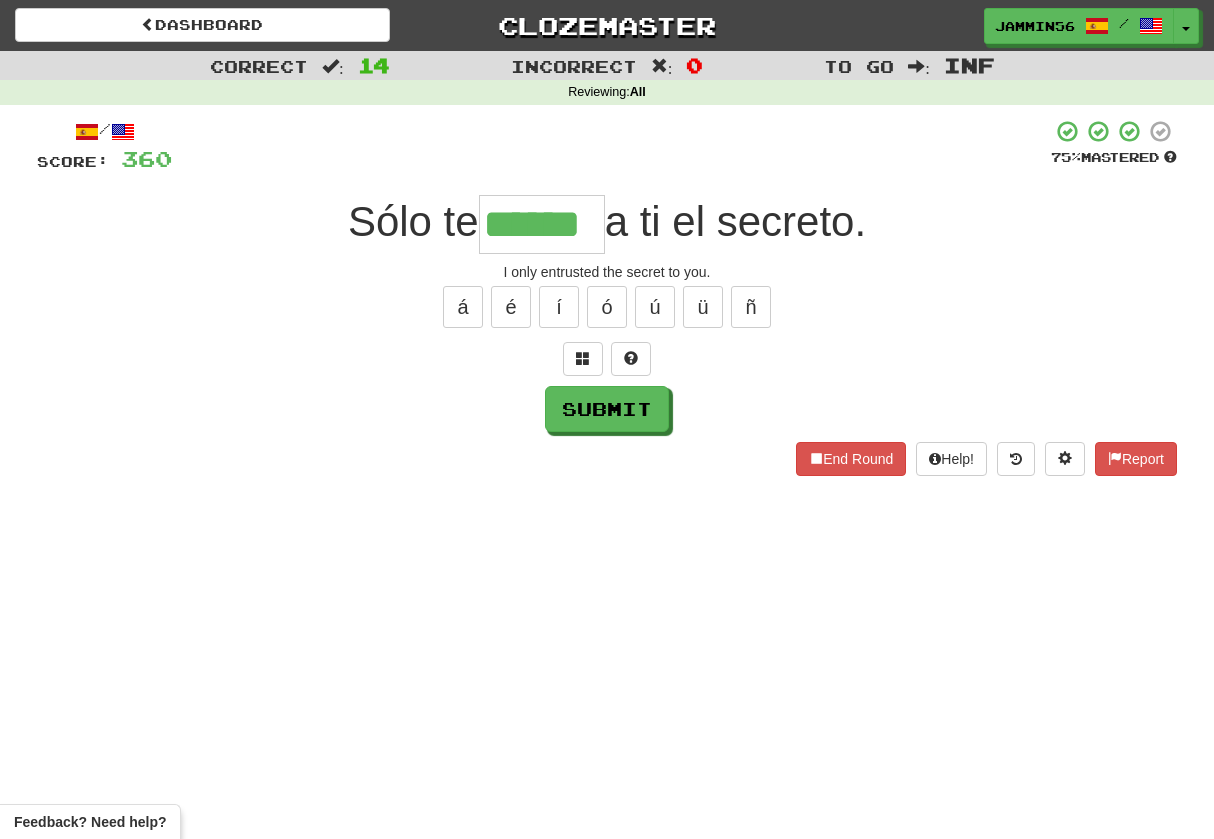 type on "******" 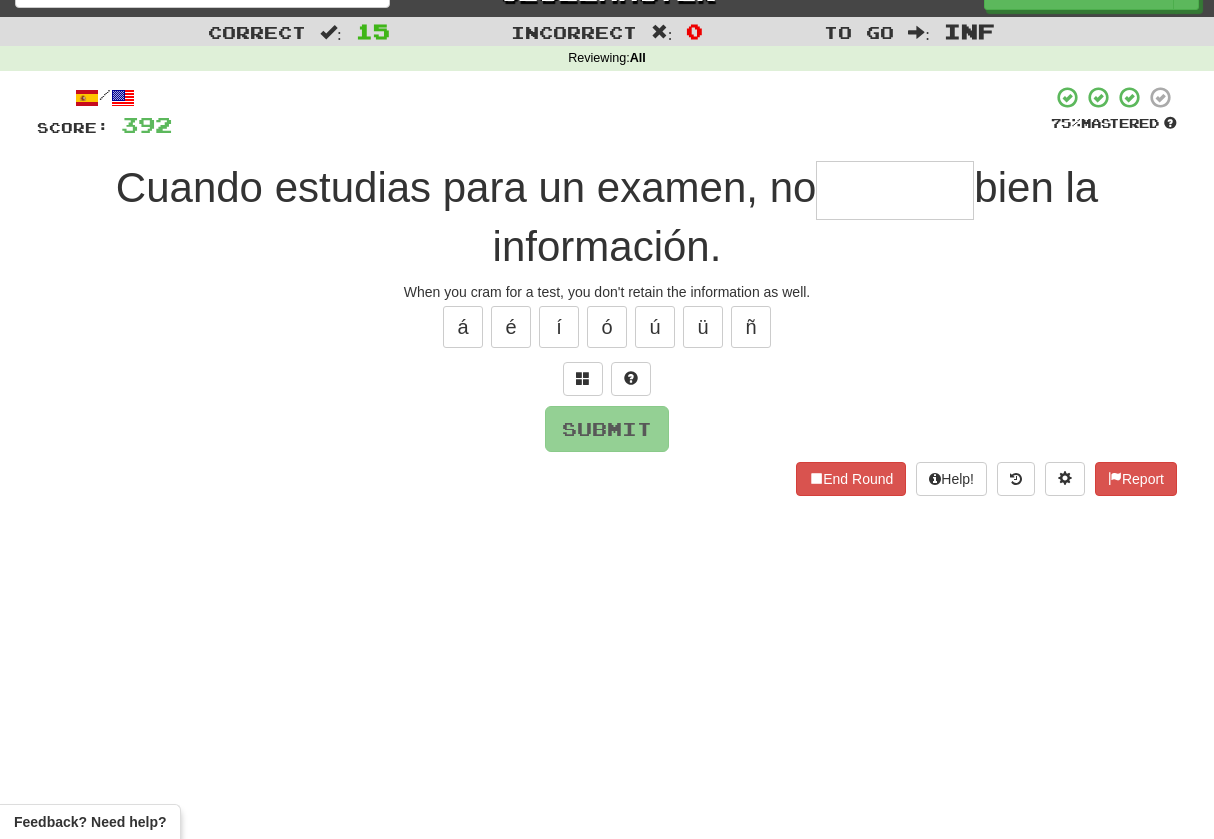 scroll, scrollTop: 53, scrollLeft: 0, axis: vertical 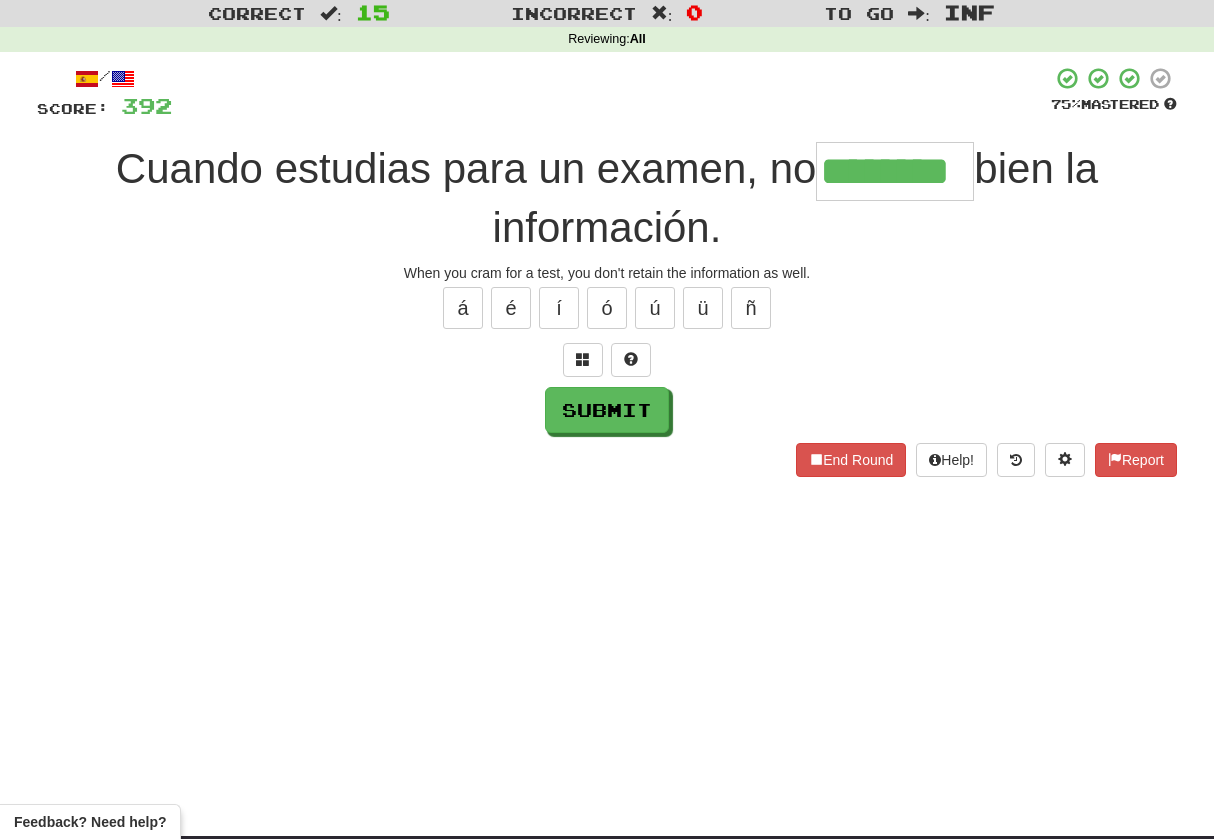 type on "********" 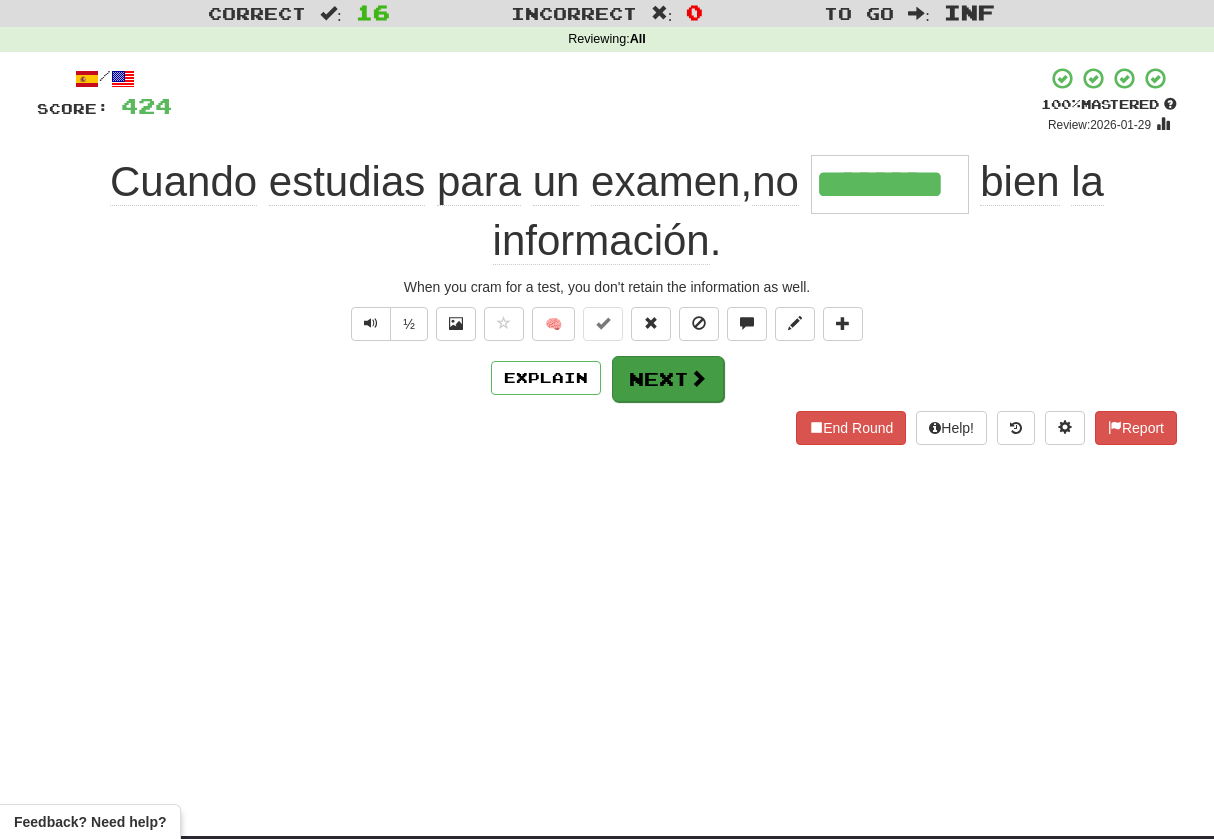 click on "Next" at bounding box center (668, 379) 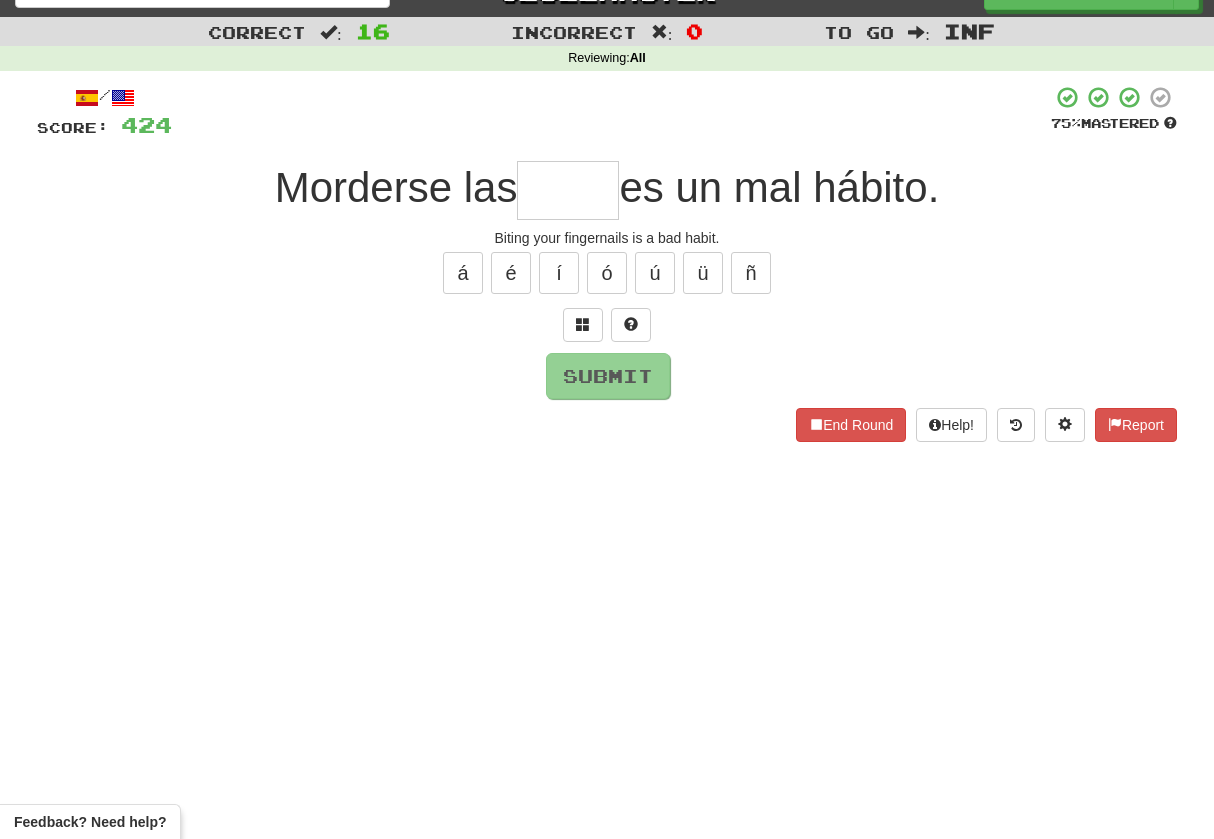 scroll, scrollTop: 0, scrollLeft: 0, axis: both 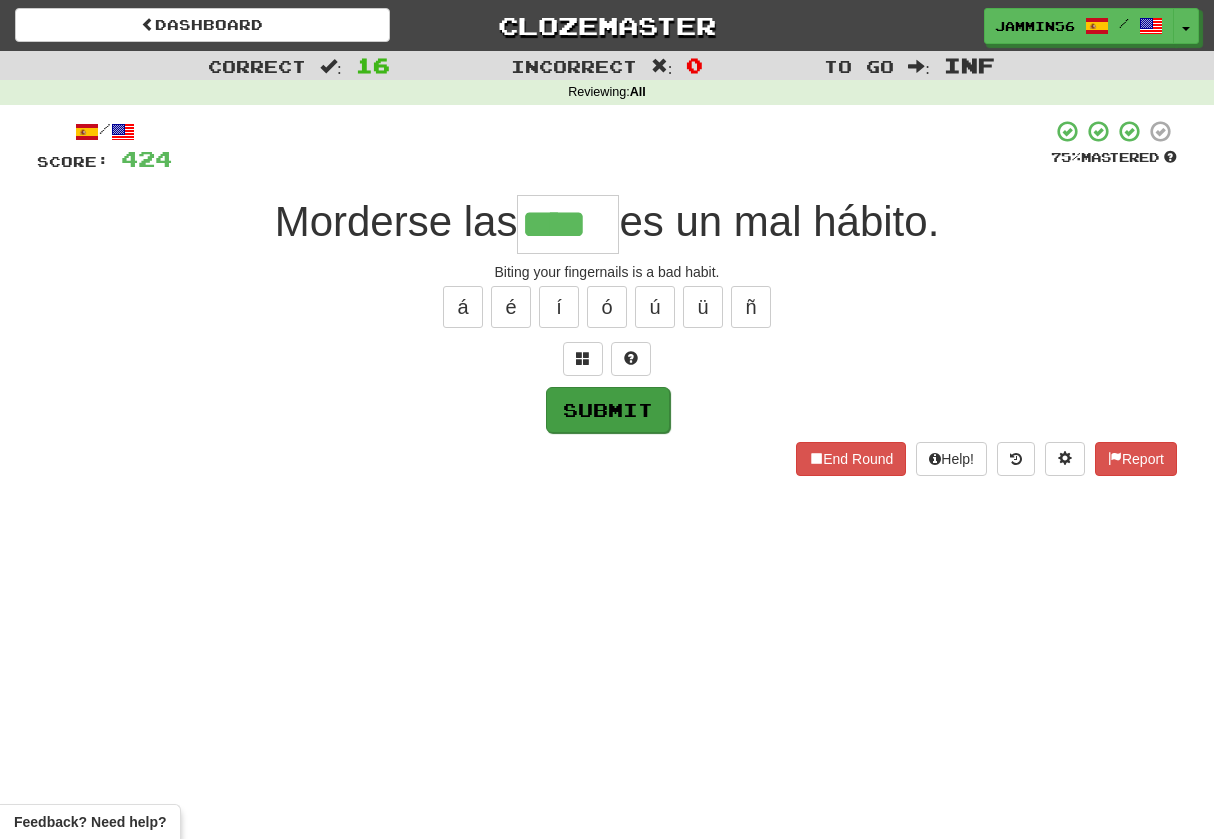 type on "****" 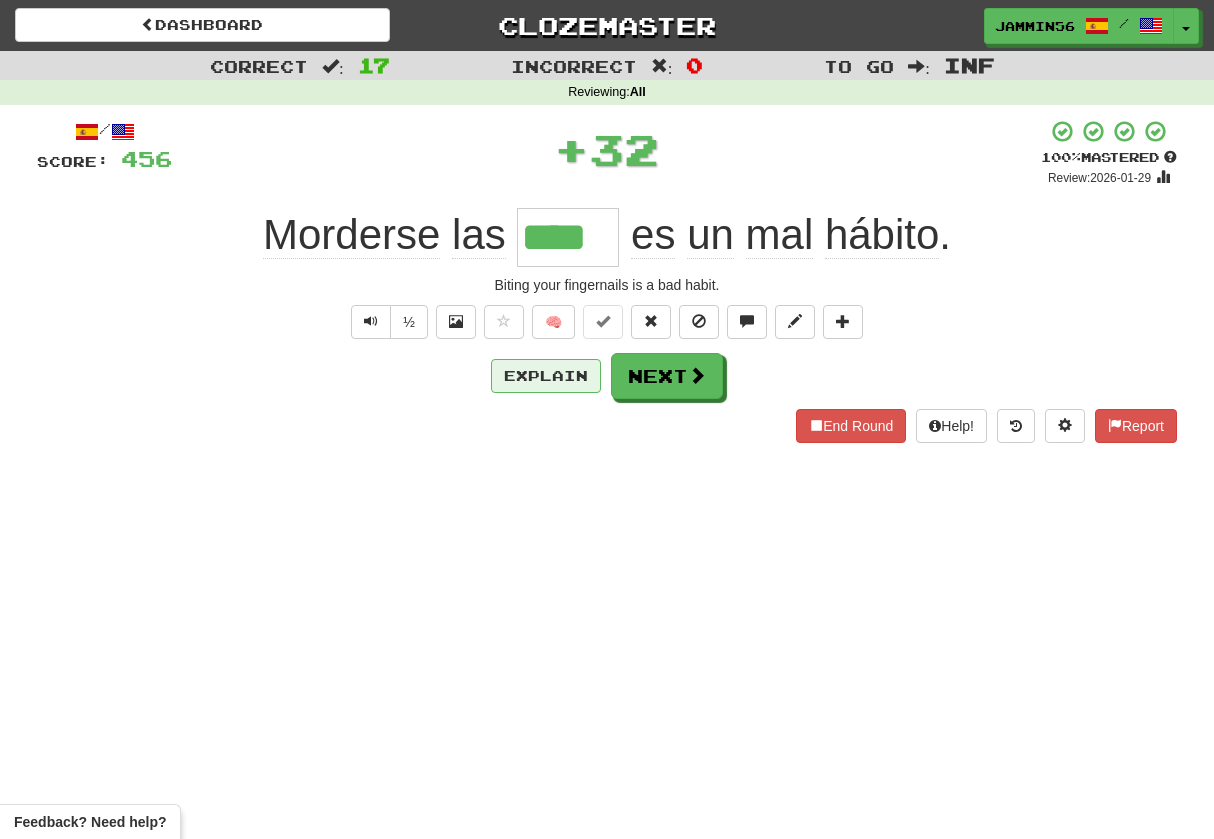 click on "Explain" at bounding box center [546, 376] 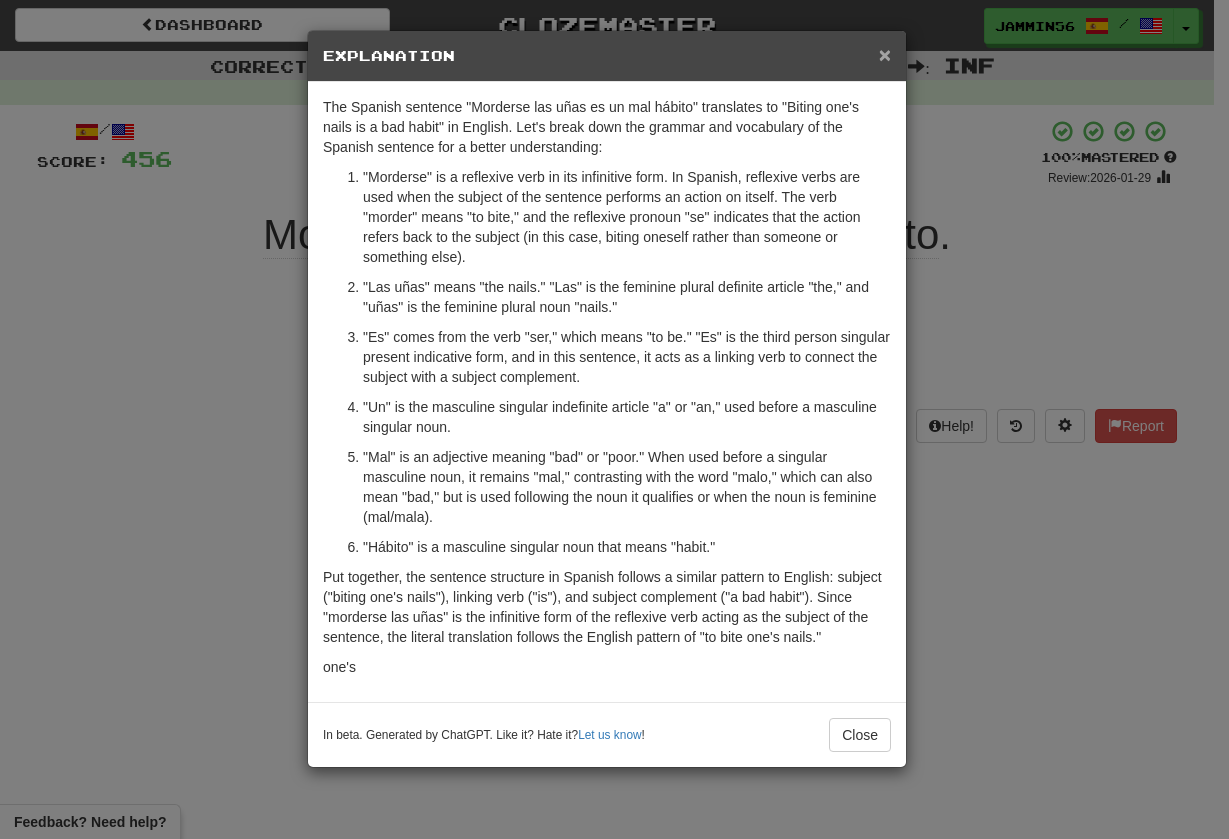 click on "×" at bounding box center [885, 54] 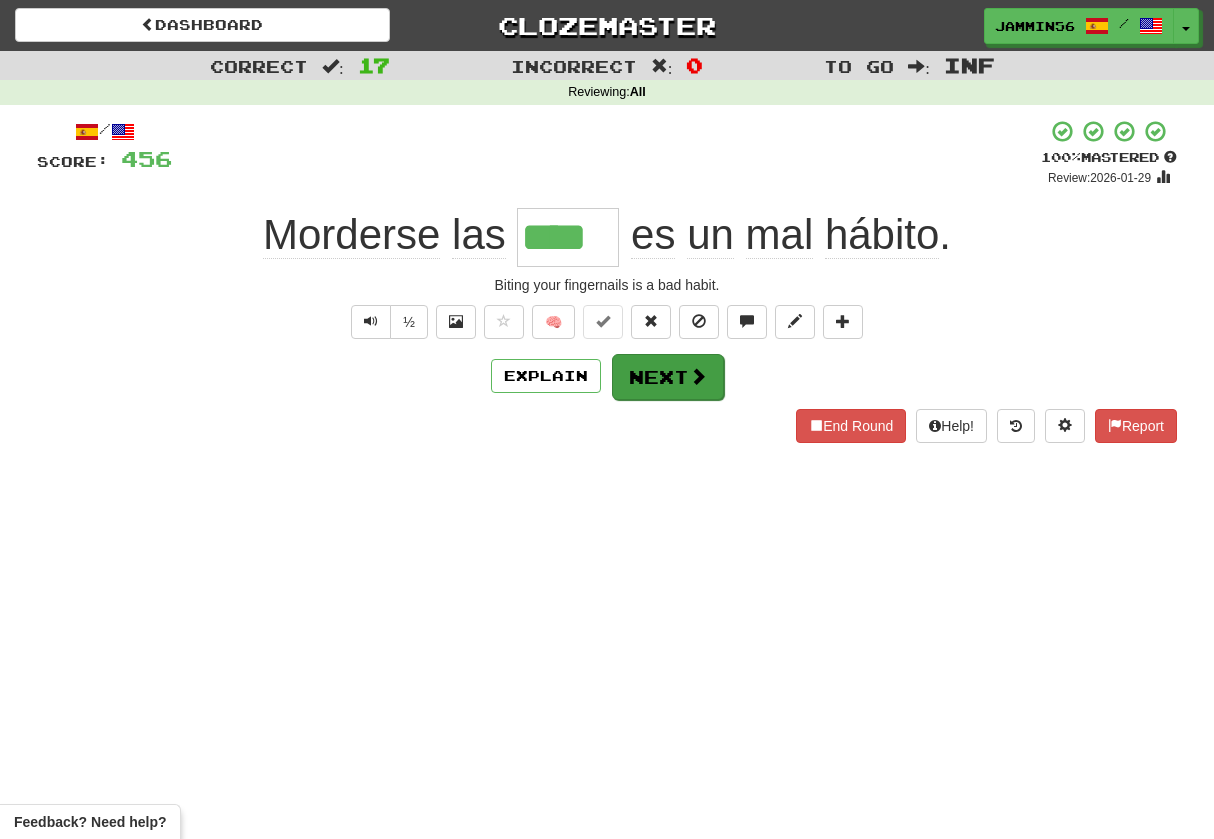 click at bounding box center (698, 376) 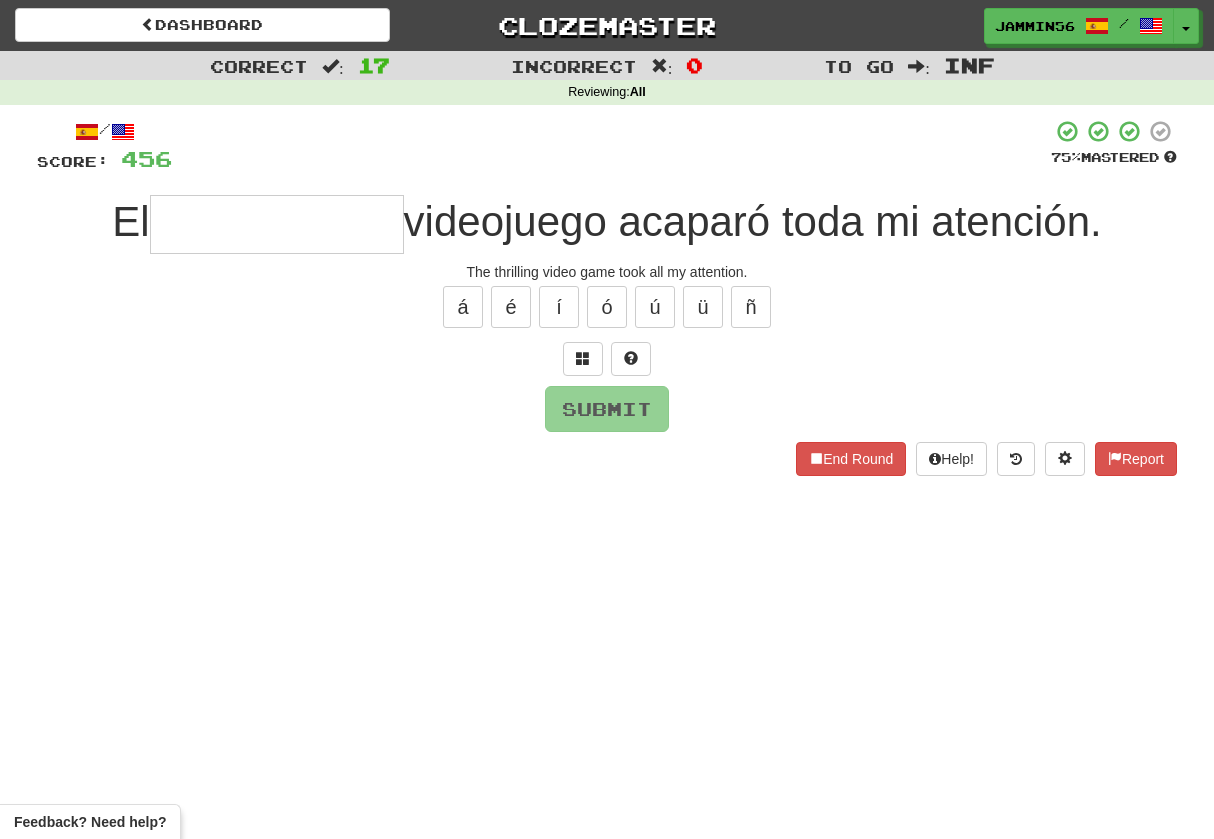 type on "*" 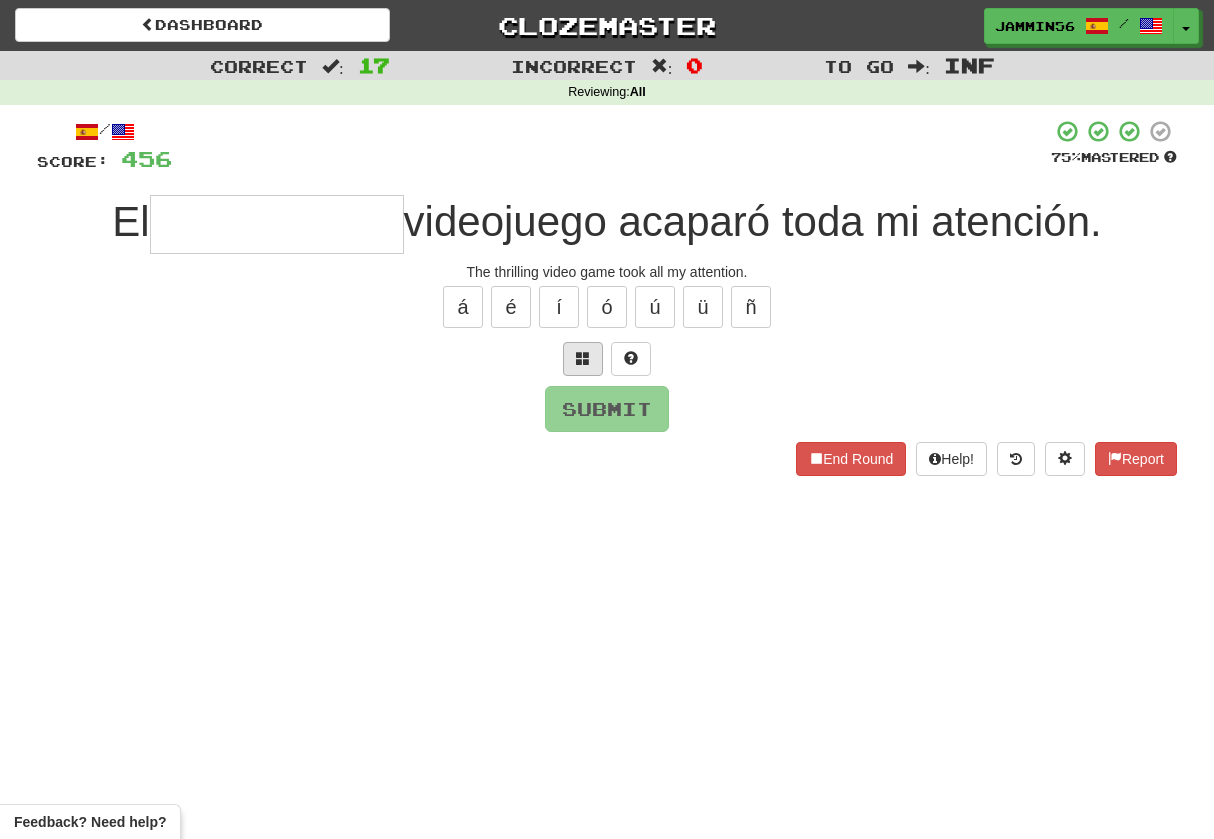 click at bounding box center (583, 359) 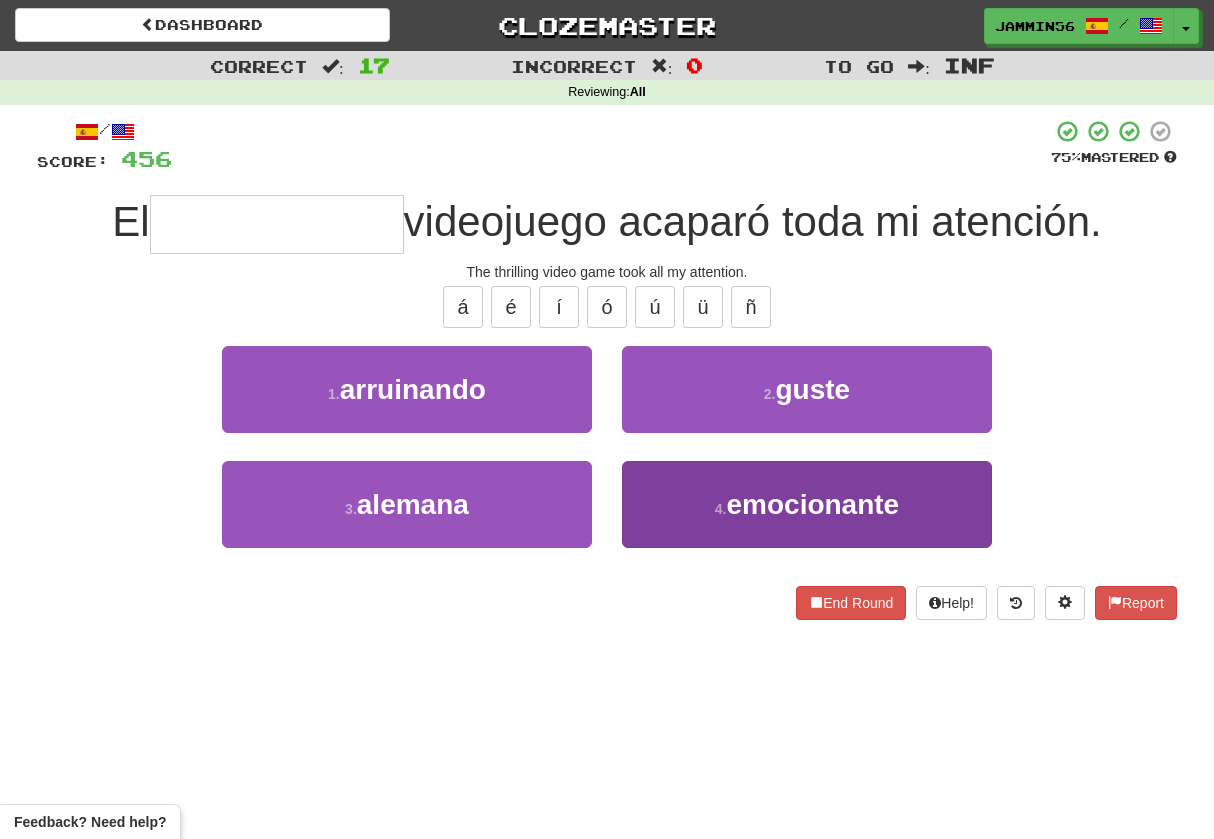 click on "4 .  emocionante" at bounding box center (807, 504) 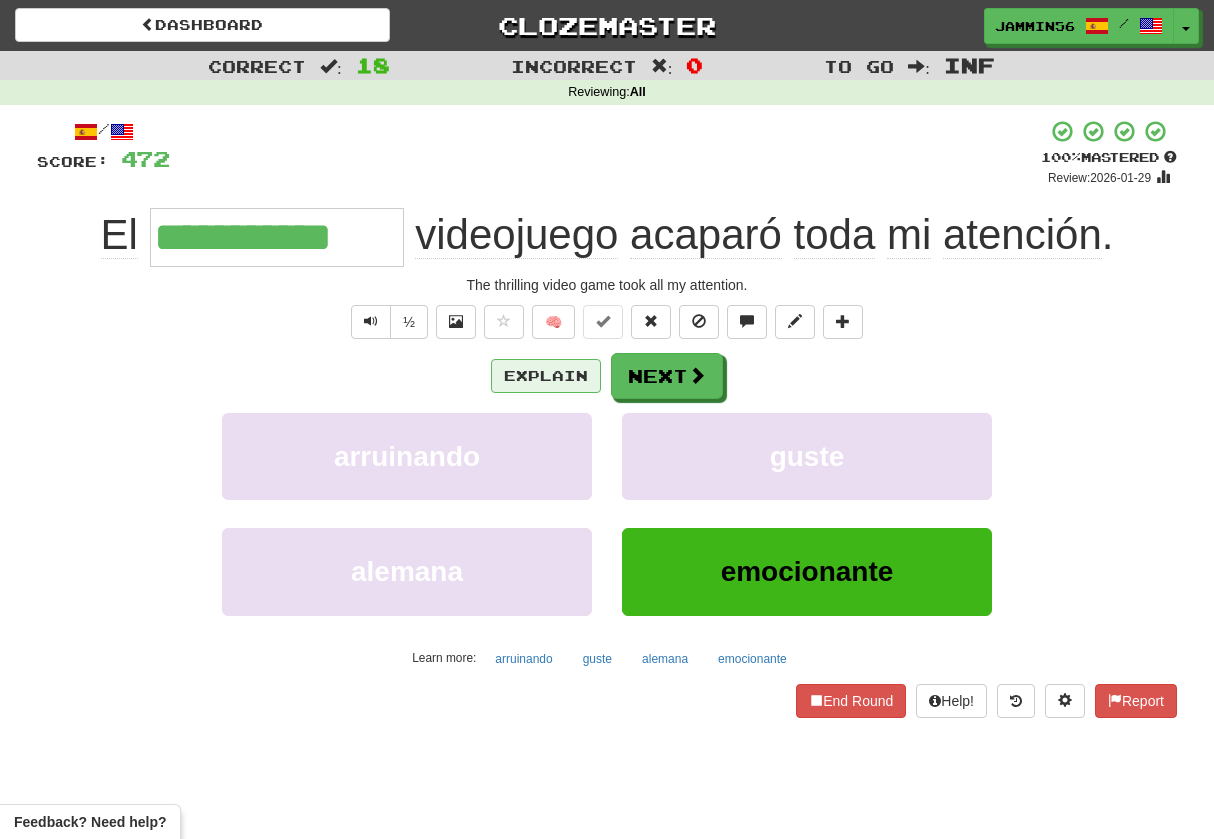 click on "Explain" at bounding box center (546, 376) 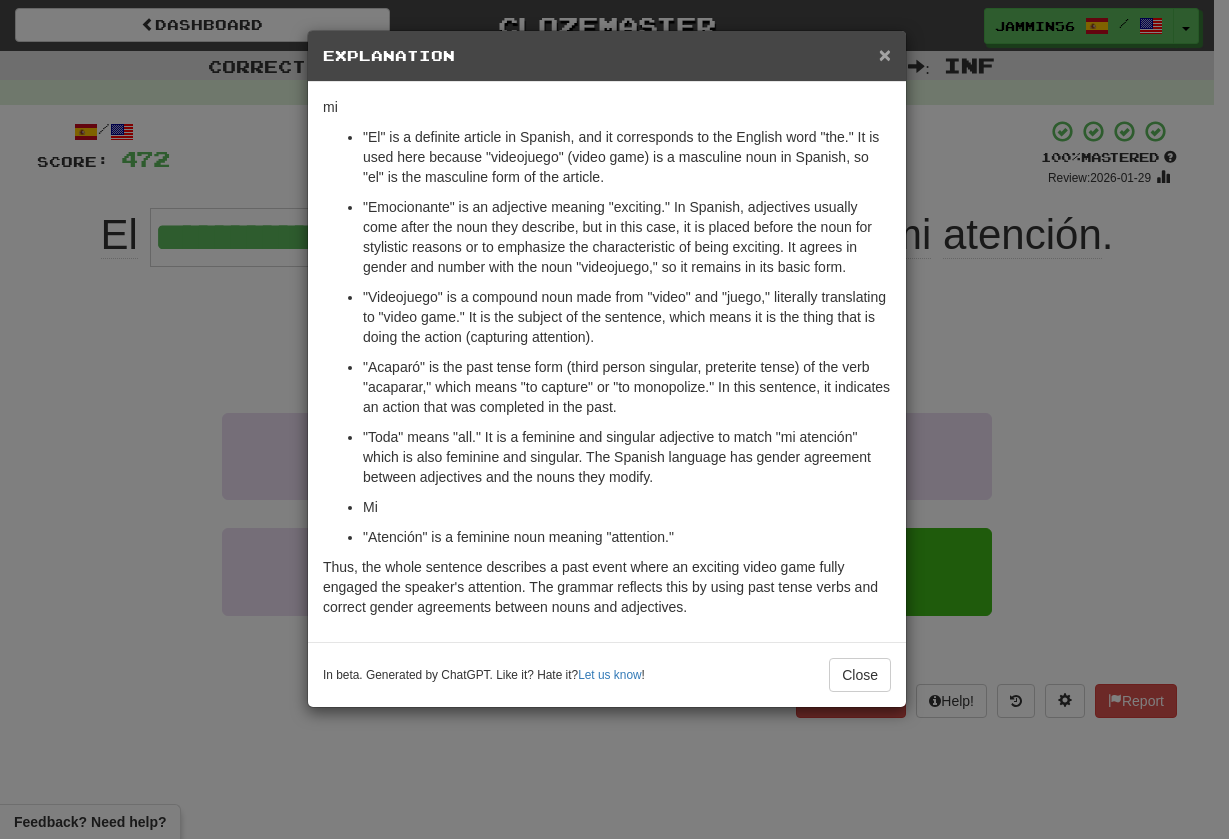 click on "×" at bounding box center [885, 54] 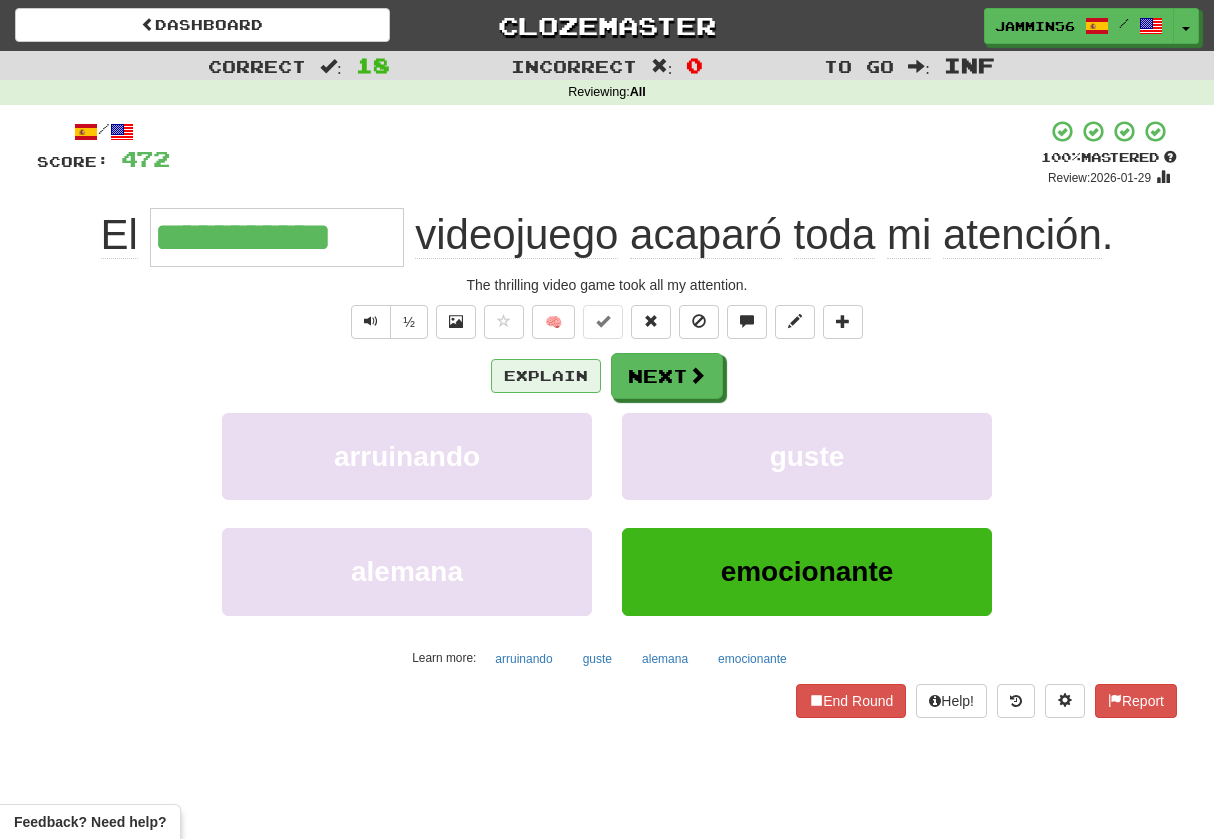 click on "Explain" at bounding box center (546, 376) 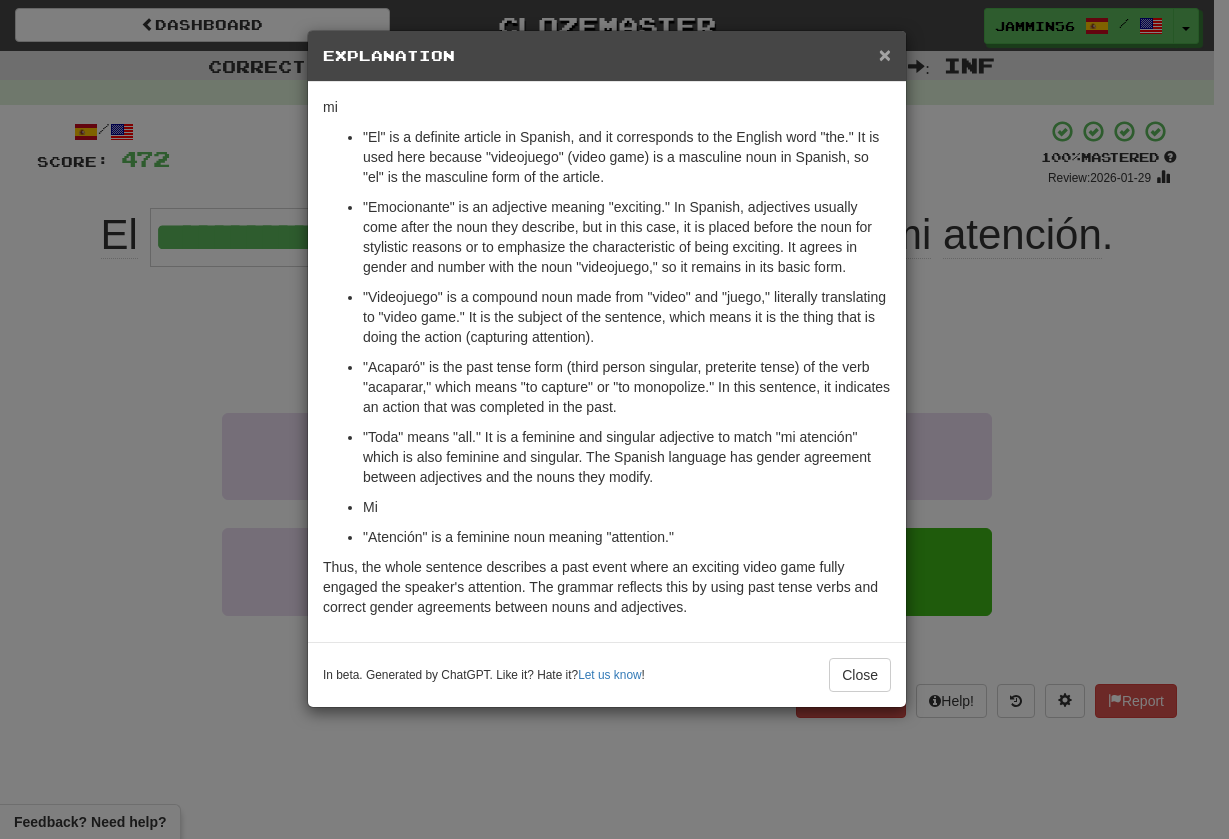 click on "×" at bounding box center [885, 54] 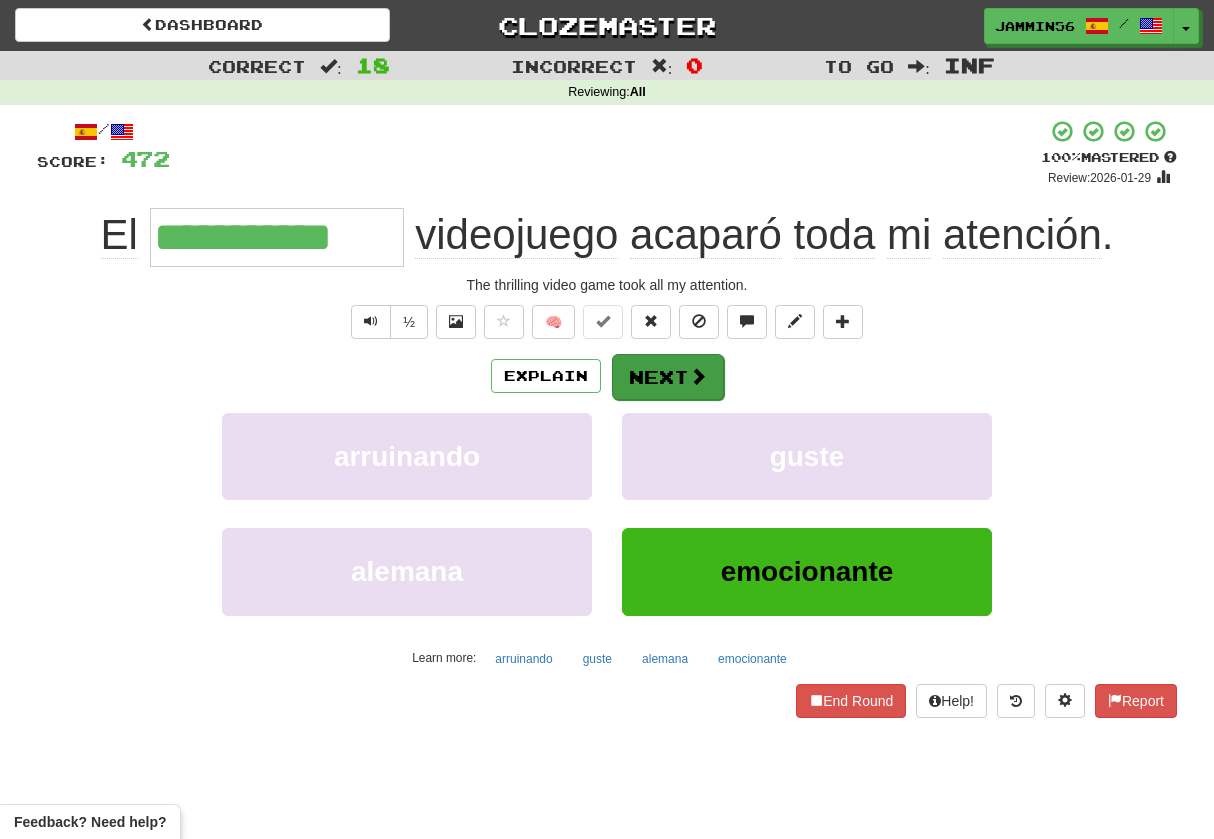 click on "Next" at bounding box center [668, 377] 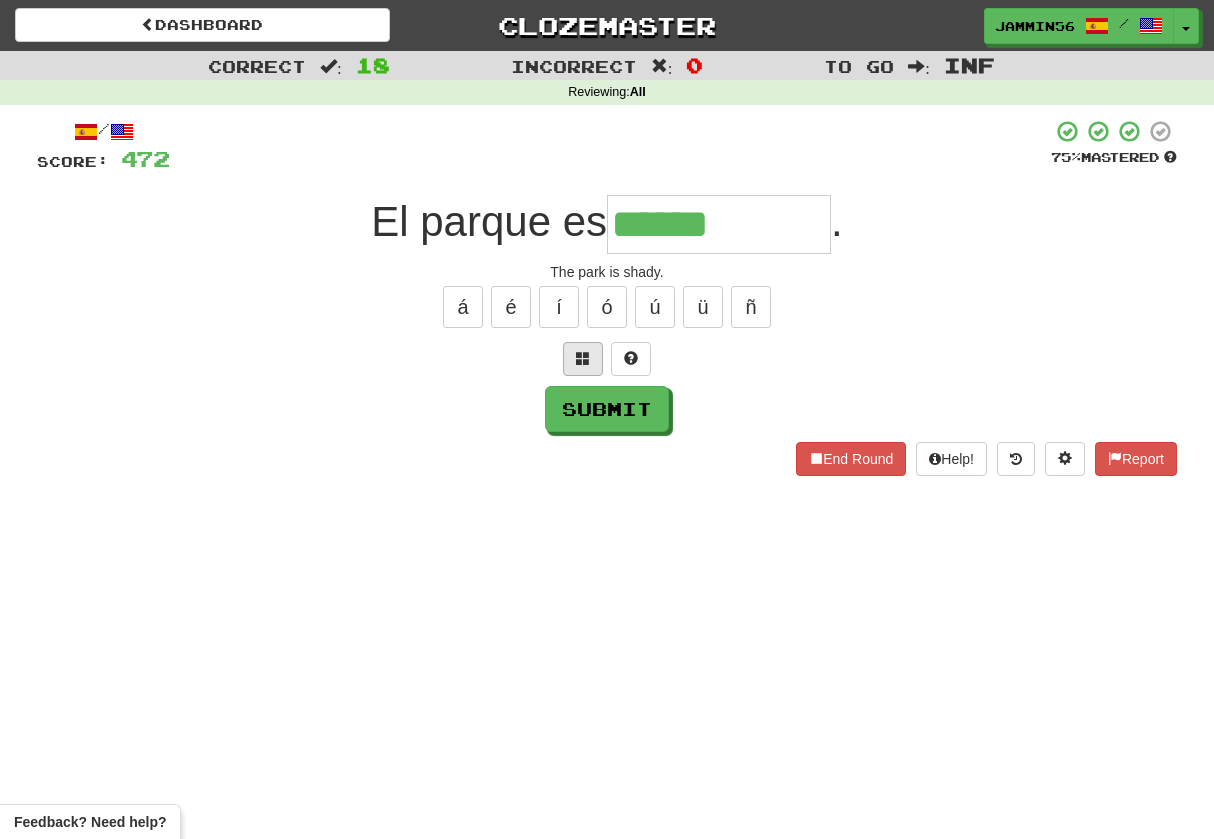 click at bounding box center [583, 358] 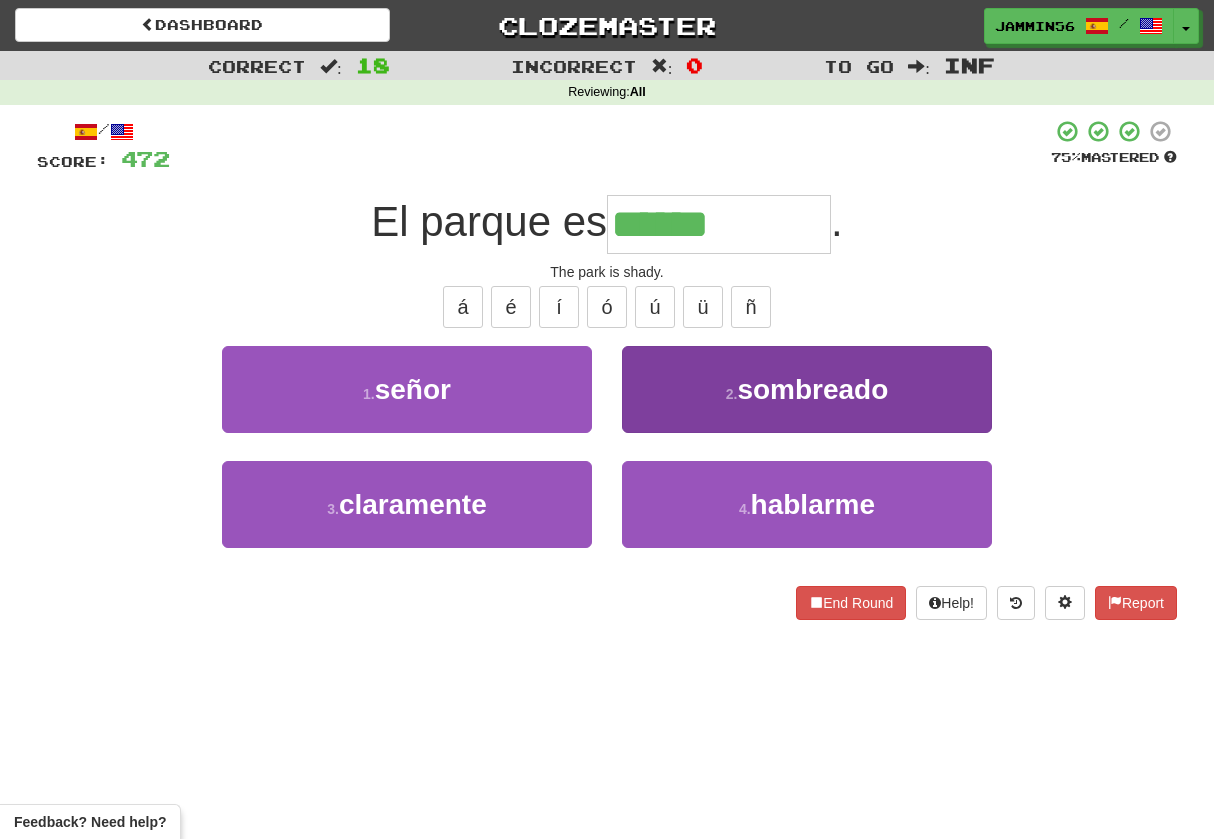 click on "2 .  sombreado" at bounding box center [807, 389] 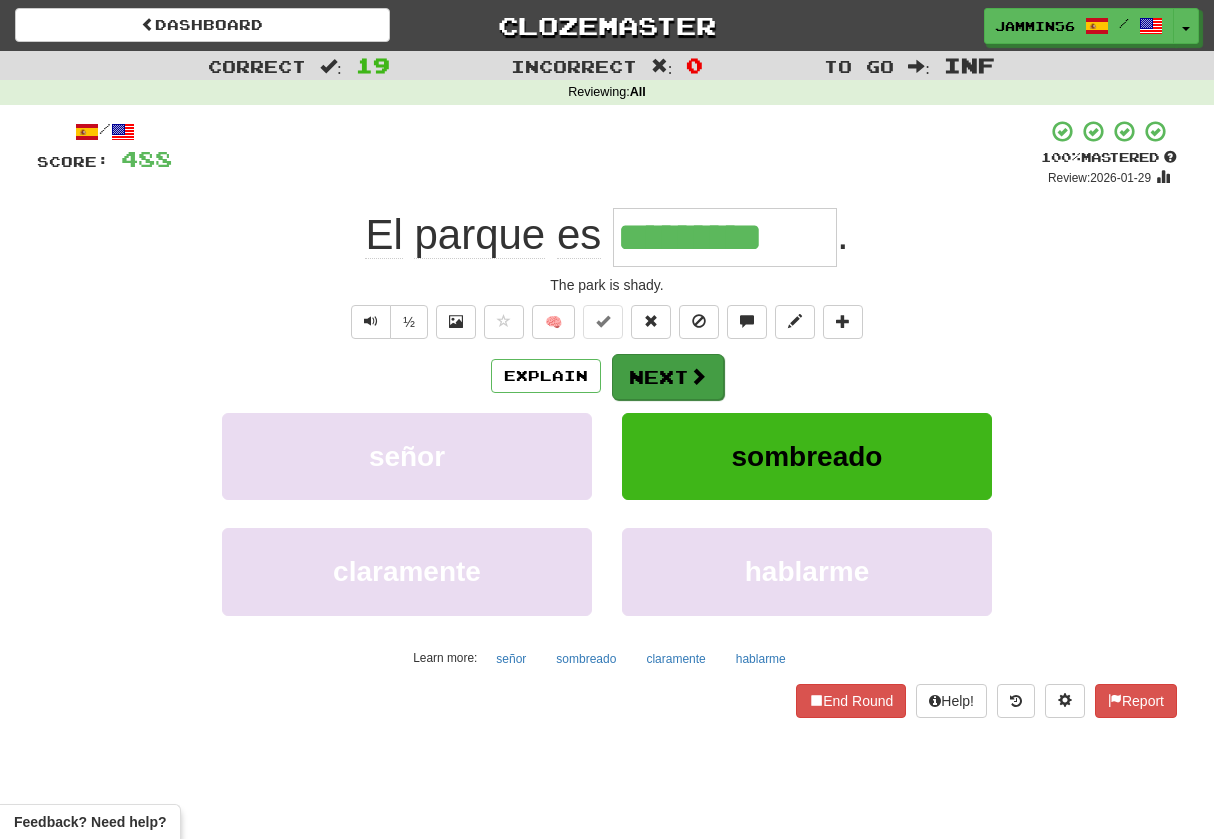 click on "Next" at bounding box center [668, 377] 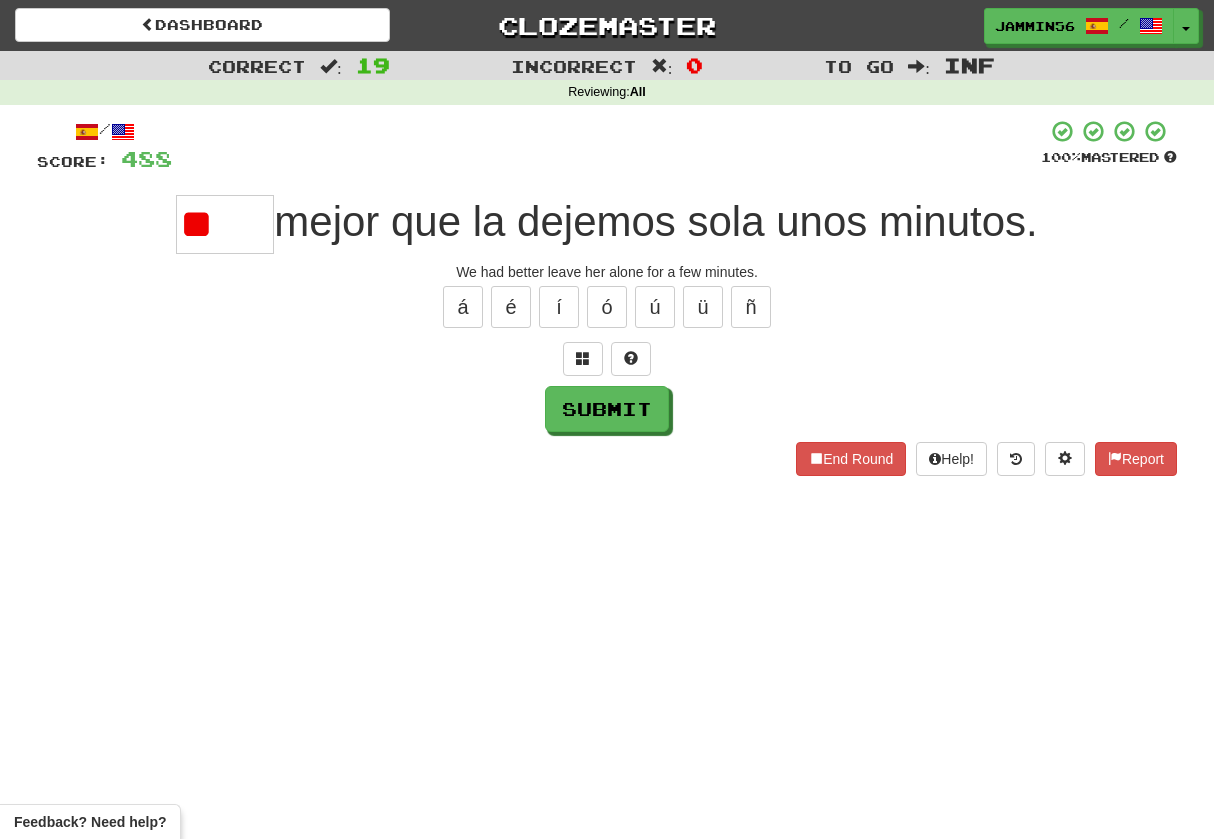 type on "*" 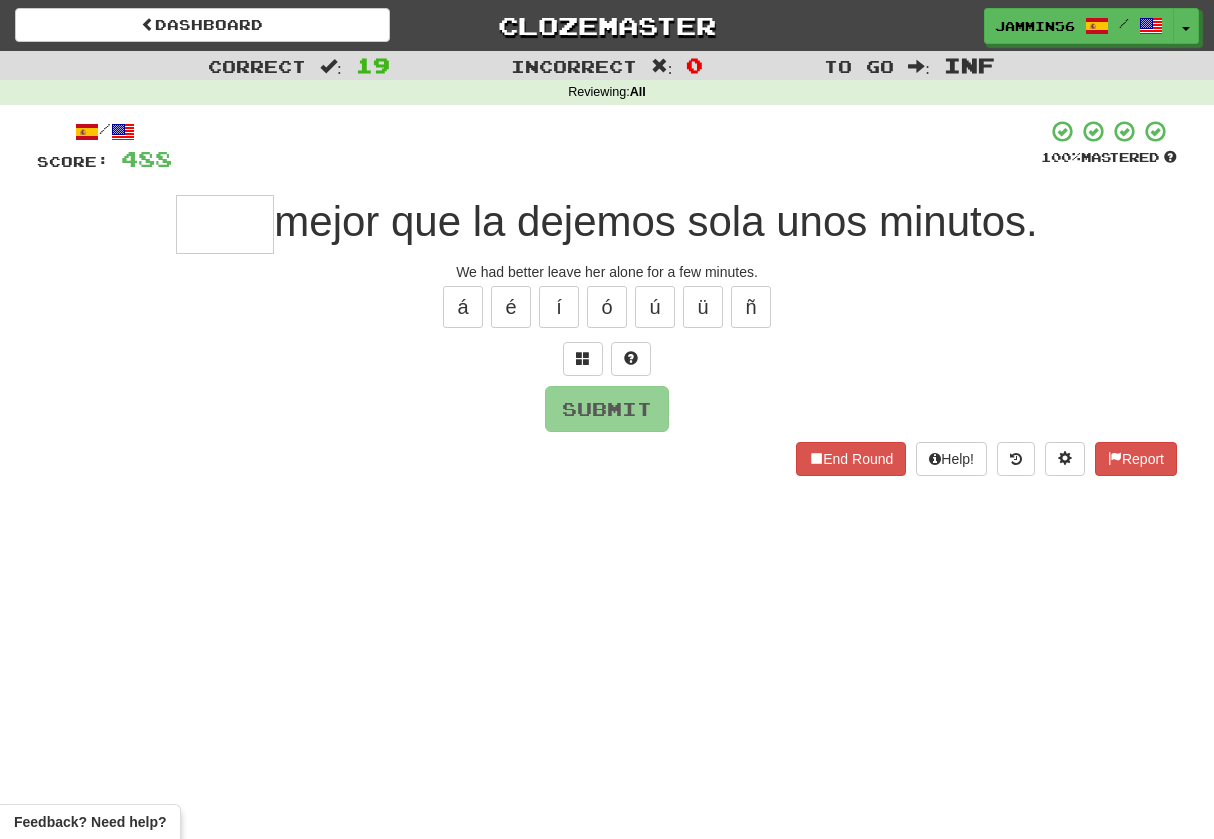 type on "*" 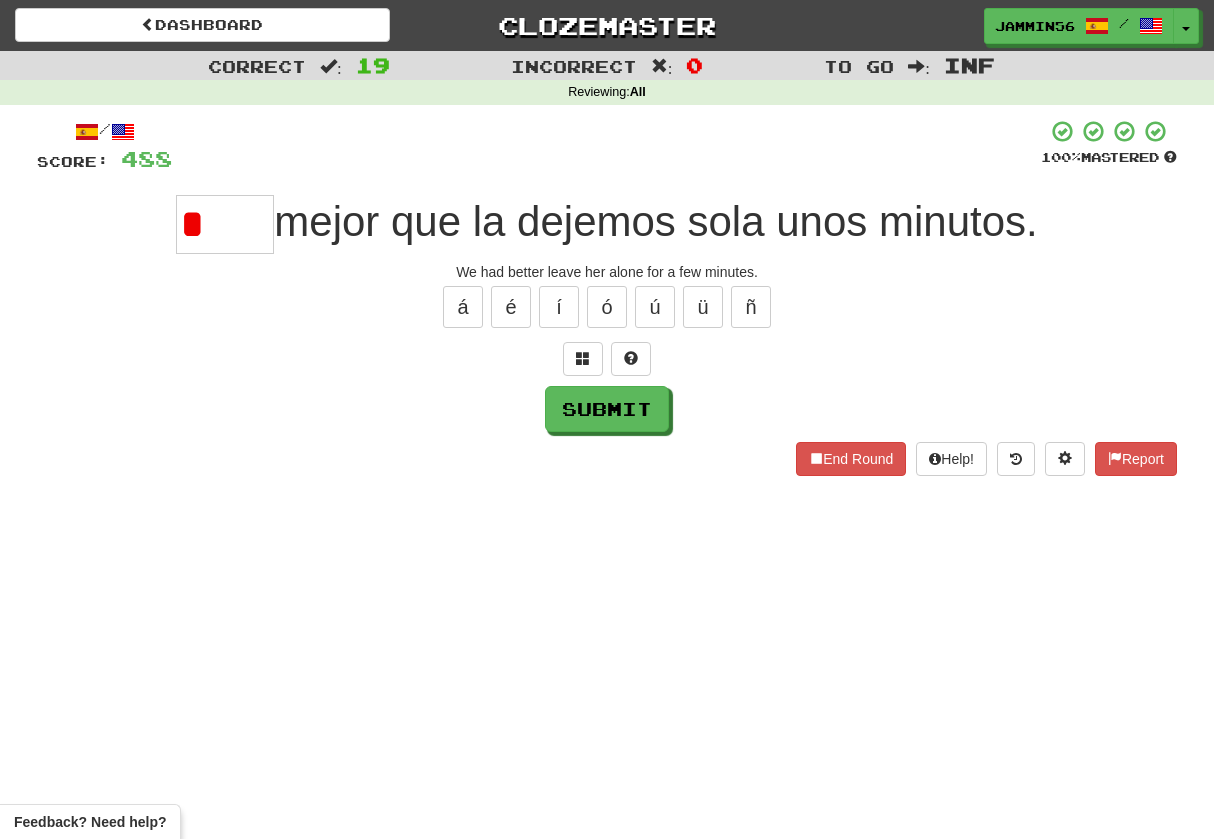 type on "*" 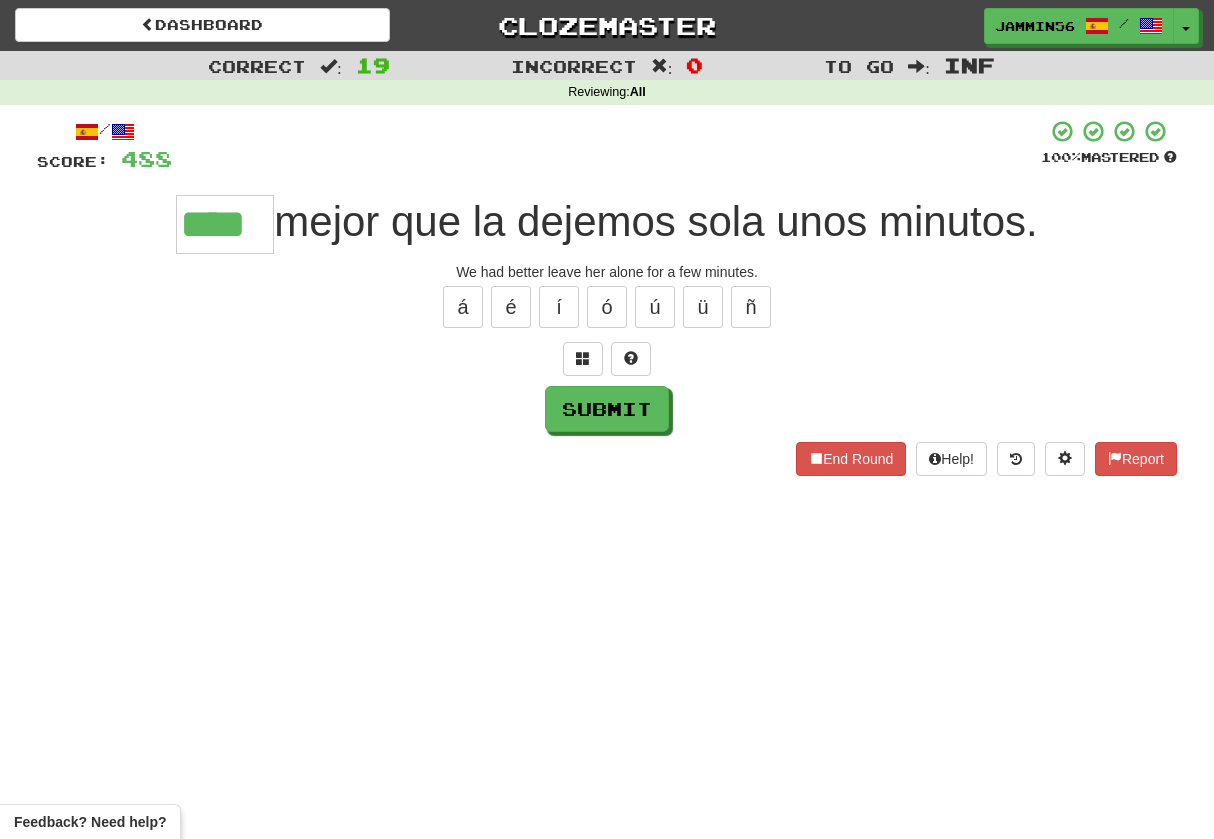 type on "****" 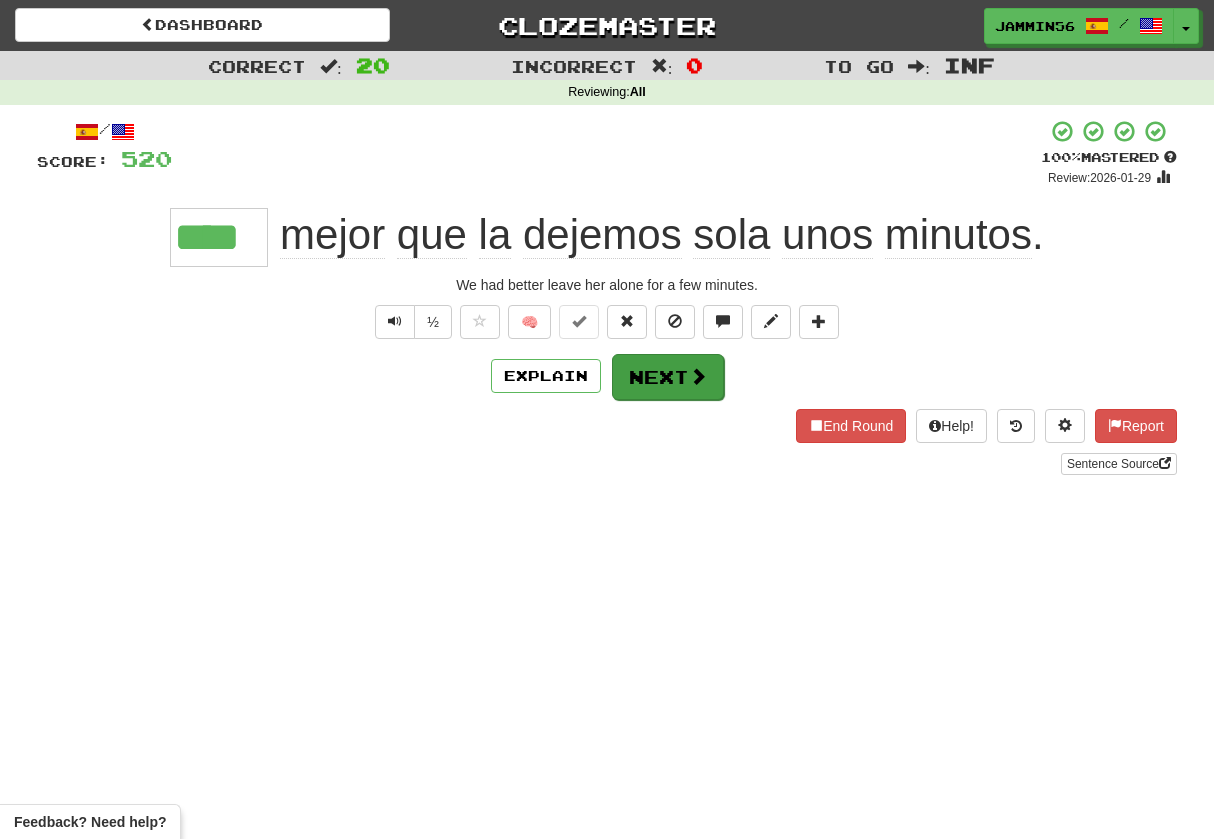 click on "Next" at bounding box center (668, 377) 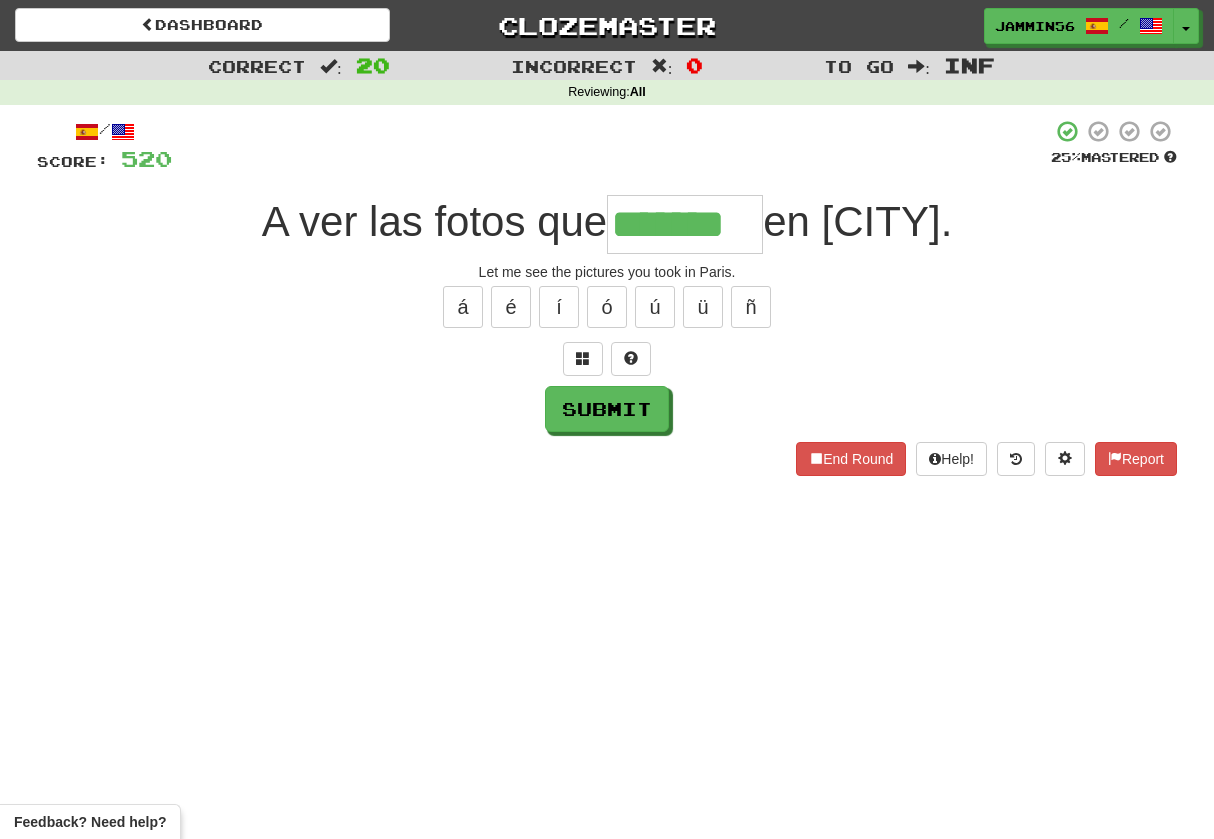 type on "*******" 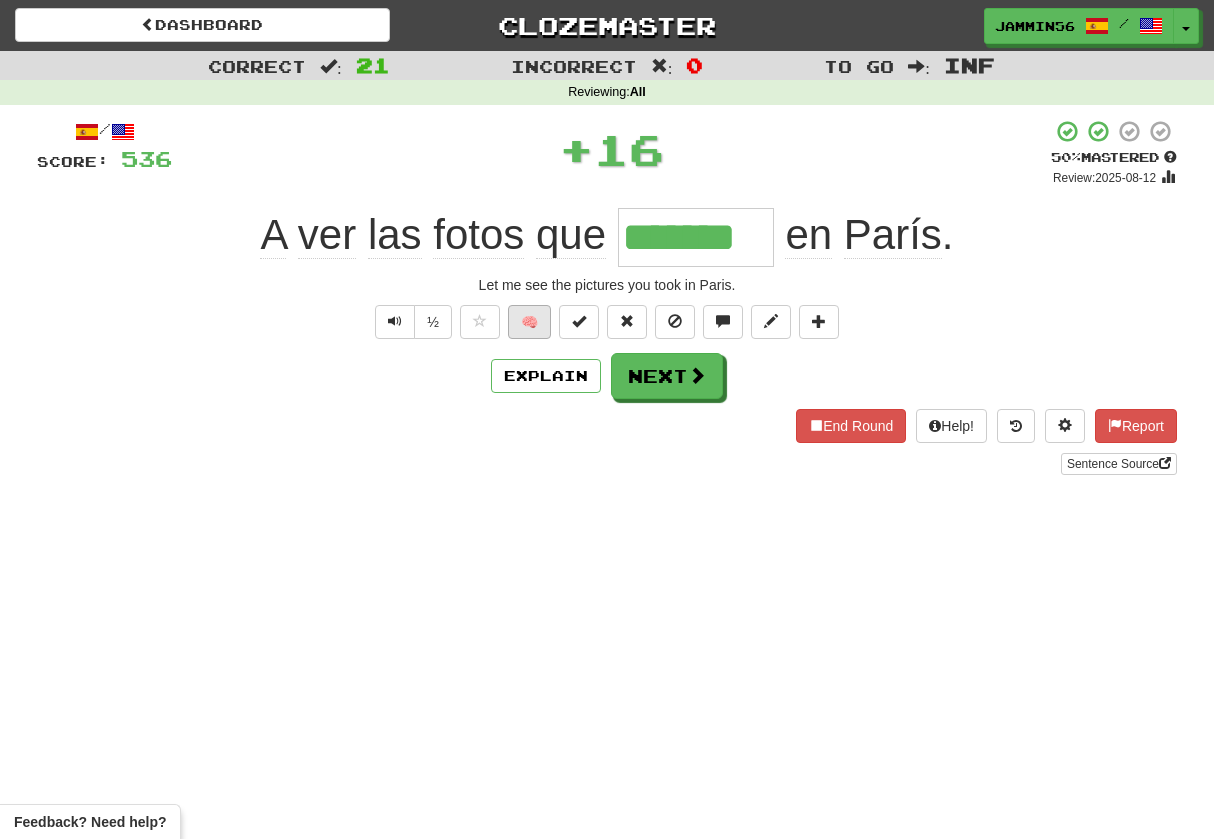 click on "🧠" at bounding box center (529, 322) 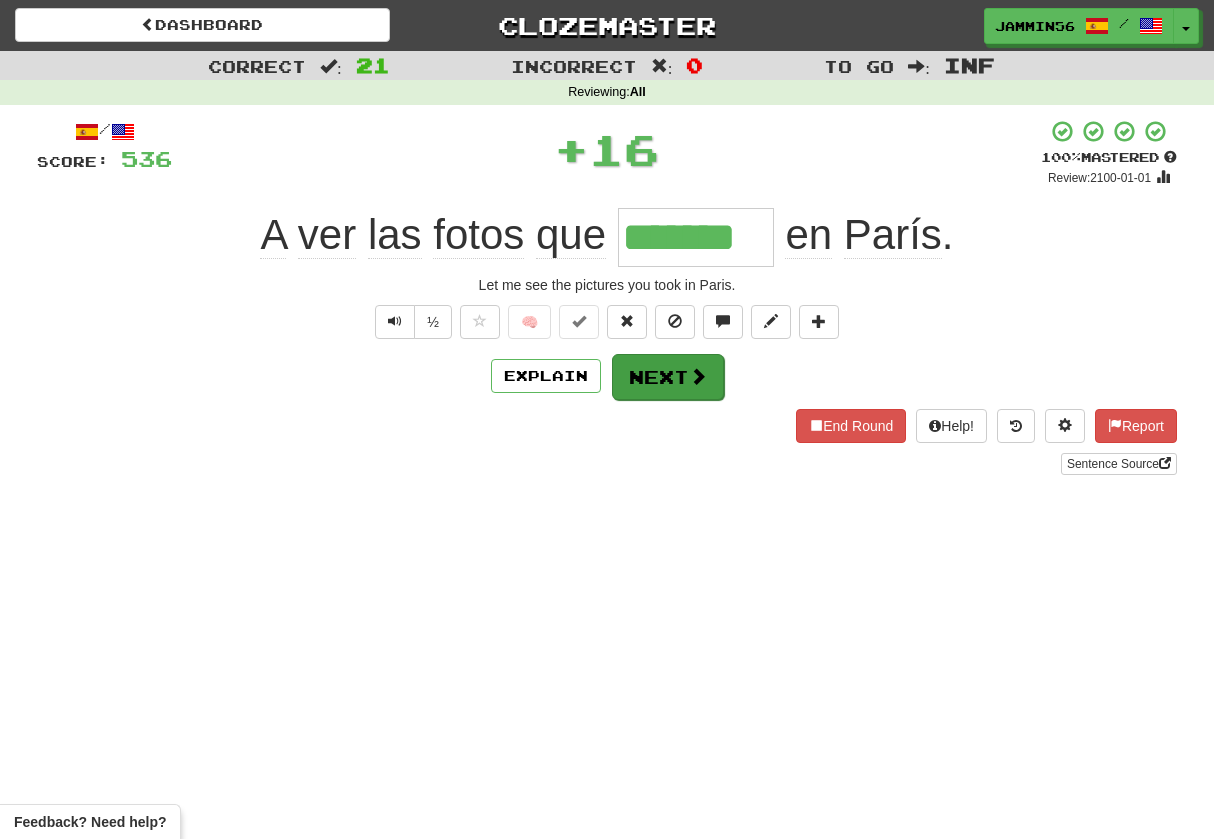 click on "Next" at bounding box center (668, 377) 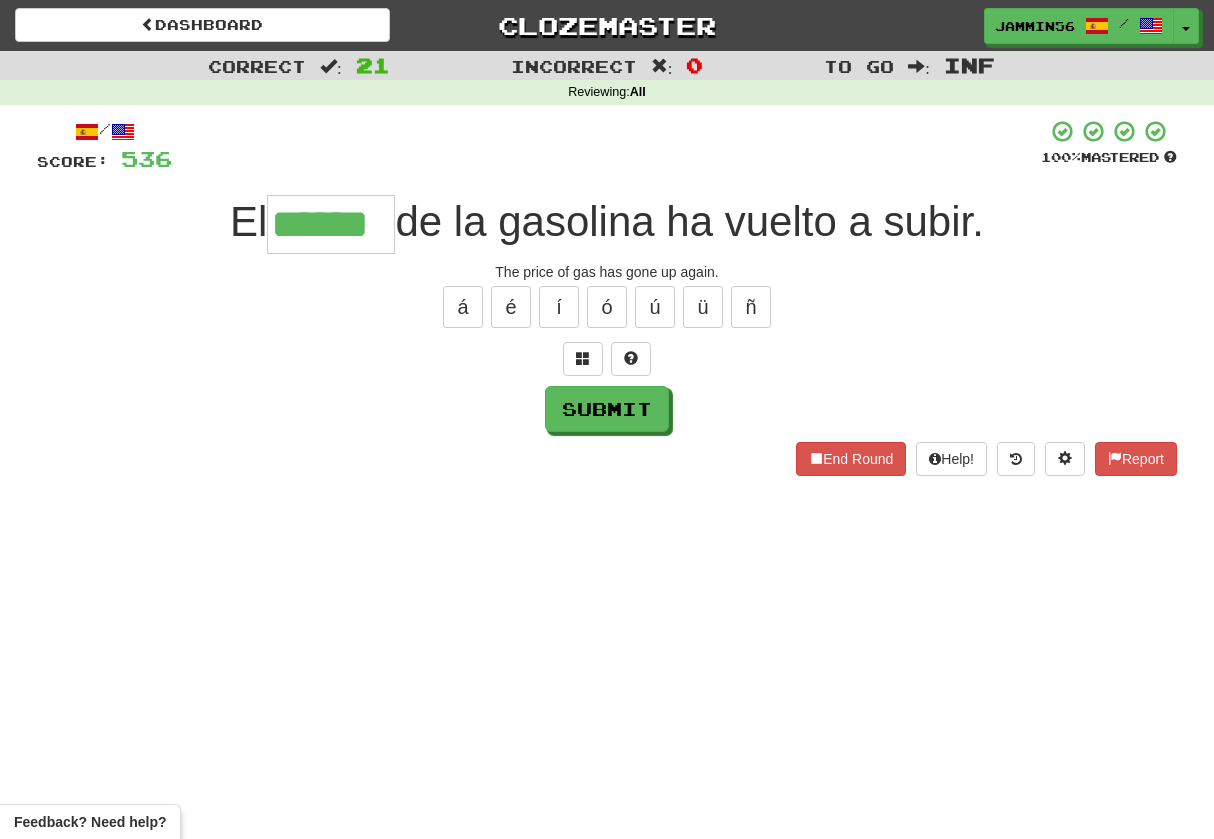 type on "******" 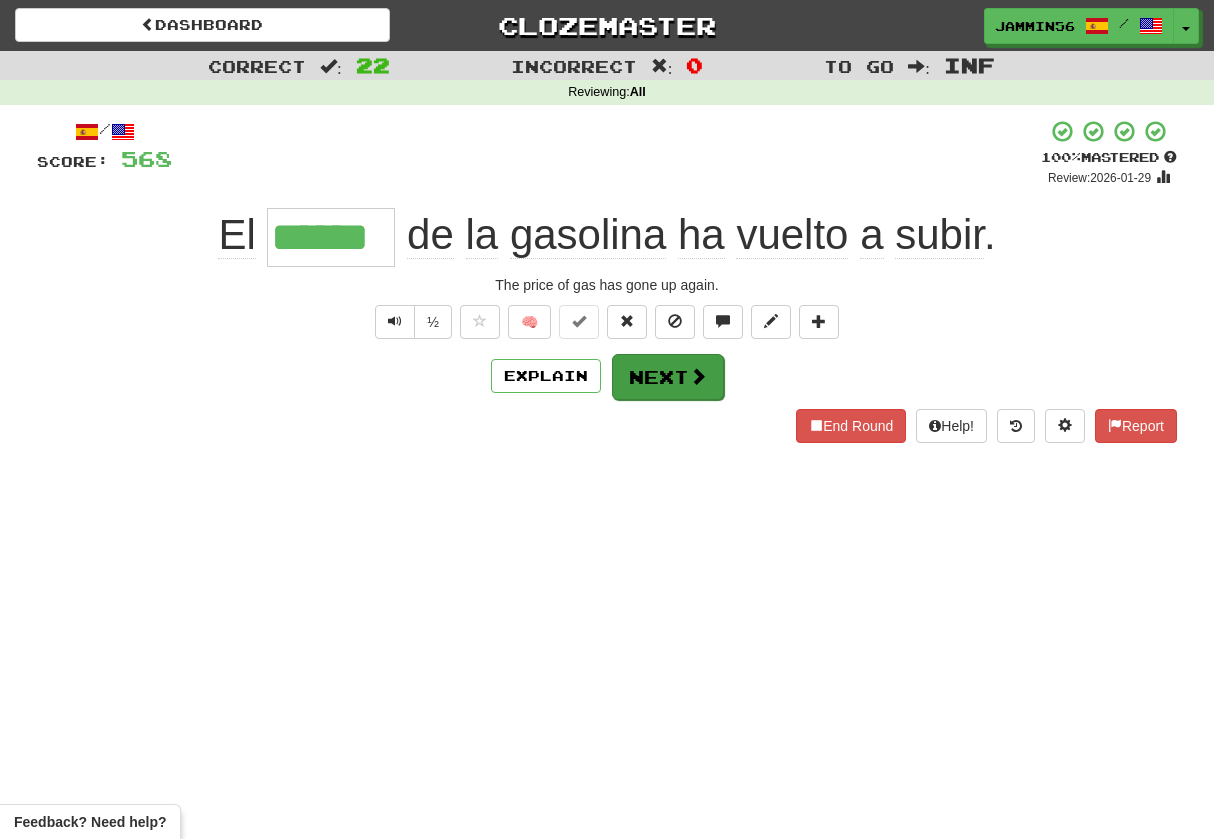click on "Next" at bounding box center [668, 377] 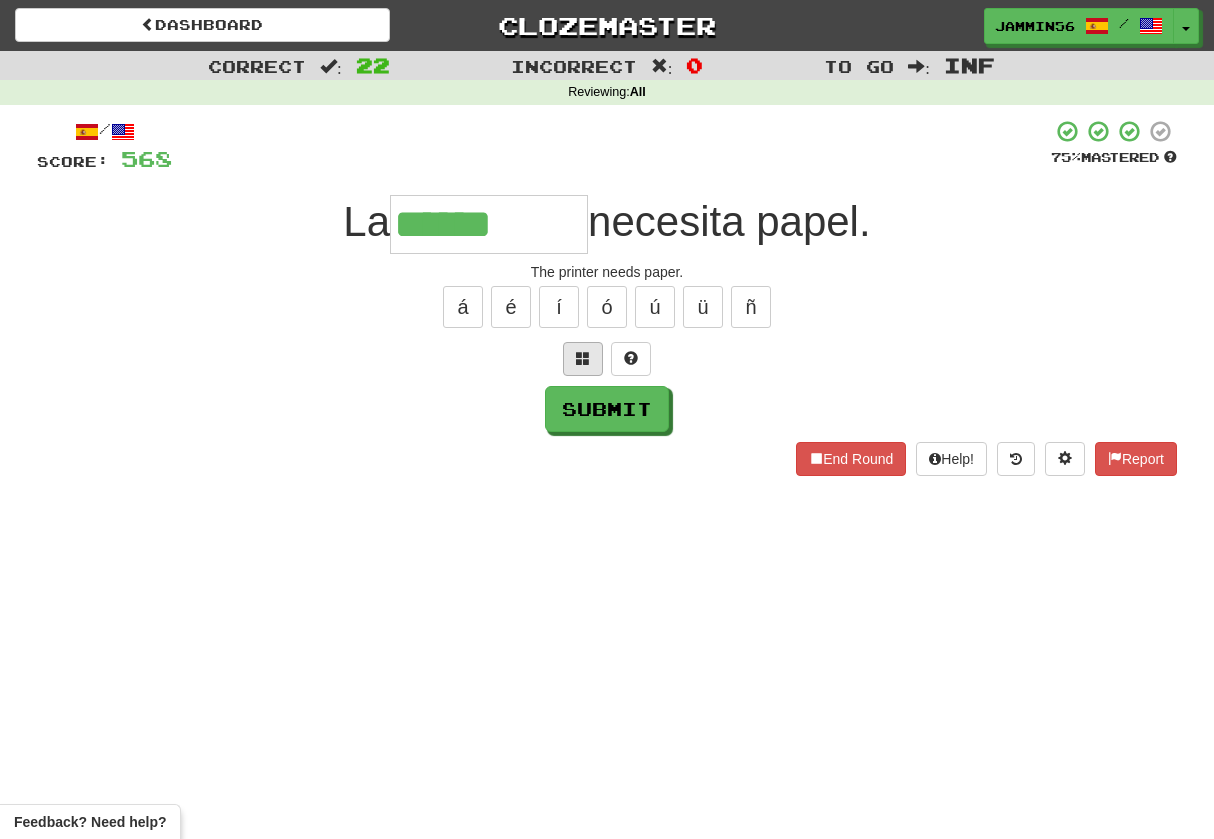 click at bounding box center (583, 358) 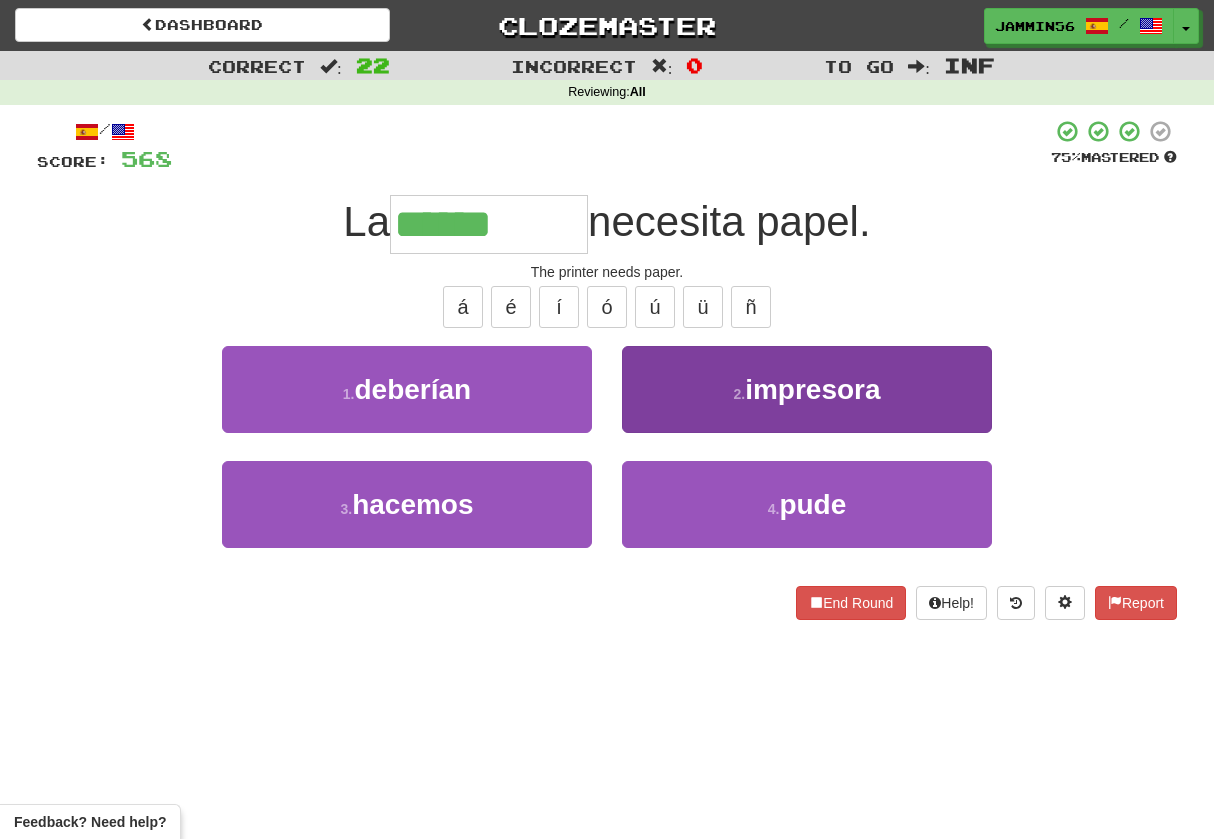 click on "2 .  impresora" at bounding box center [807, 389] 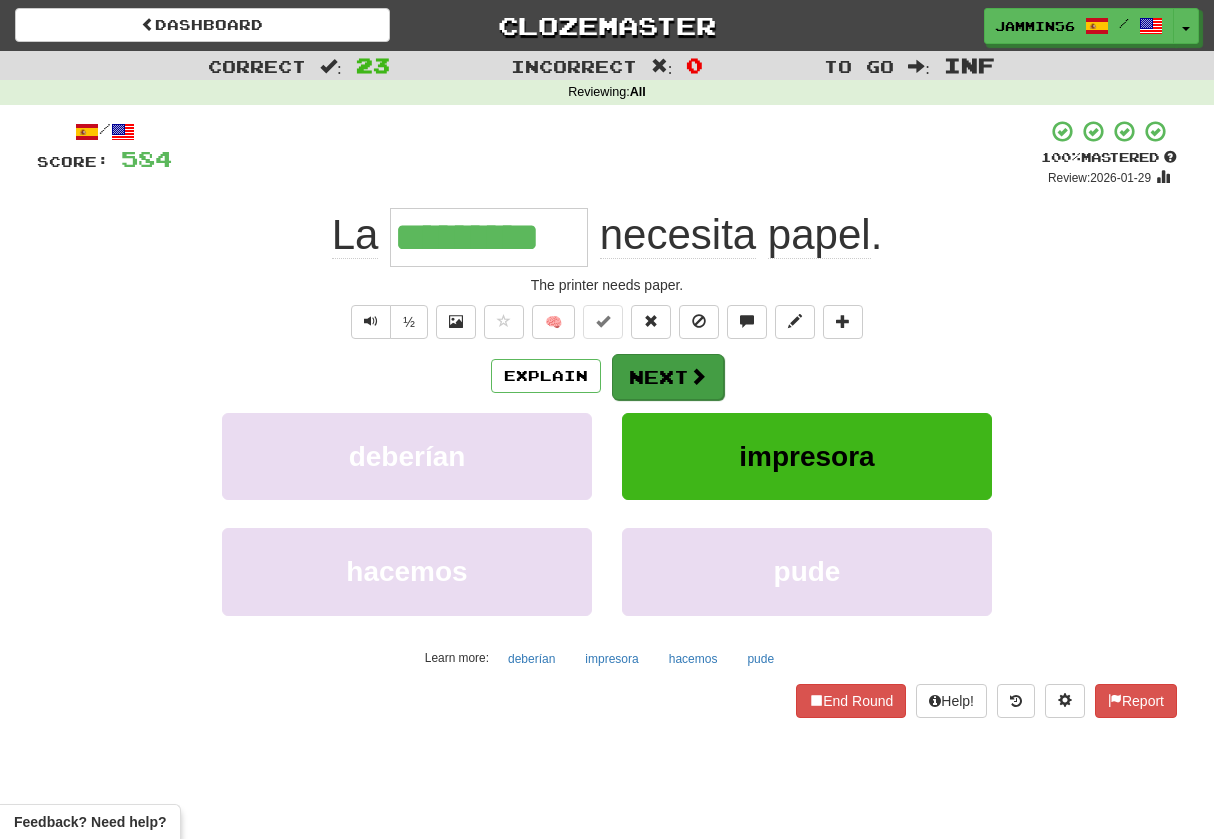 click at bounding box center [698, 376] 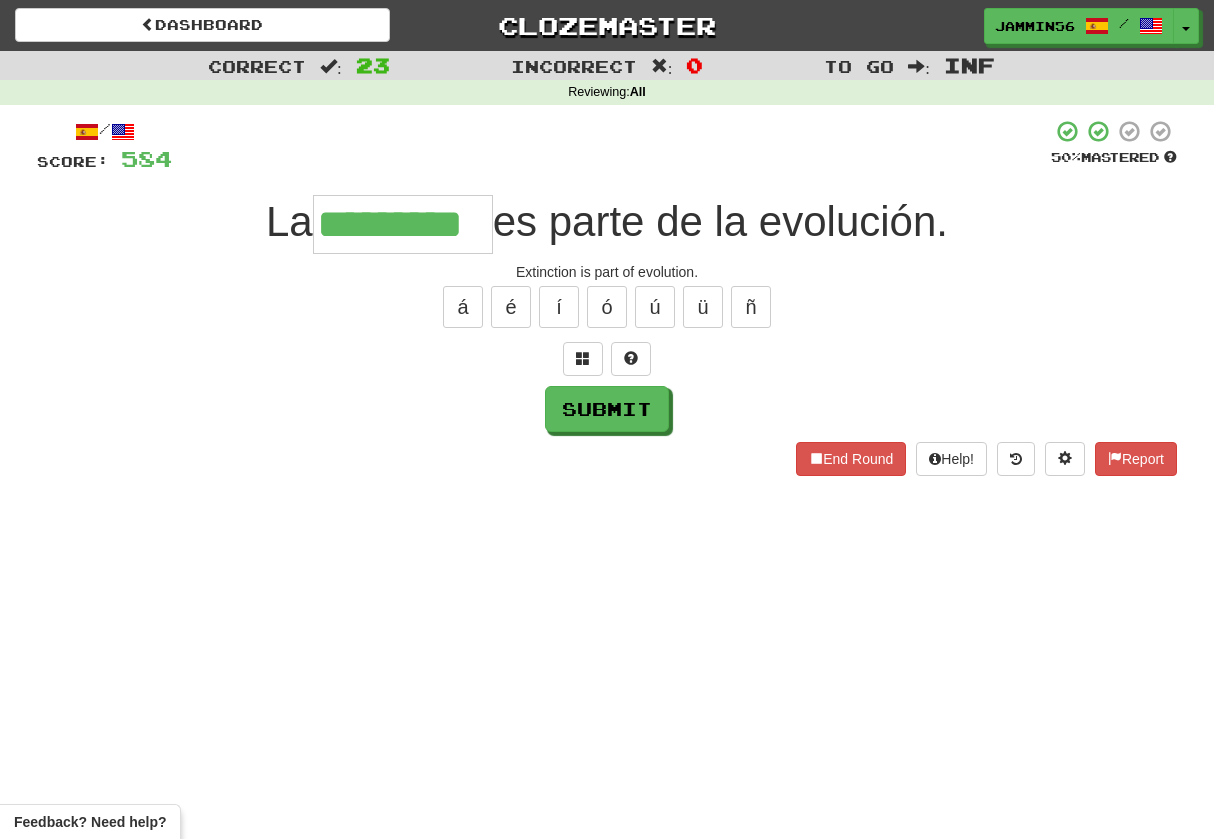 type on "*********" 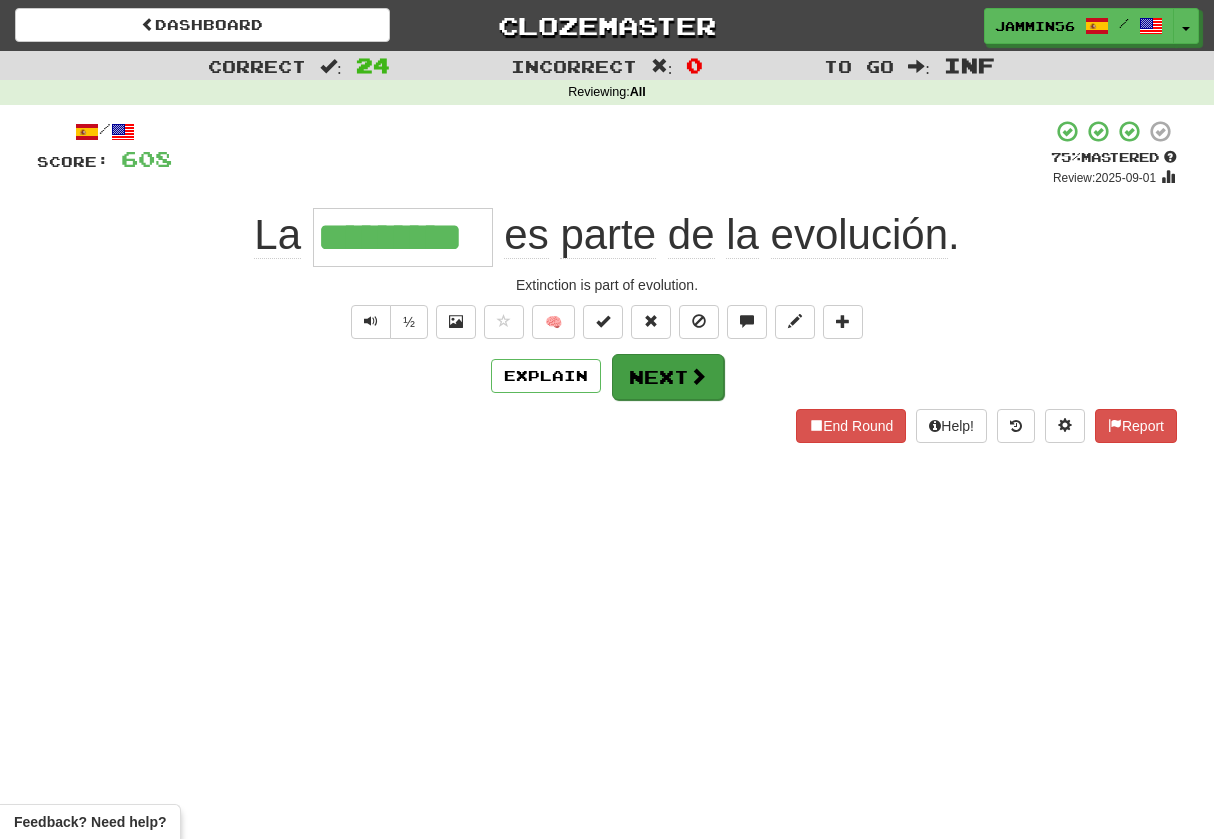 click on "Next" at bounding box center [668, 377] 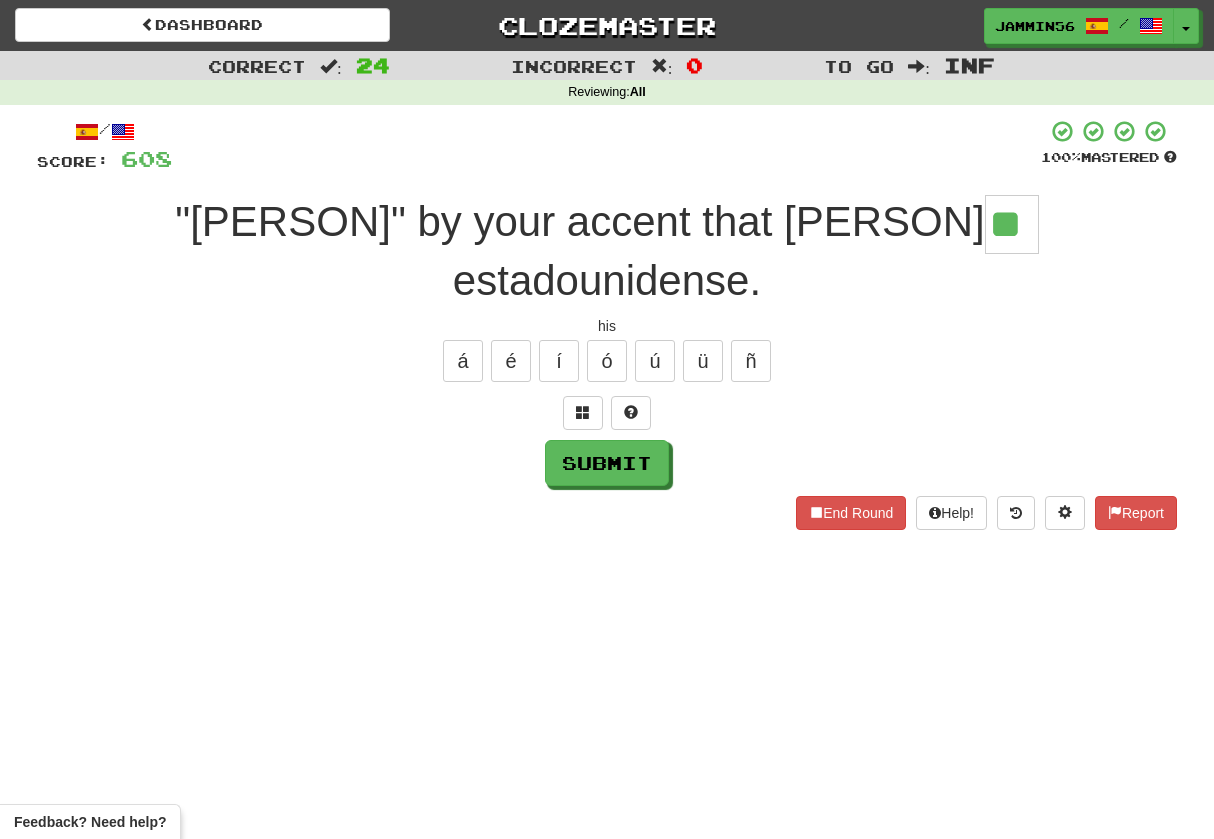 type on "**" 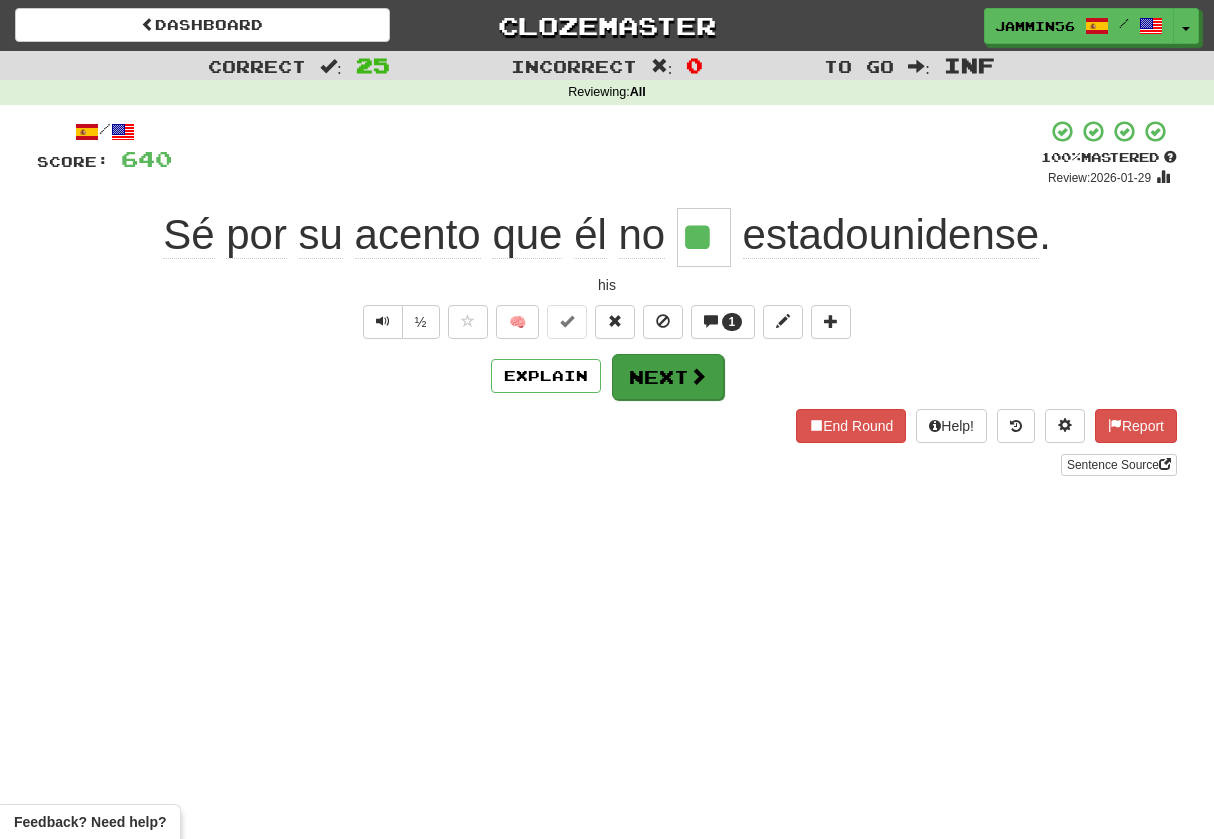 click on "Next" at bounding box center [668, 377] 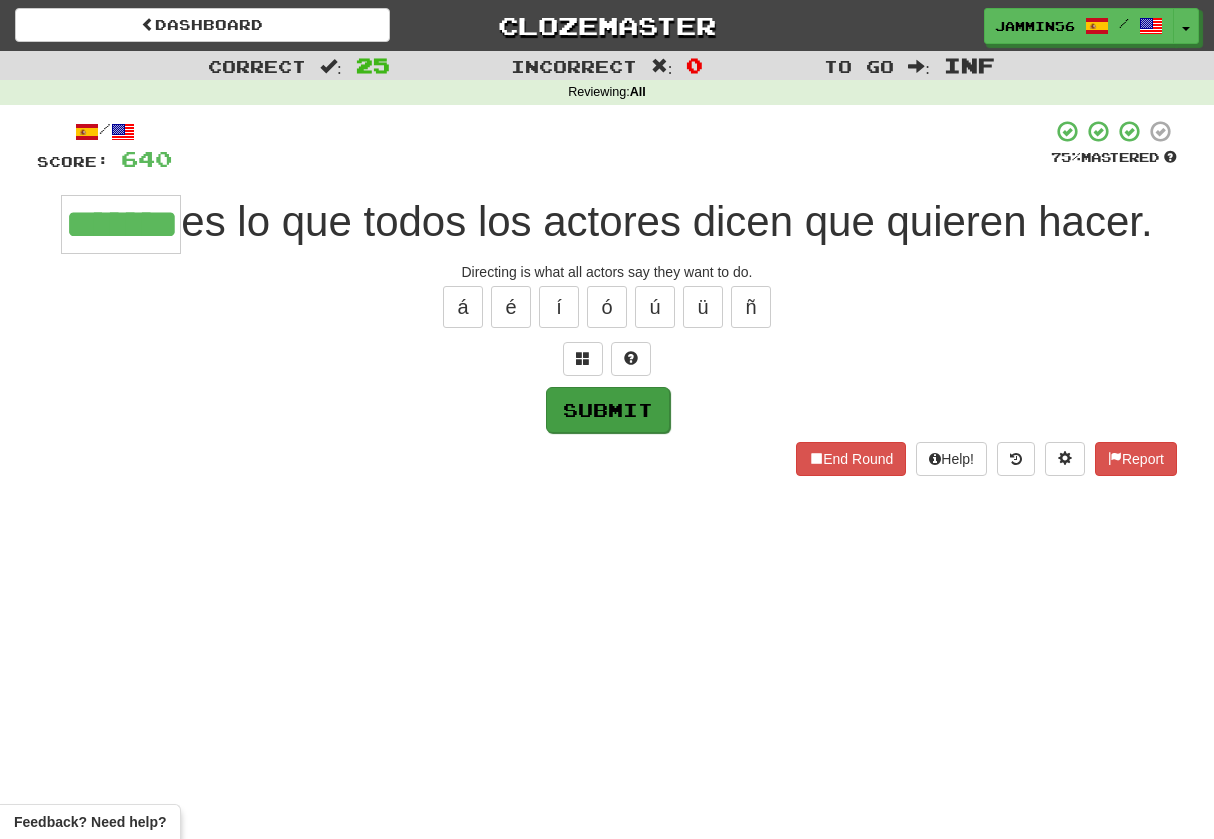 click on "Submit" at bounding box center (608, 410) 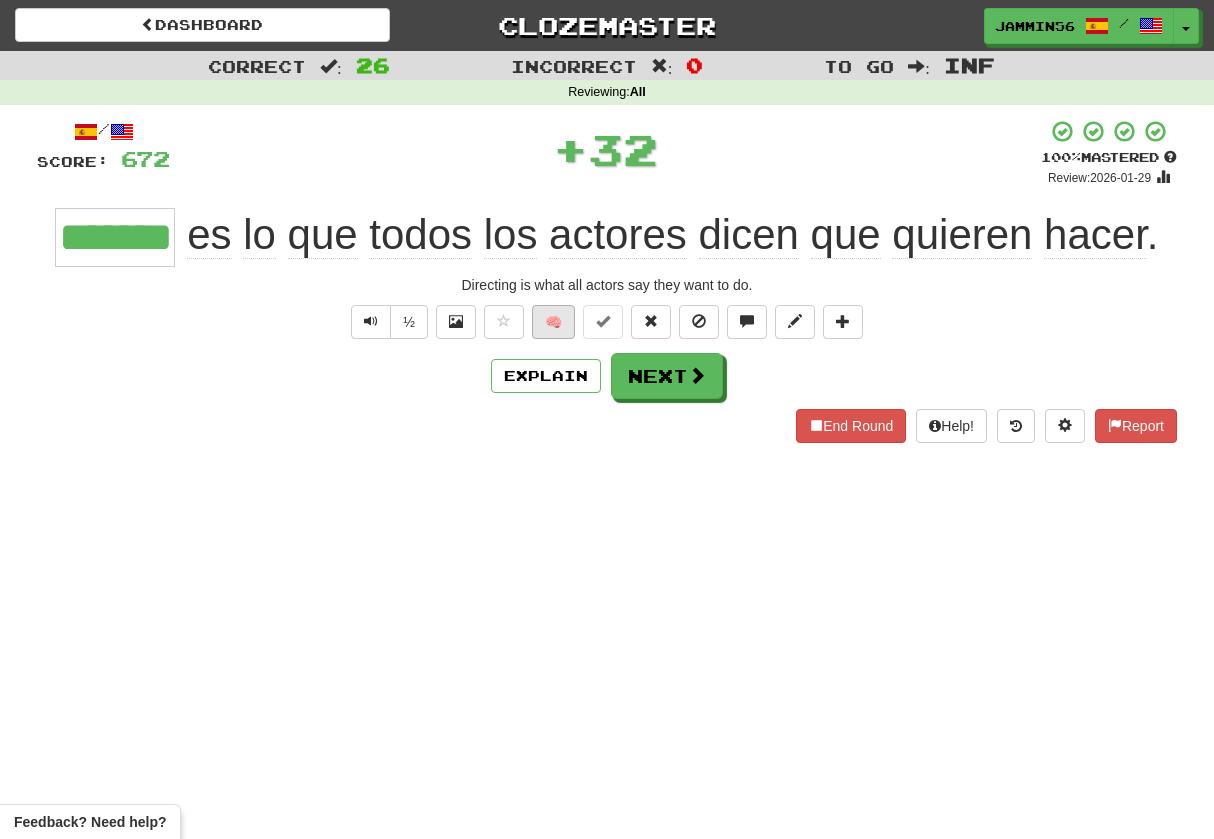 click on "🧠" at bounding box center [553, 322] 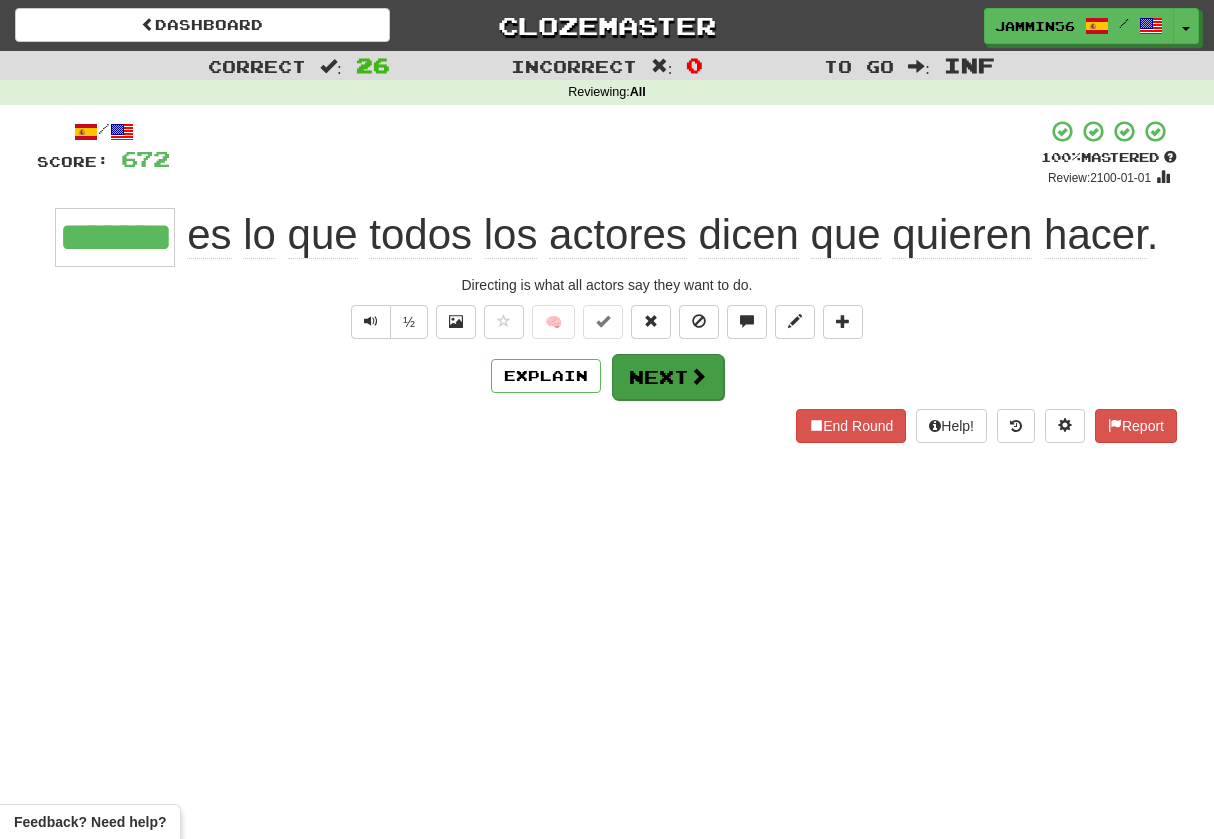 click on "Next" at bounding box center (668, 377) 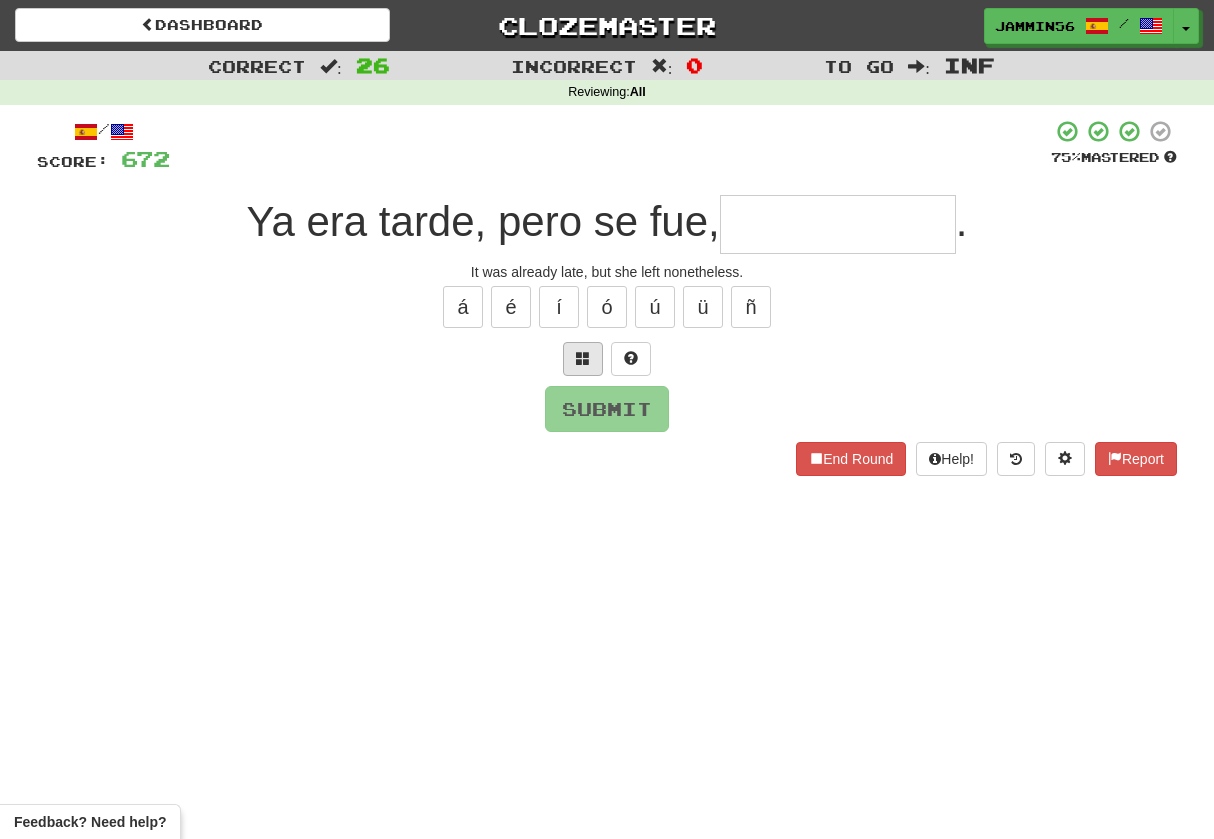 click at bounding box center [583, 359] 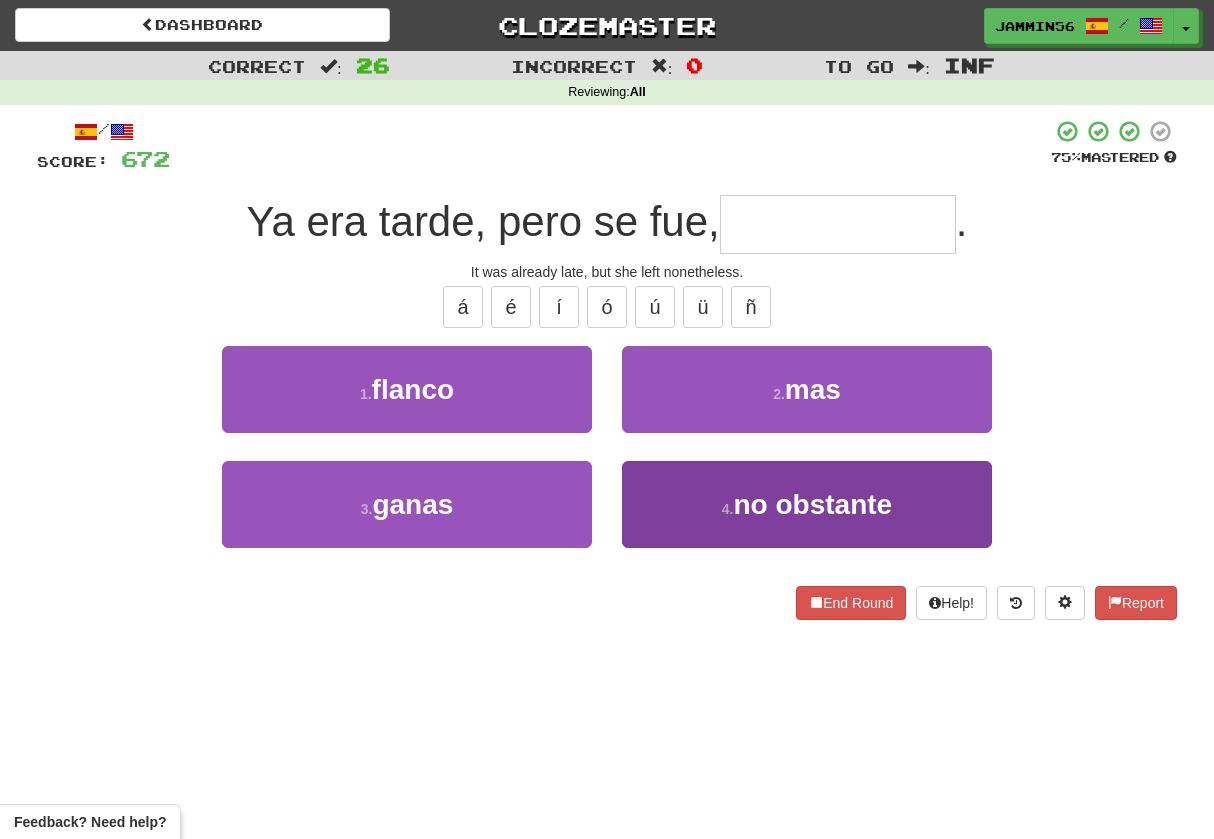 click on "no obstante" at bounding box center (813, 504) 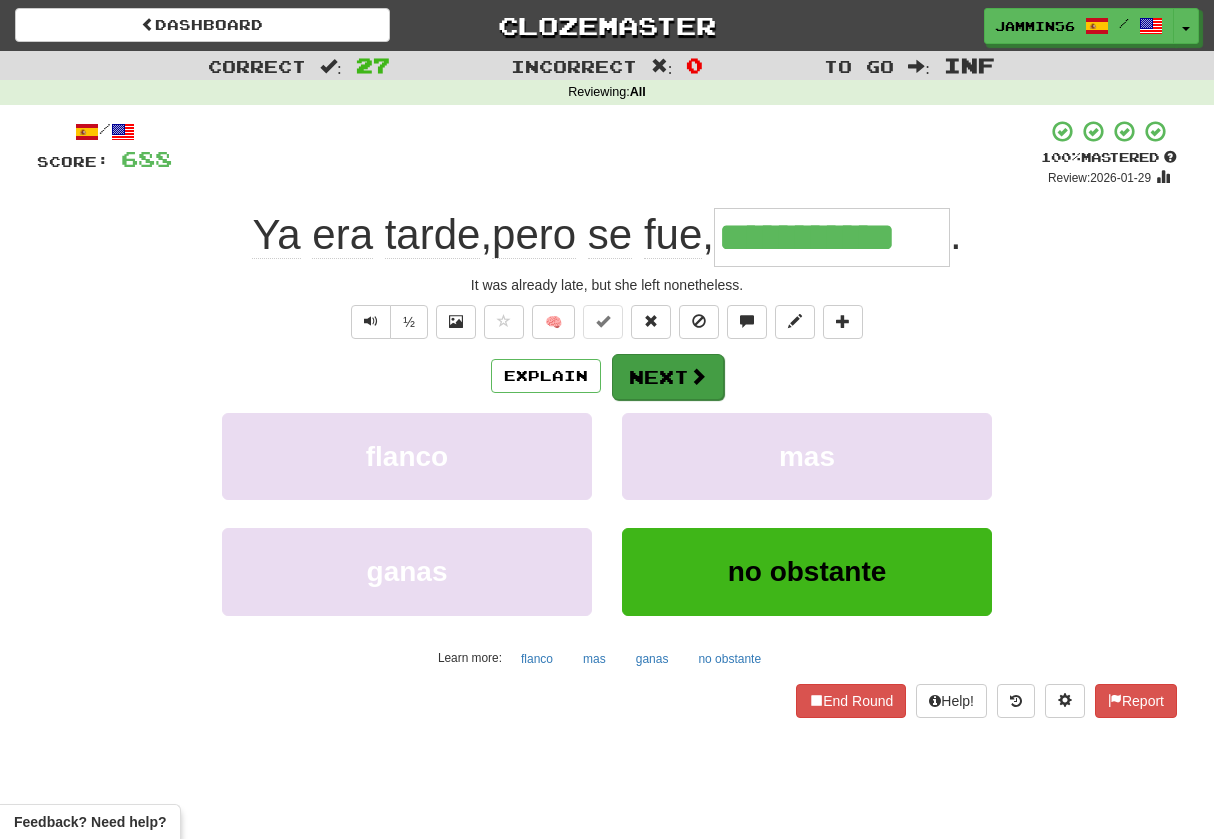 click on "Next" at bounding box center [668, 377] 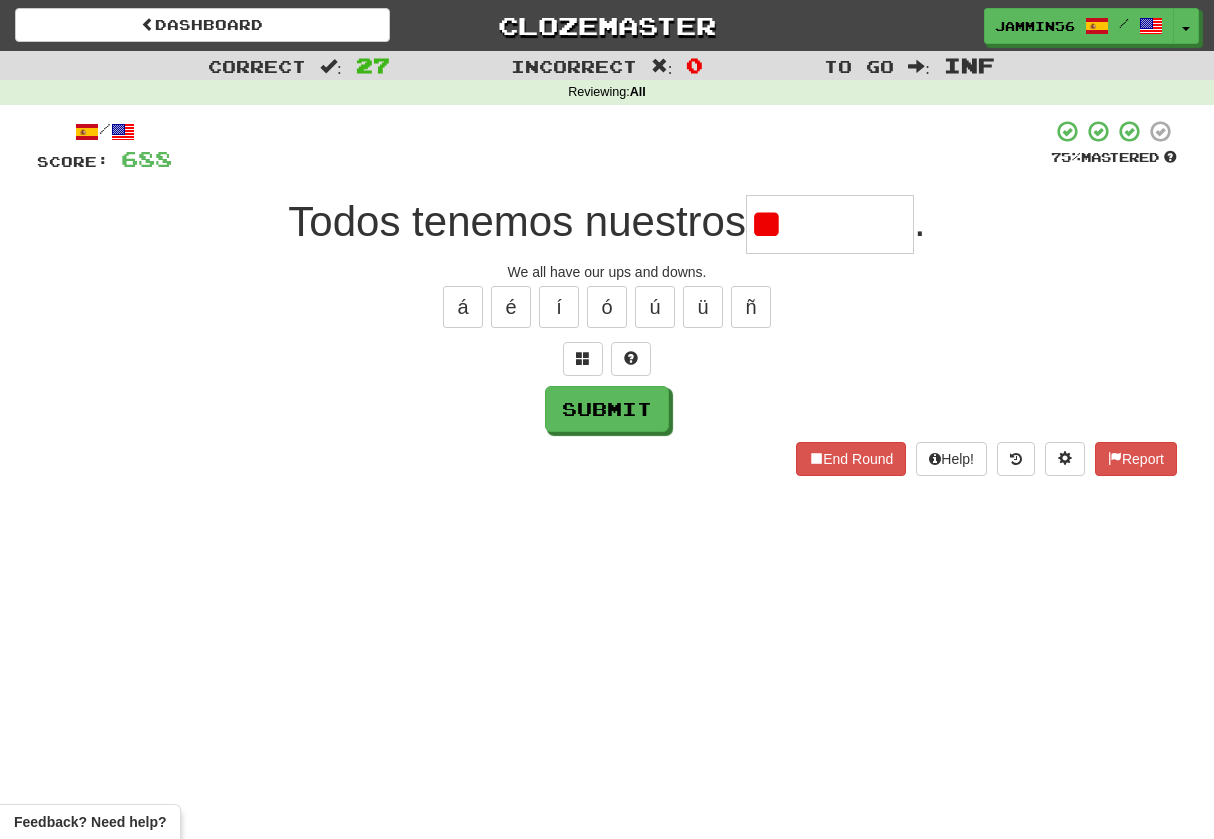 type on "*" 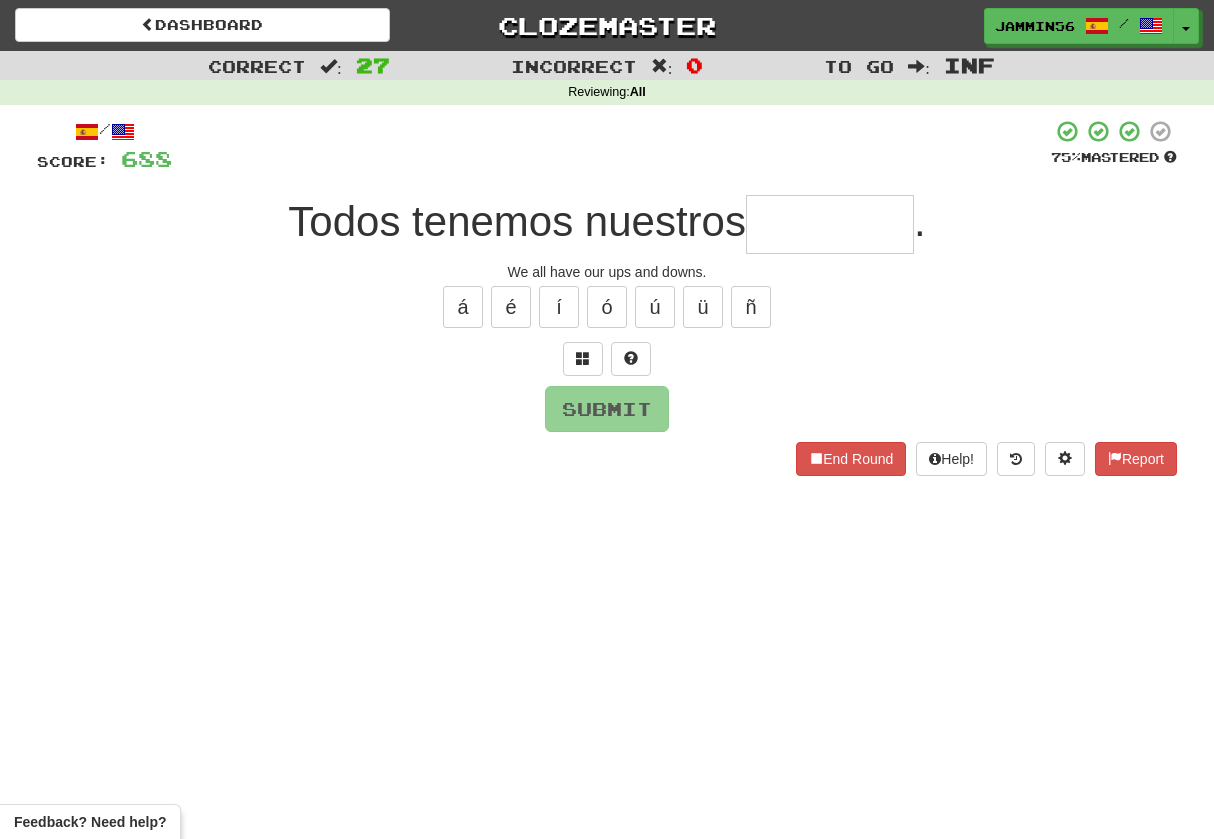 type on "*" 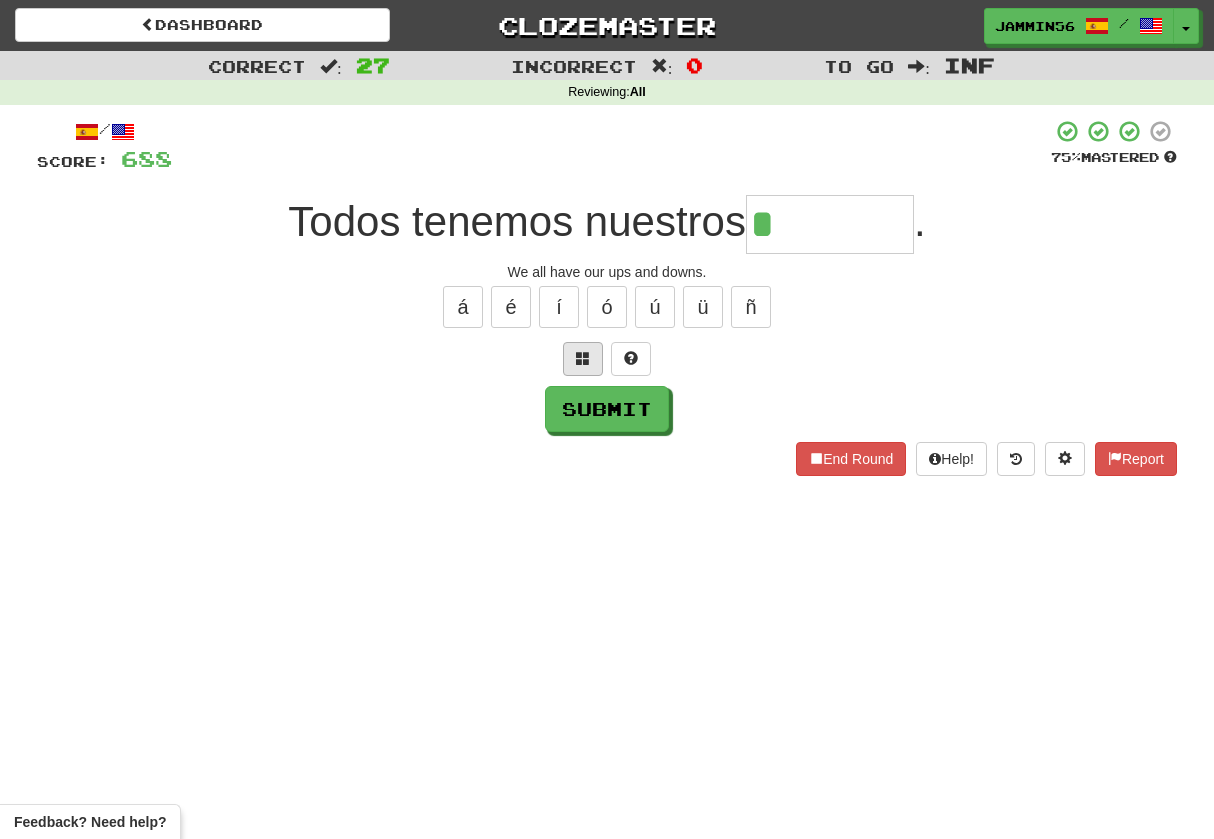 click at bounding box center [583, 358] 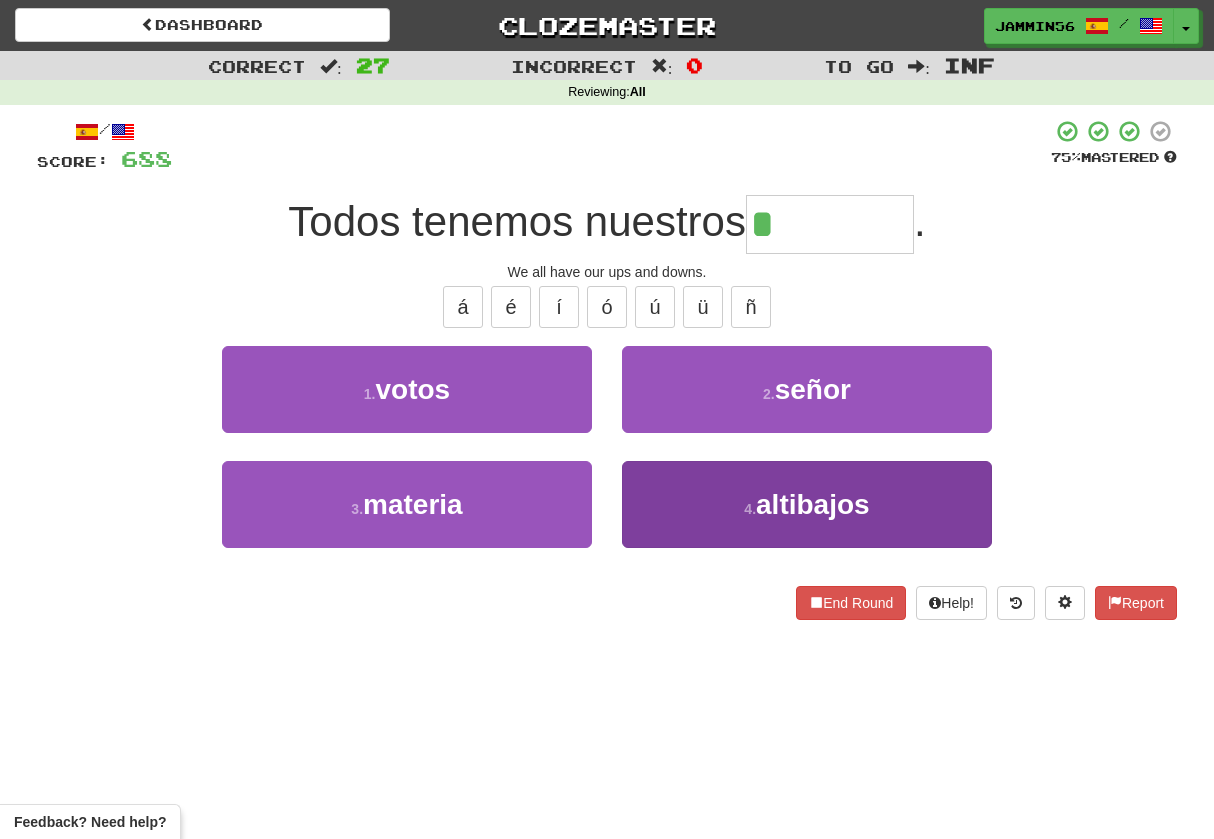 click on "4 .  altibajos" at bounding box center [807, 504] 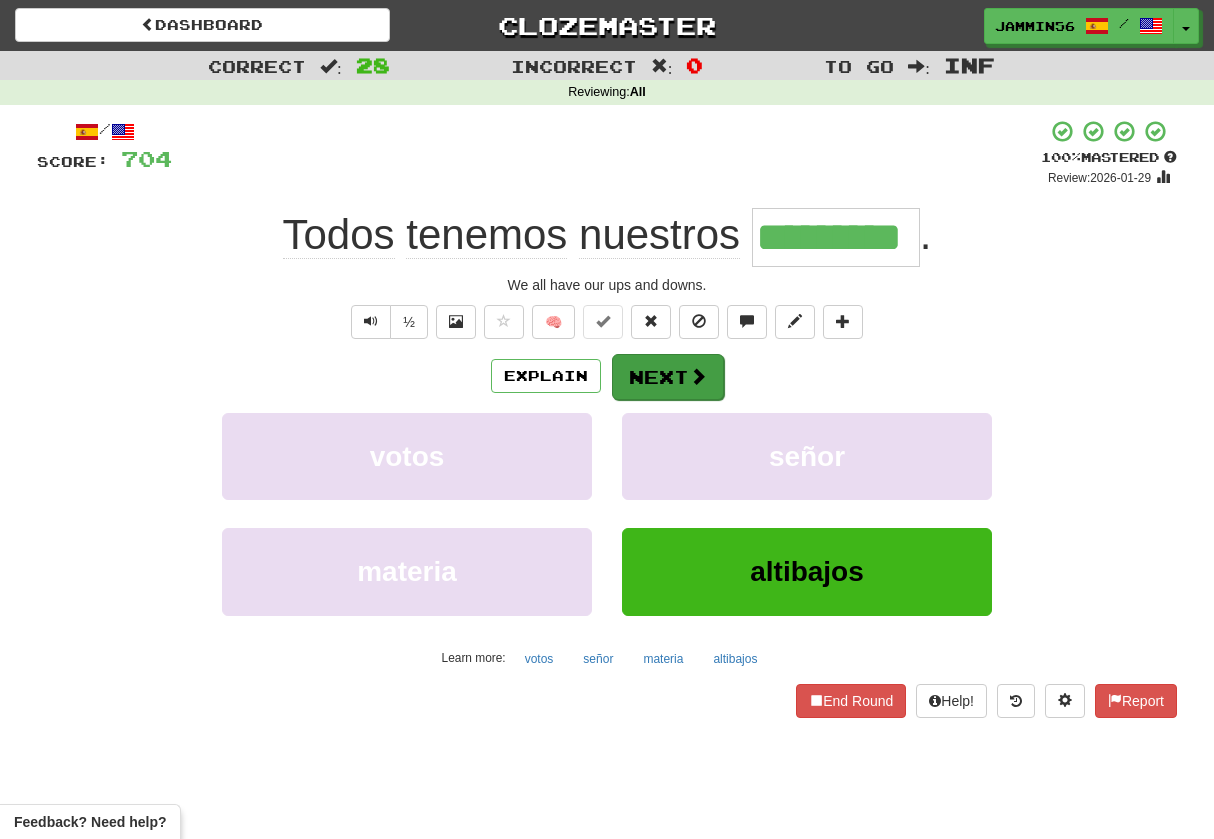 click on "Next" at bounding box center (668, 377) 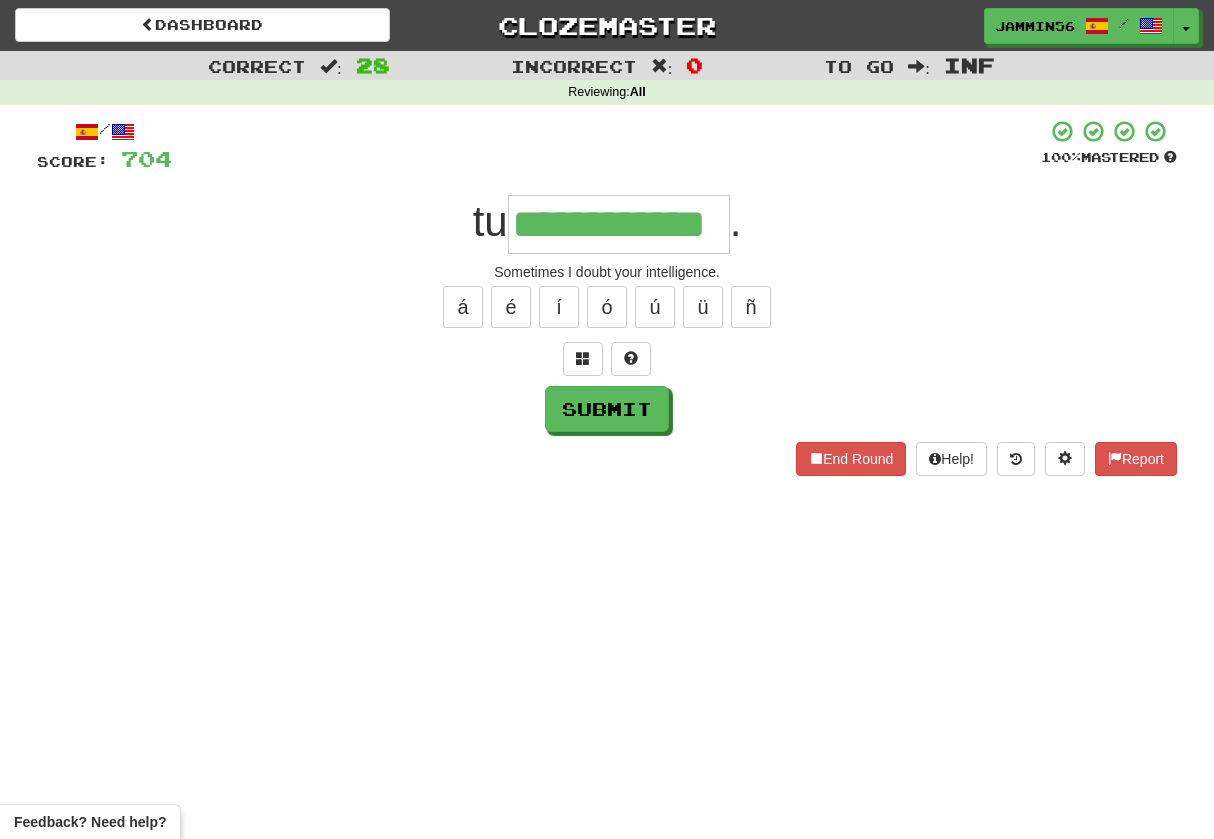 type on "**********" 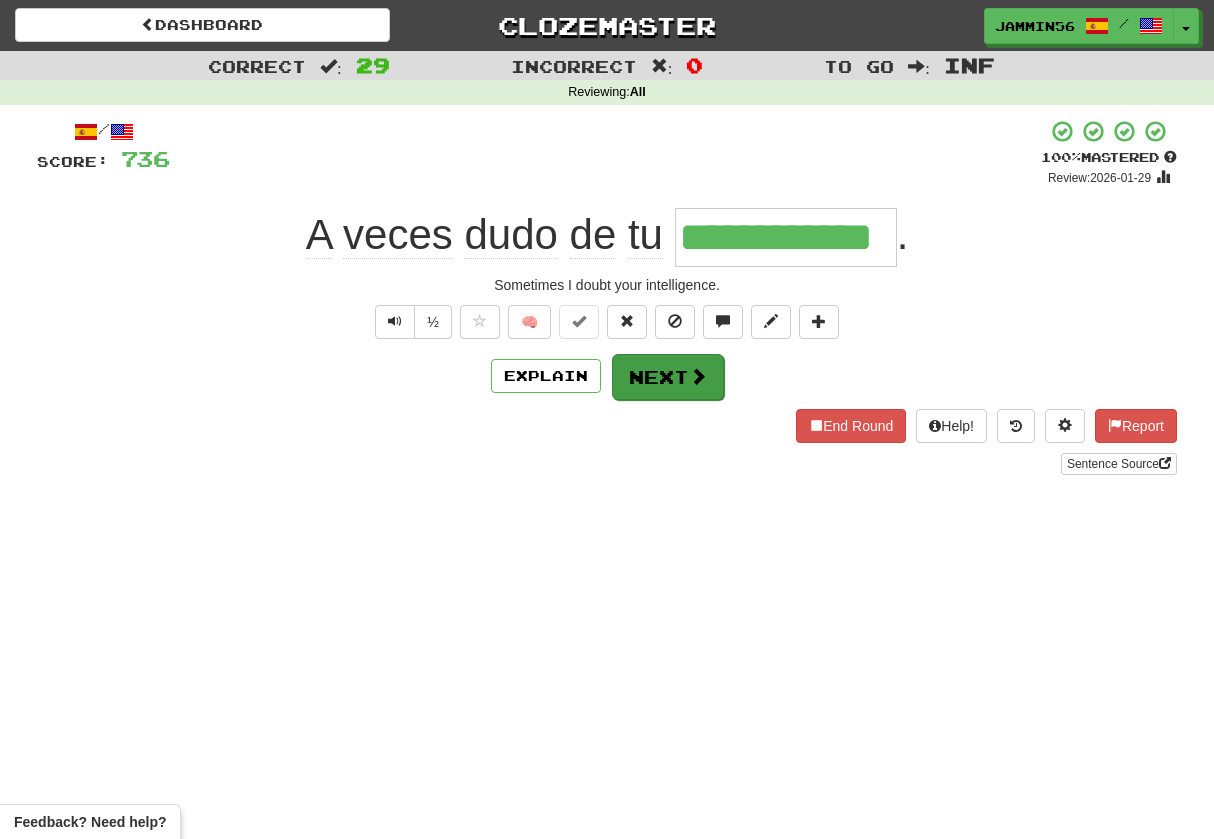 click on "Next" at bounding box center [668, 377] 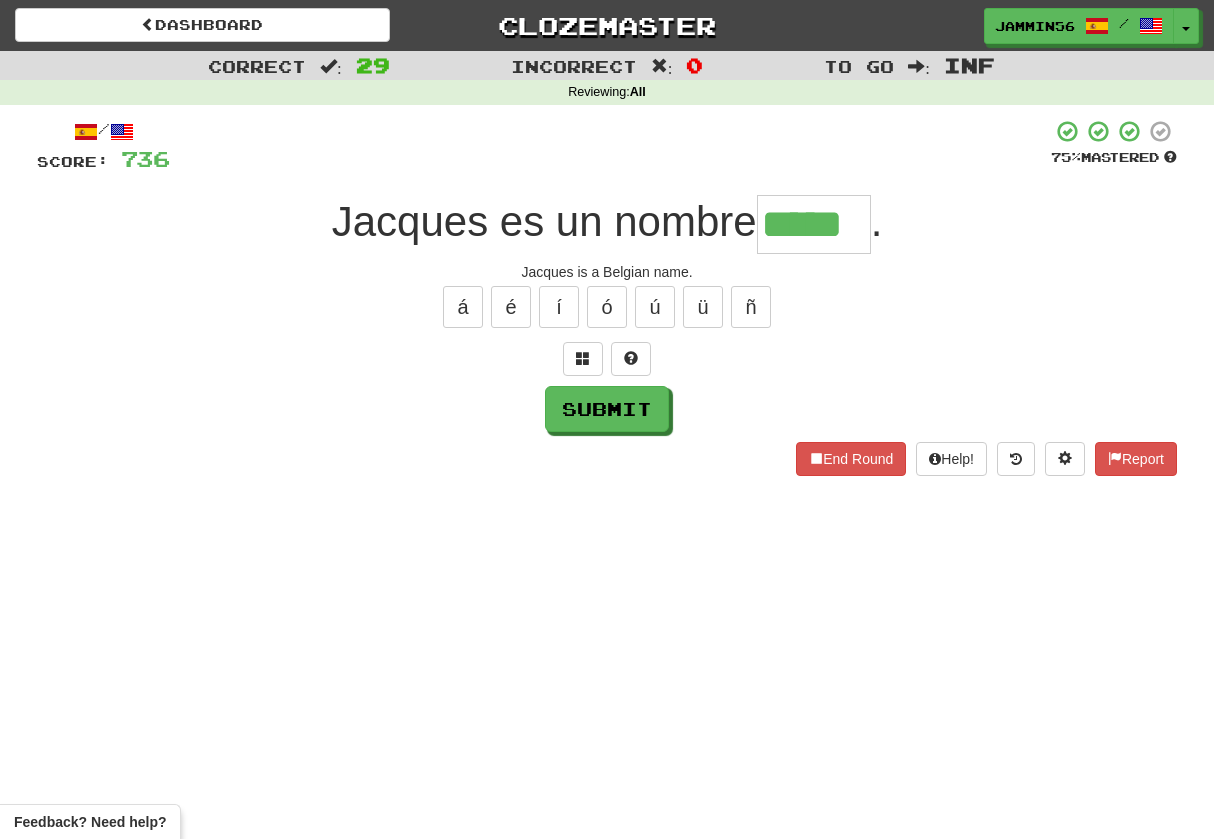 type on "*****" 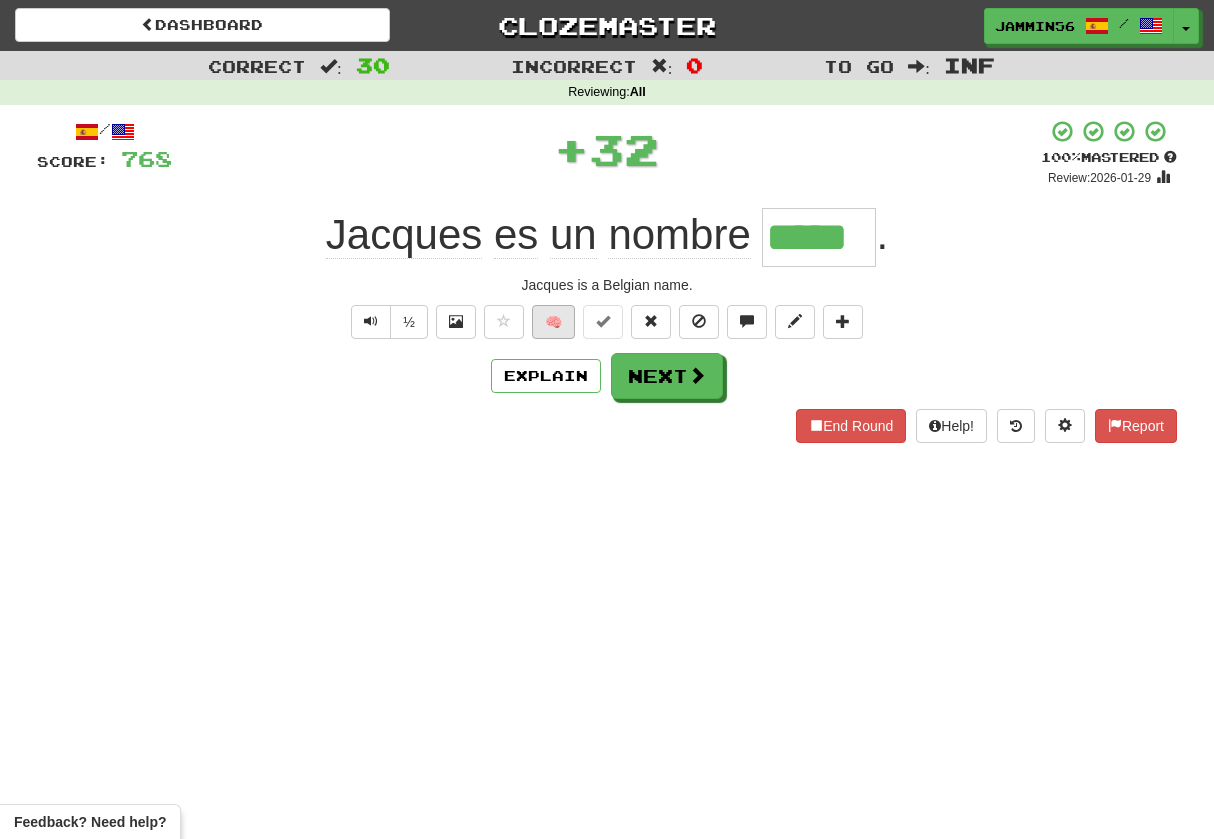 click on "🧠" at bounding box center (553, 322) 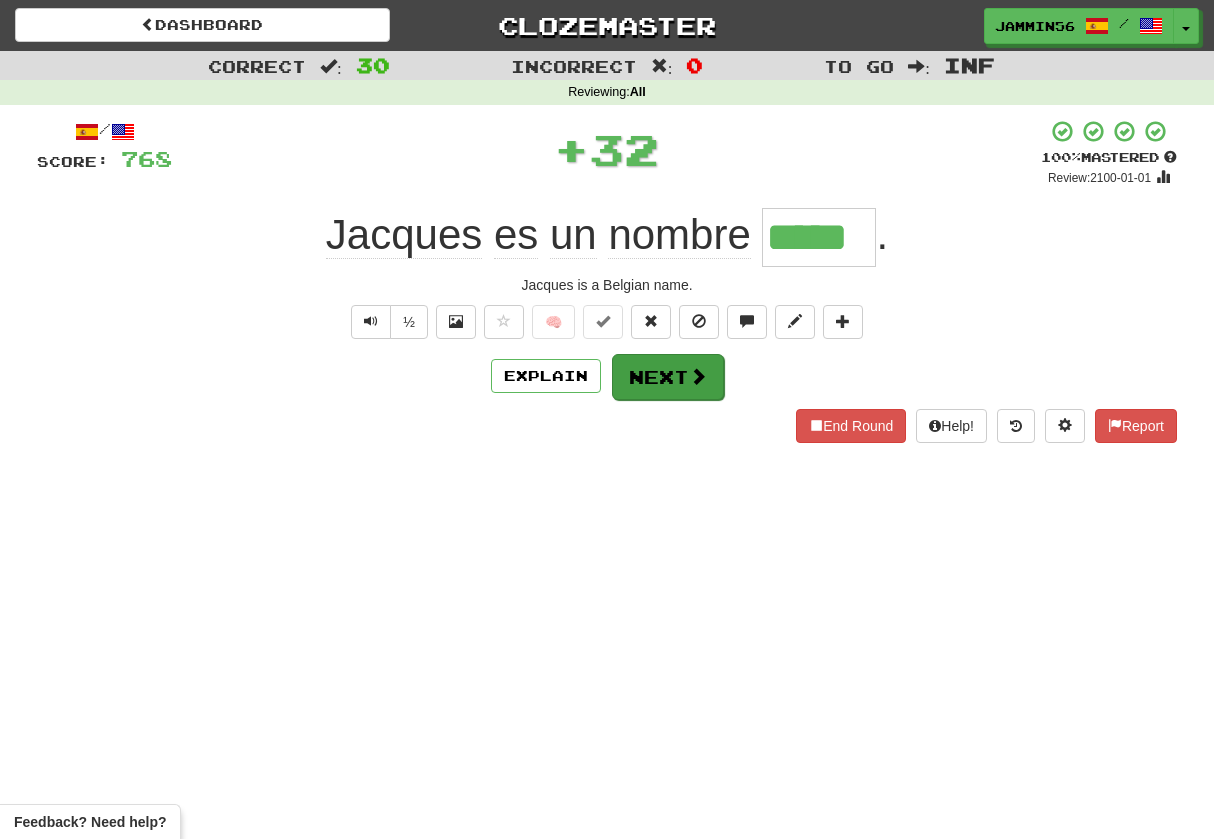 click on "Next" at bounding box center [668, 377] 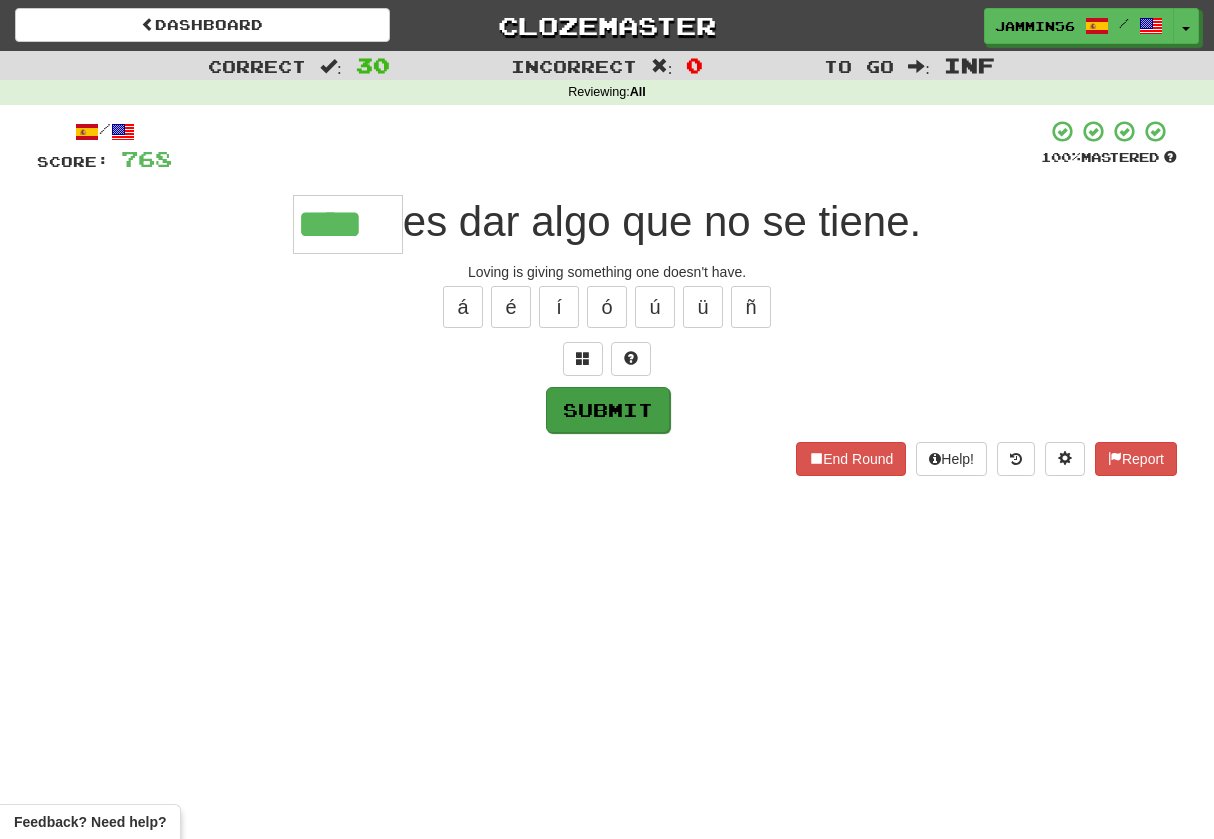 click on "Submit" at bounding box center (608, 410) 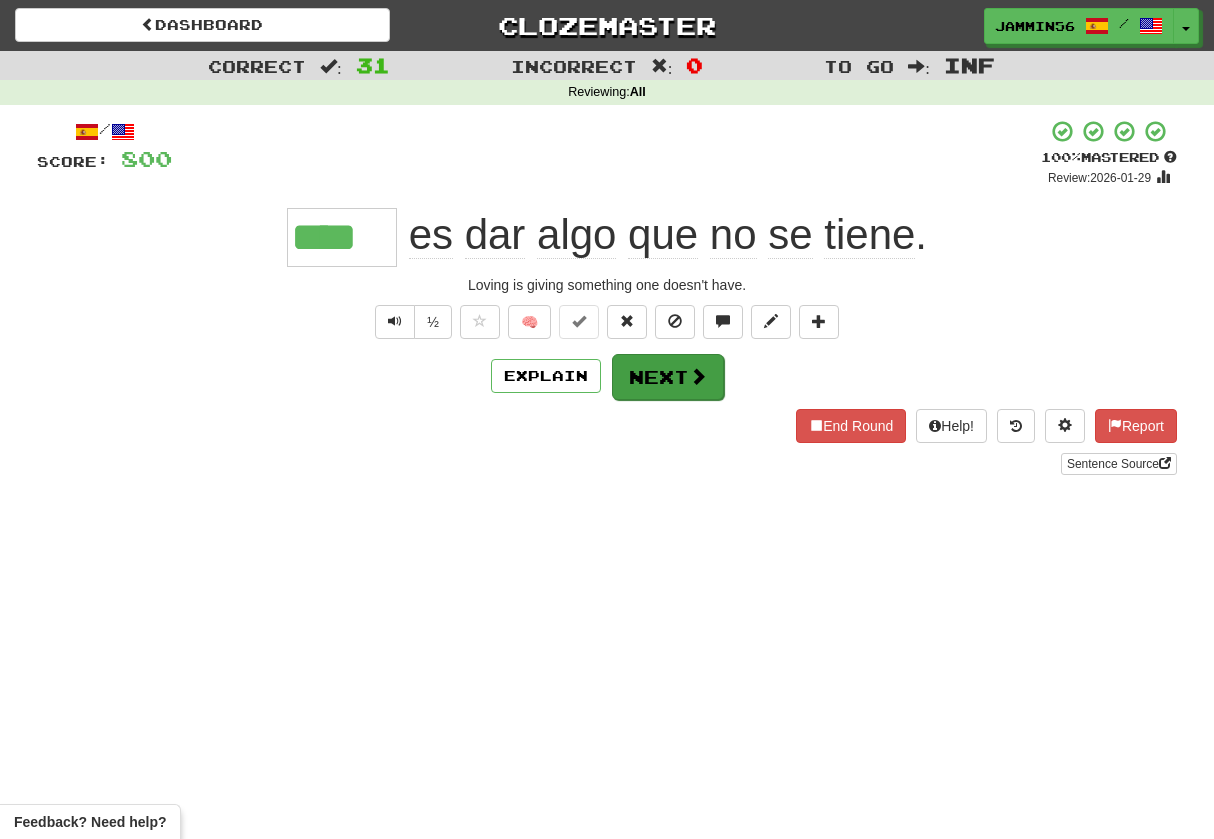 click on "Next" at bounding box center [668, 377] 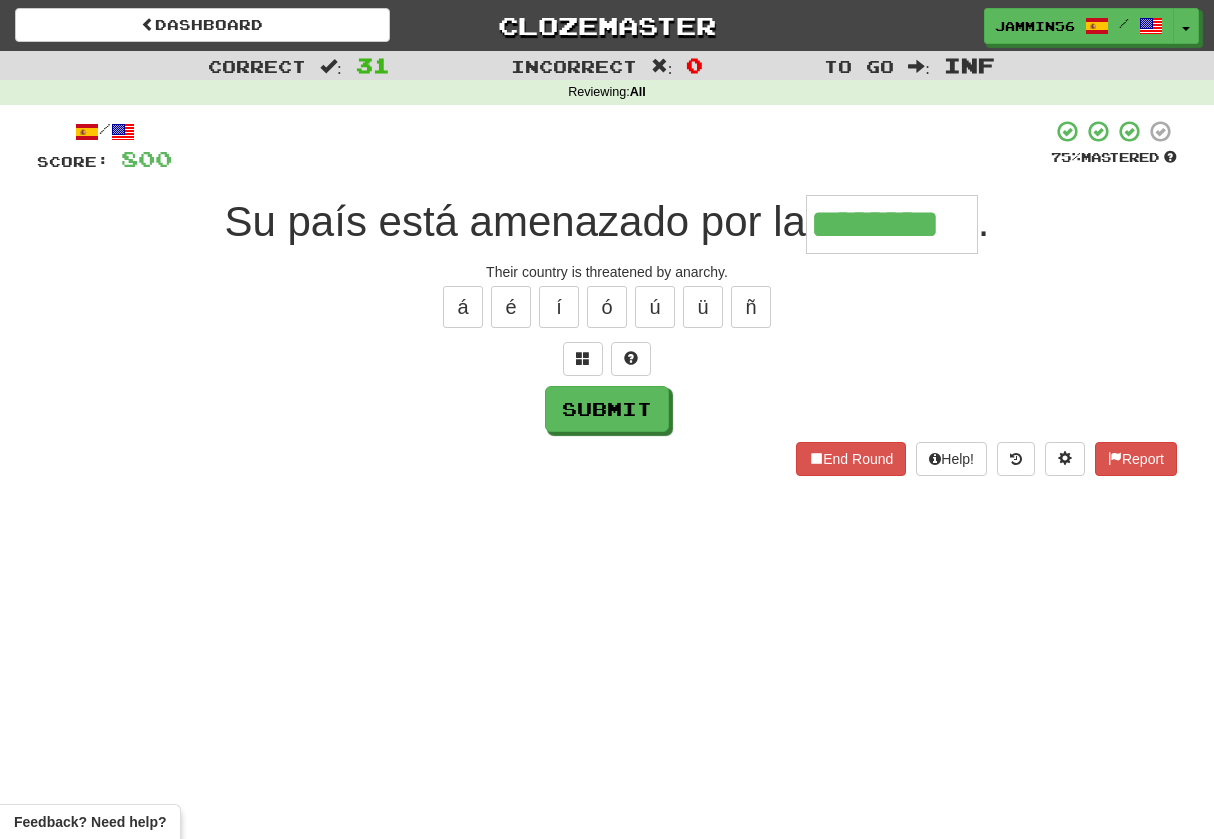 type on "********" 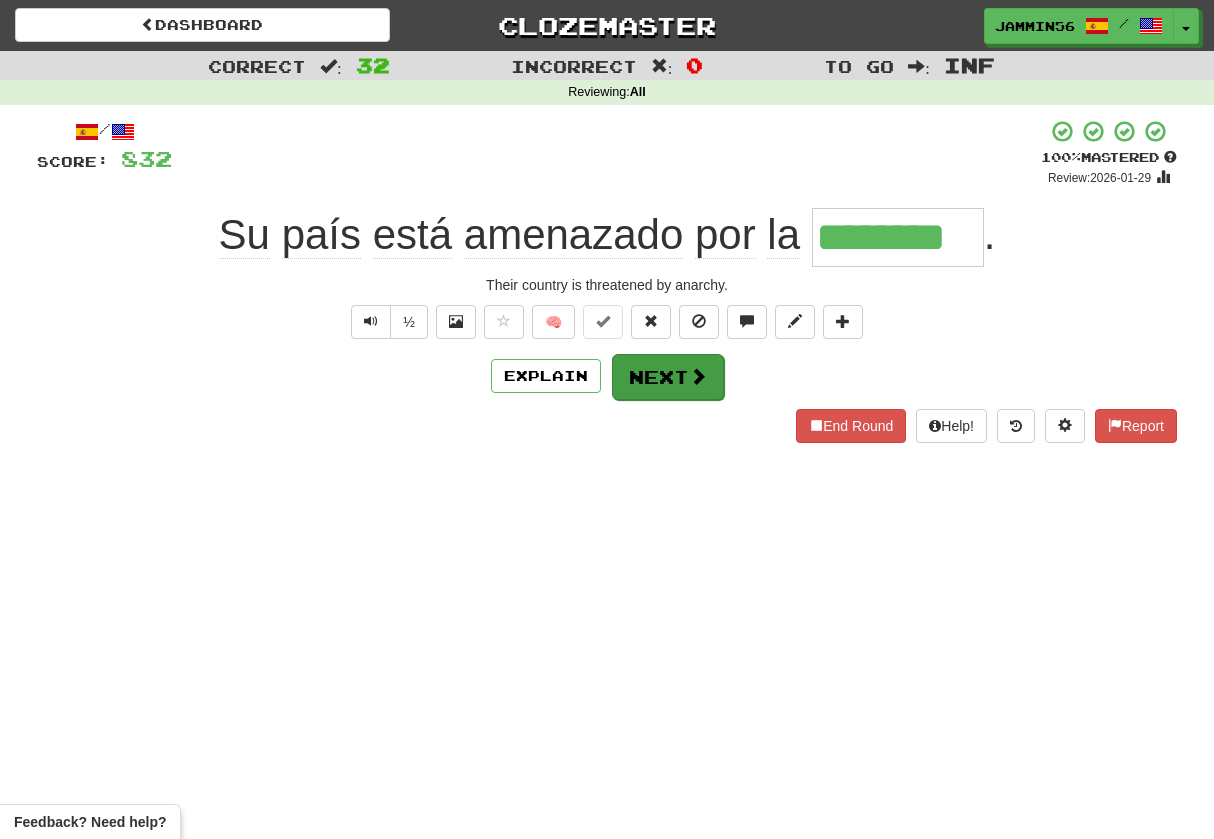 click on "Next" at bounding box center (668, 377) 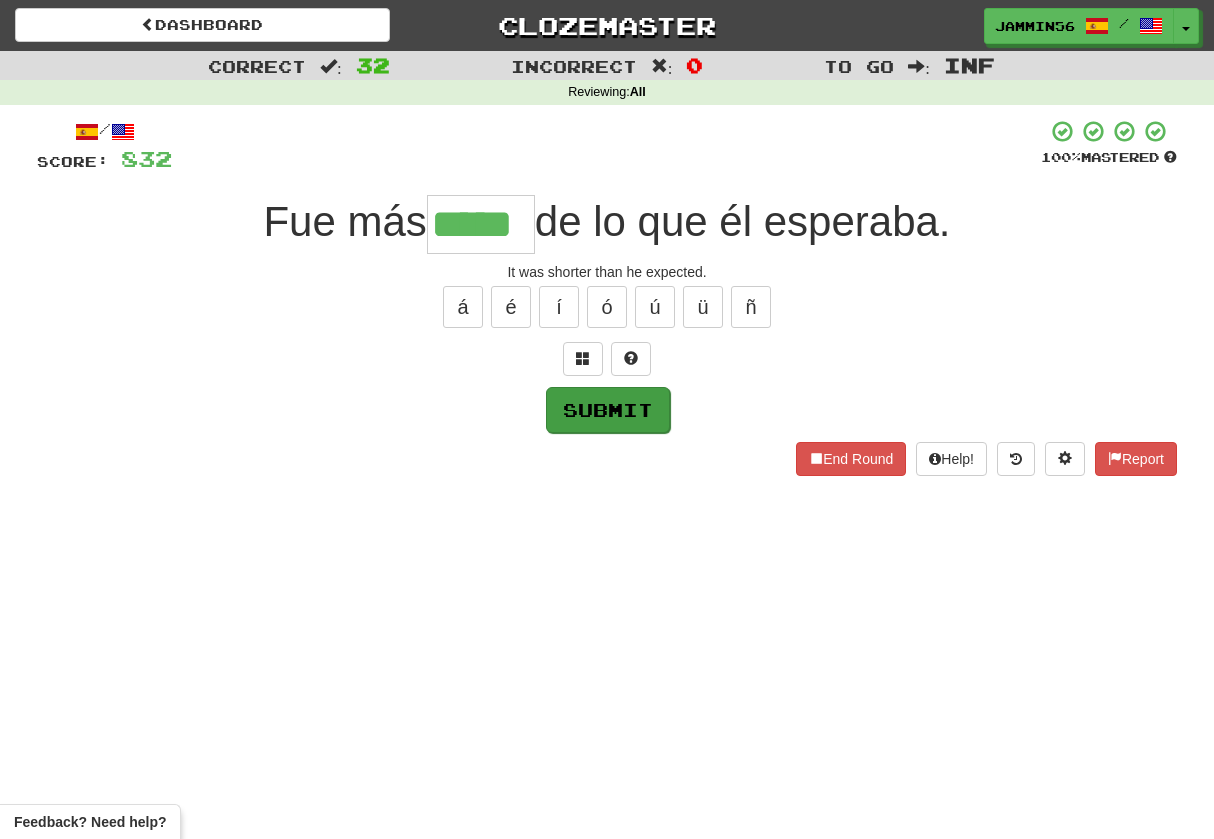 type on "*****" 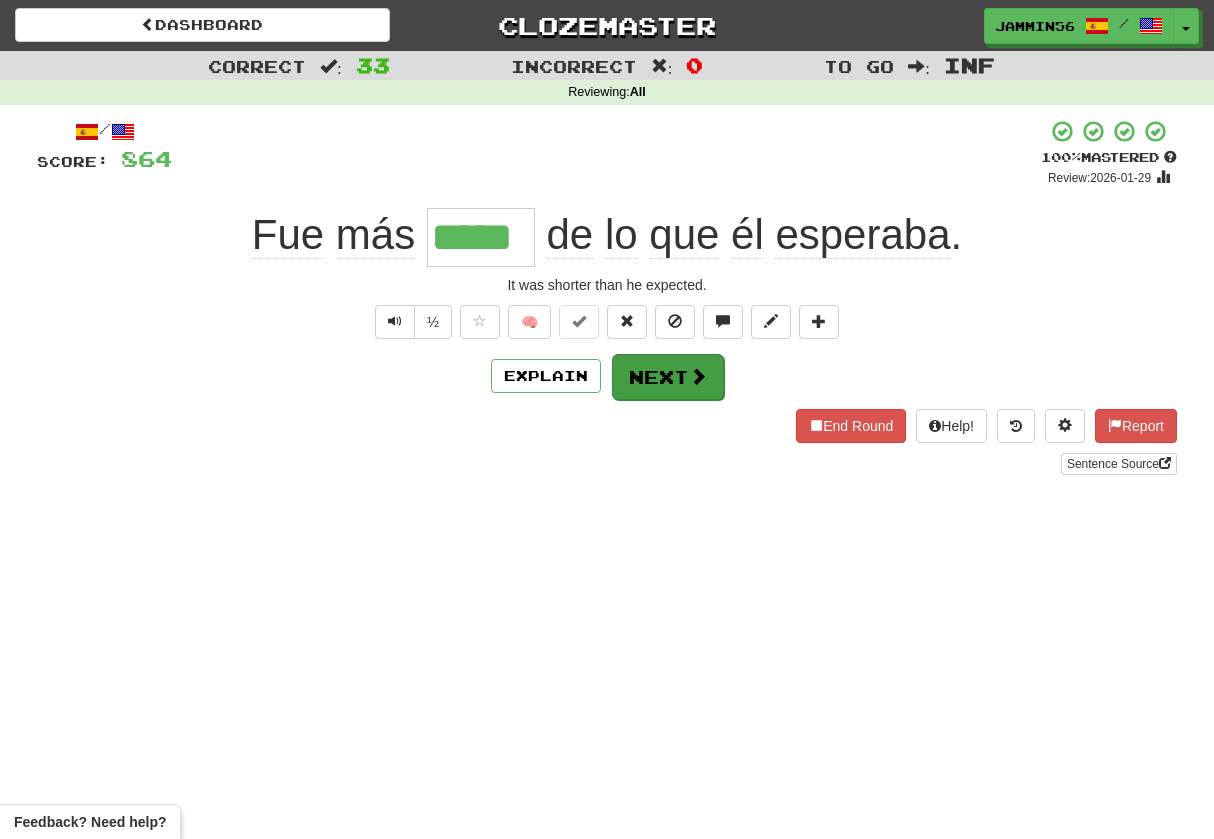click on "Next" at bounding box center (668, 377) 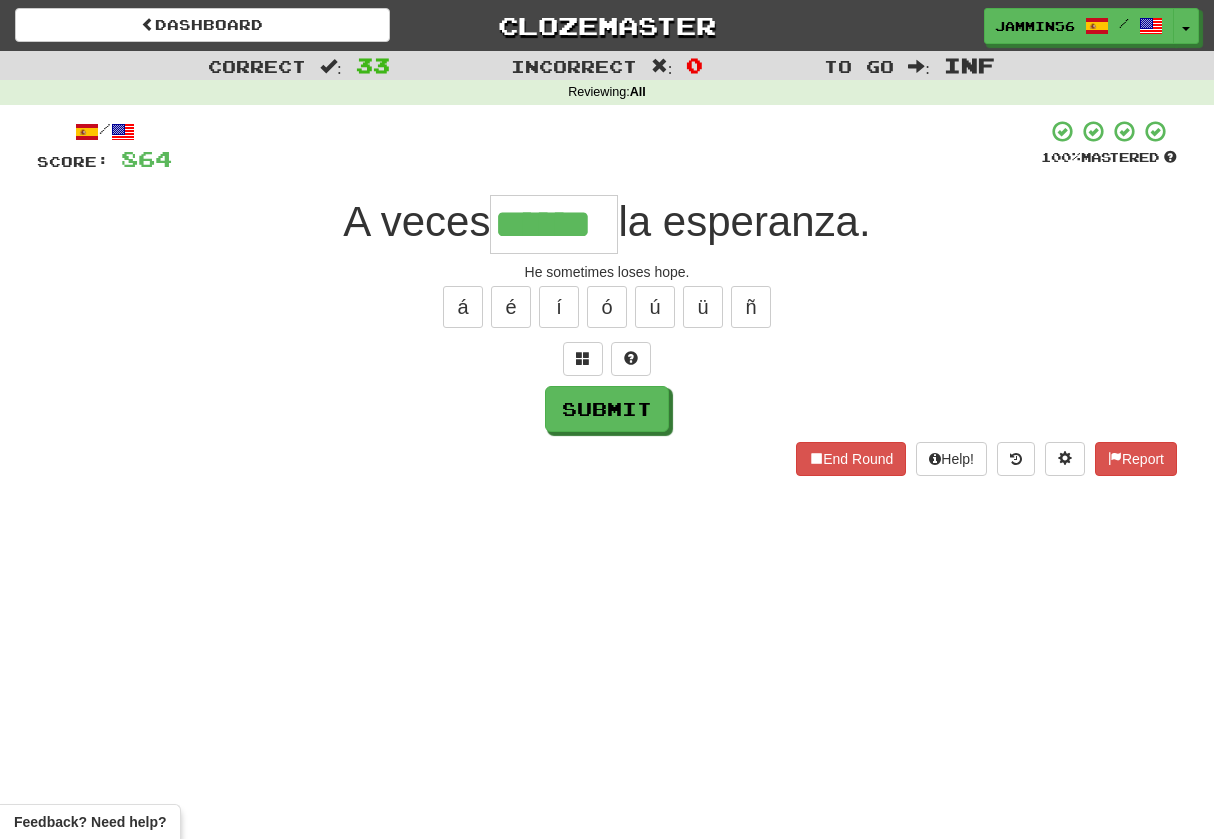 type on "******" 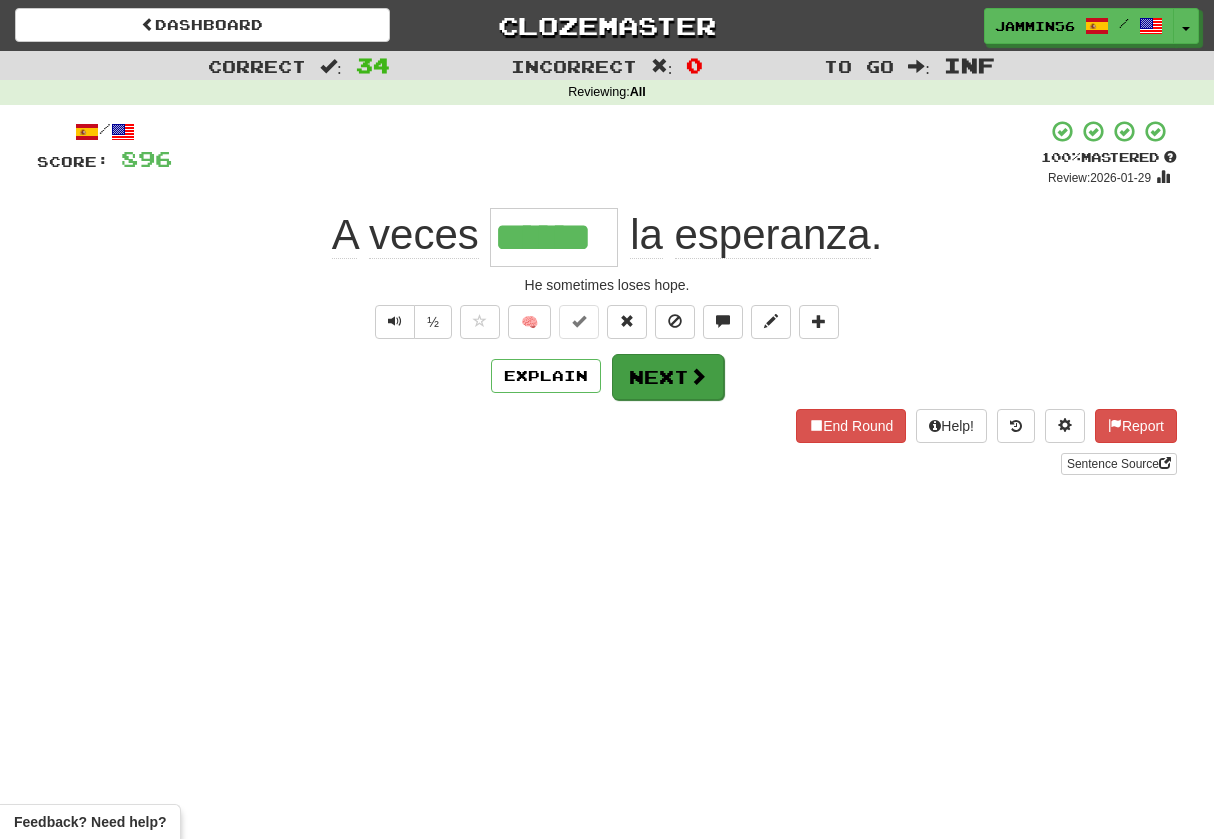 click on "Next" at bounding box center [668, 377] 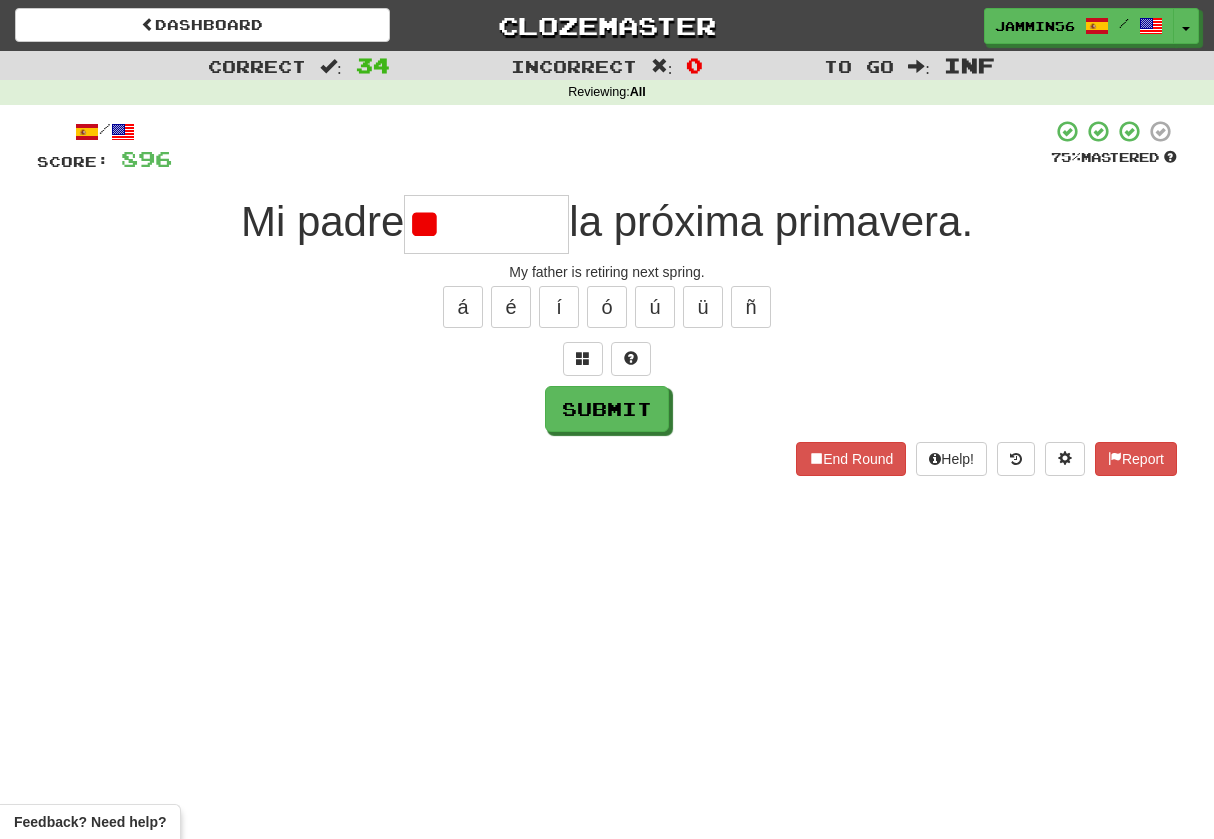 type on "*" 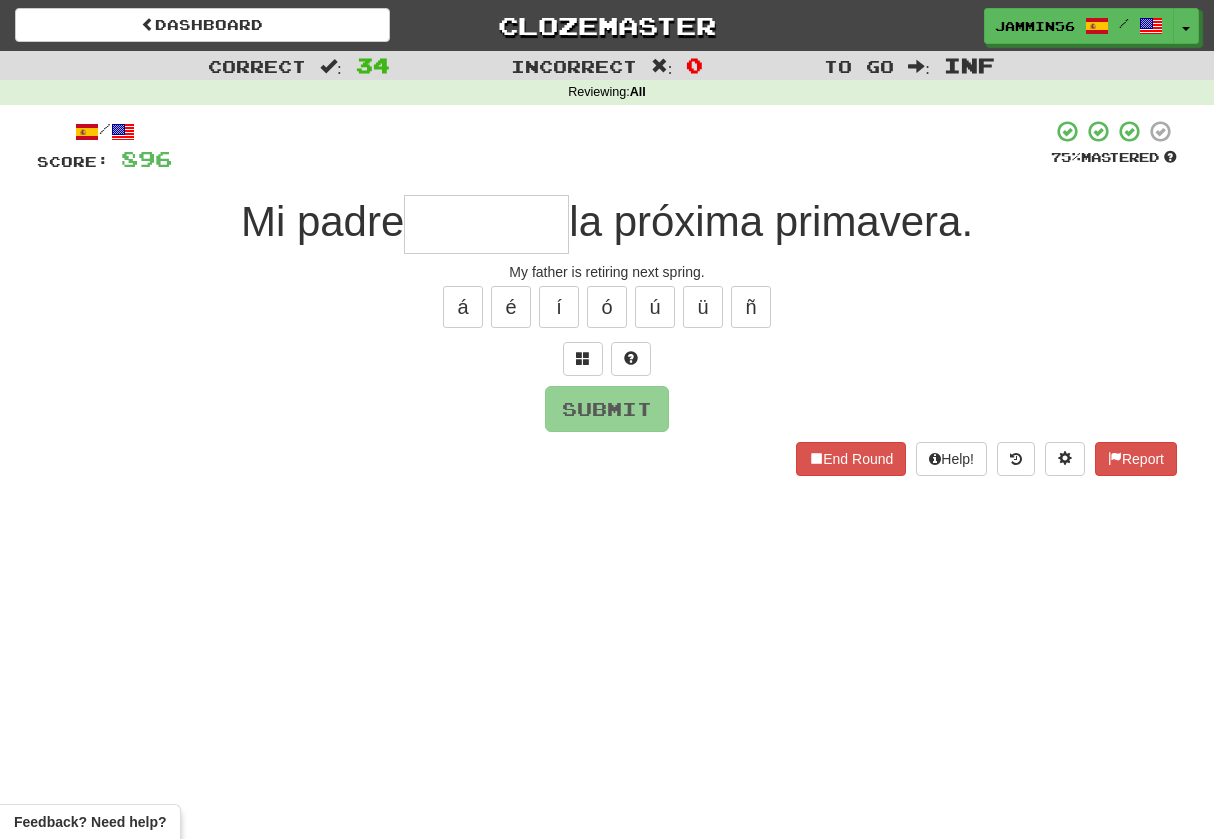 type on "*" 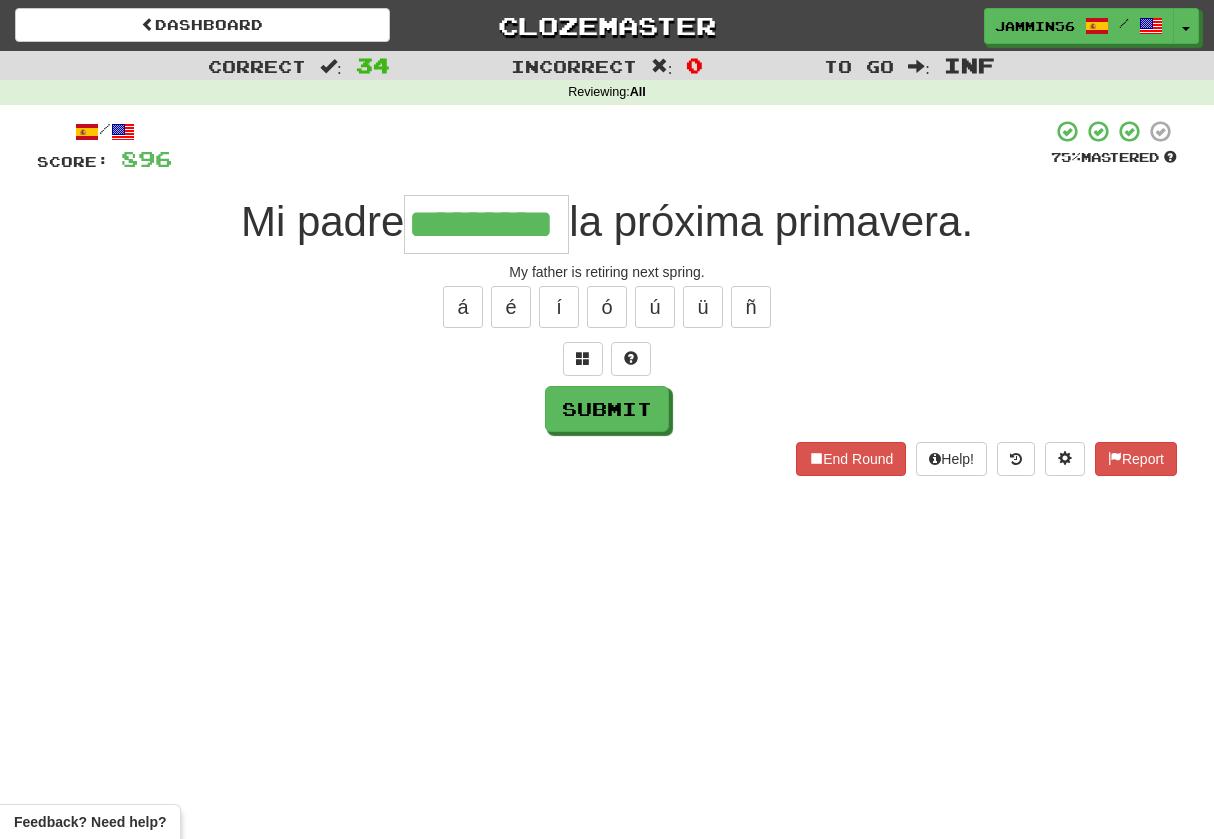type on "*********" 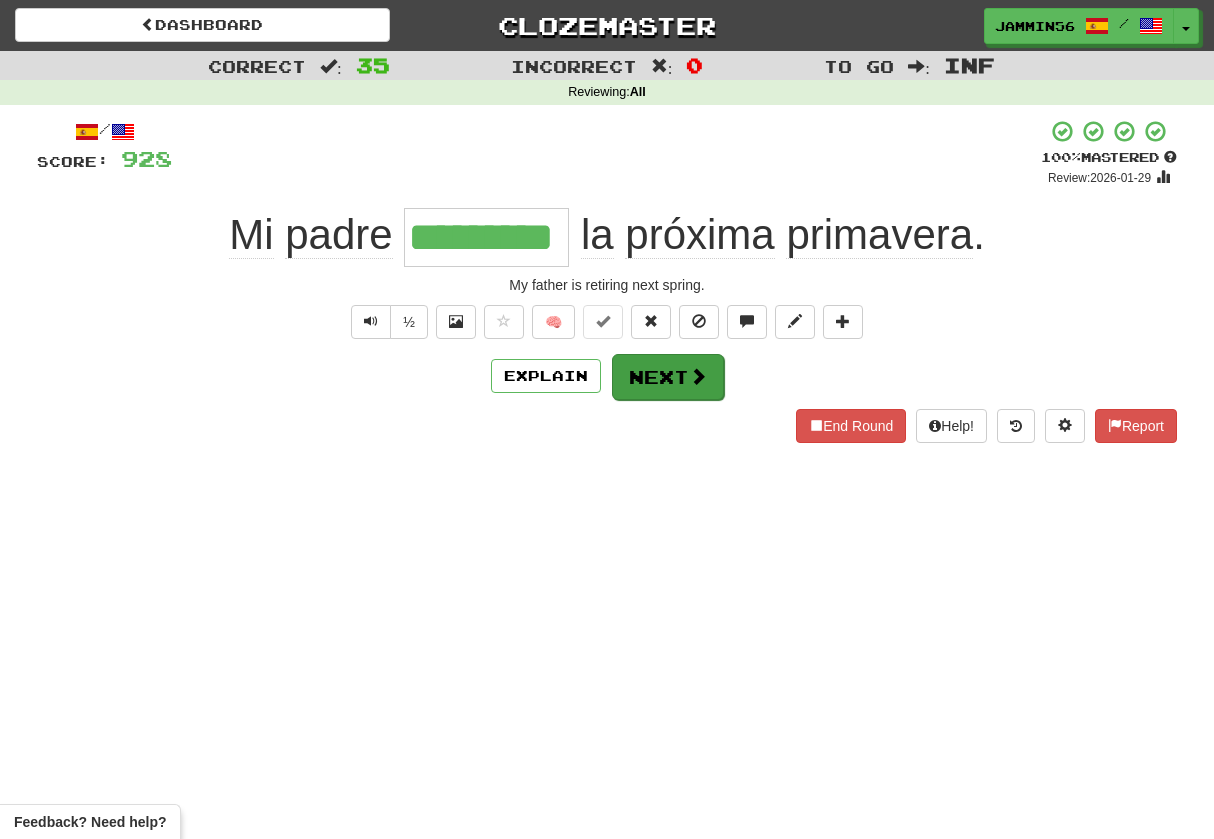 click on "Next" at bounding box center (668, 377) 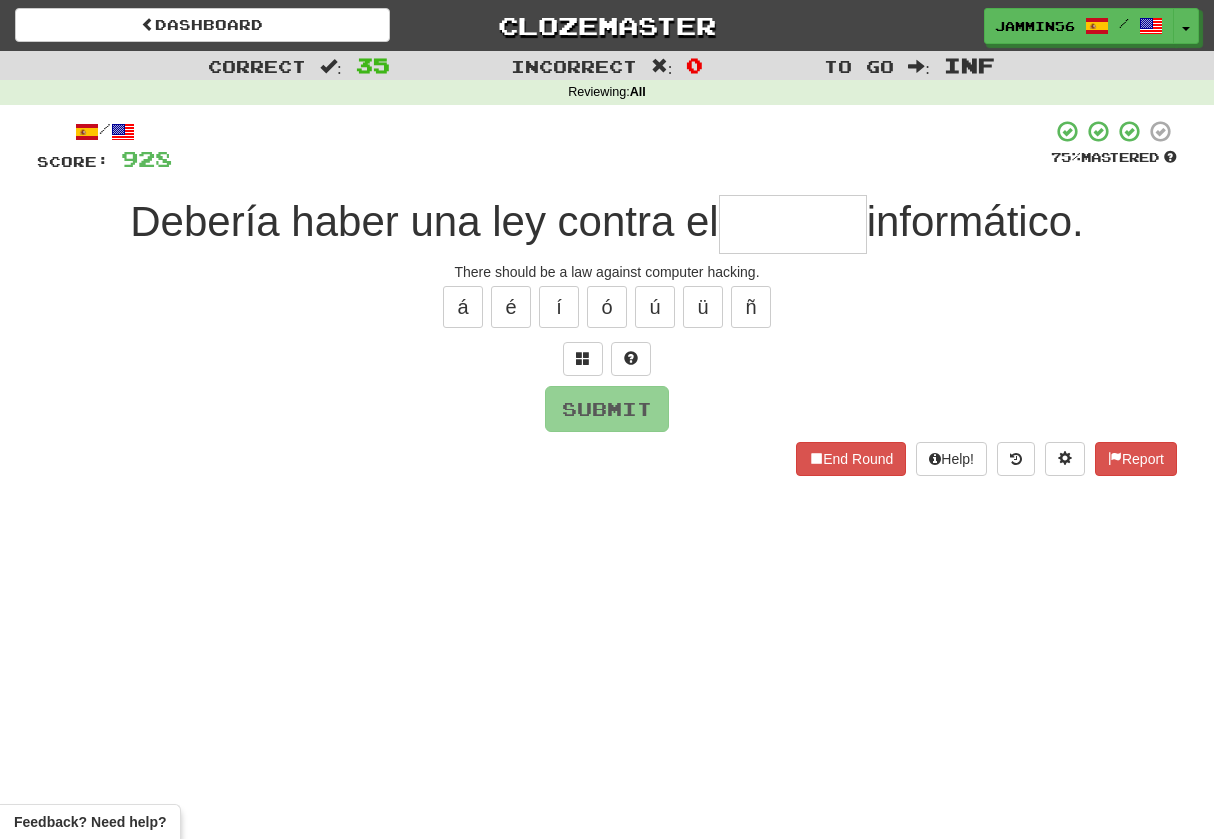 type on "*" 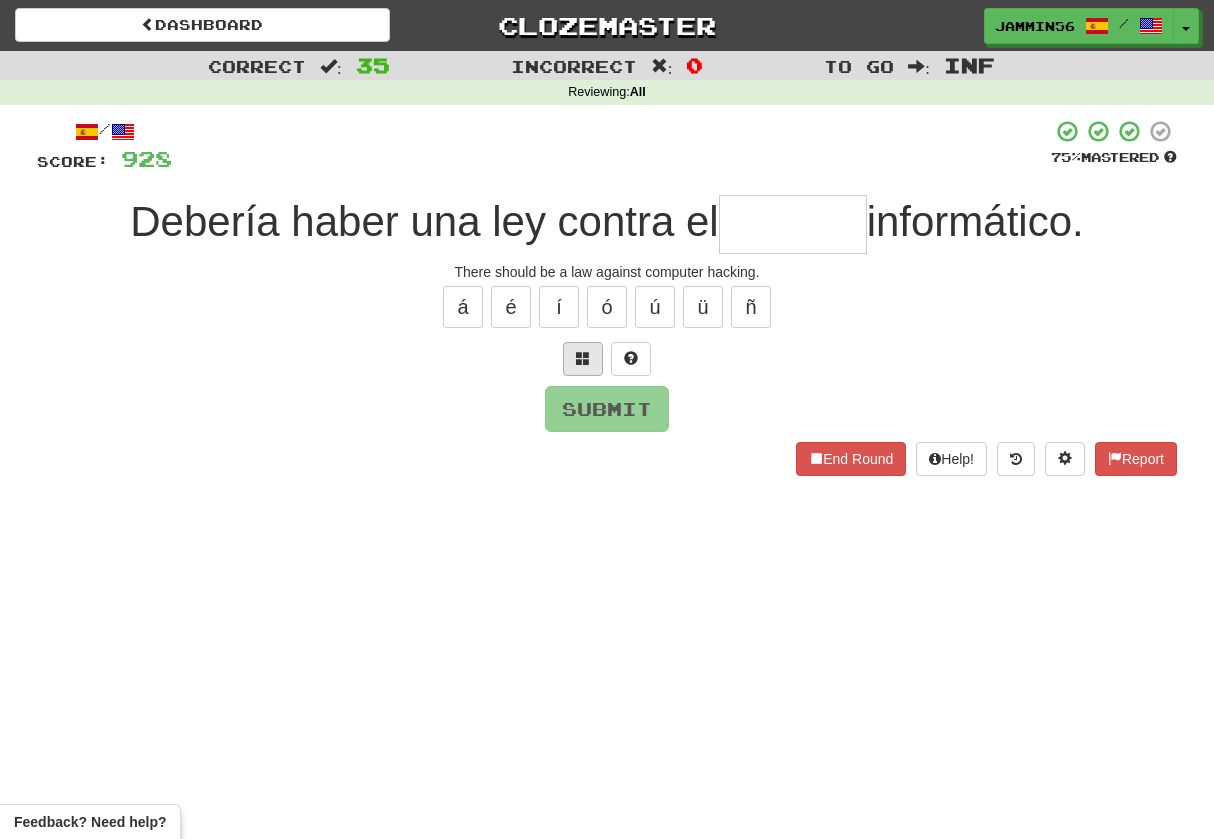 click at bounding box center [583, 358] 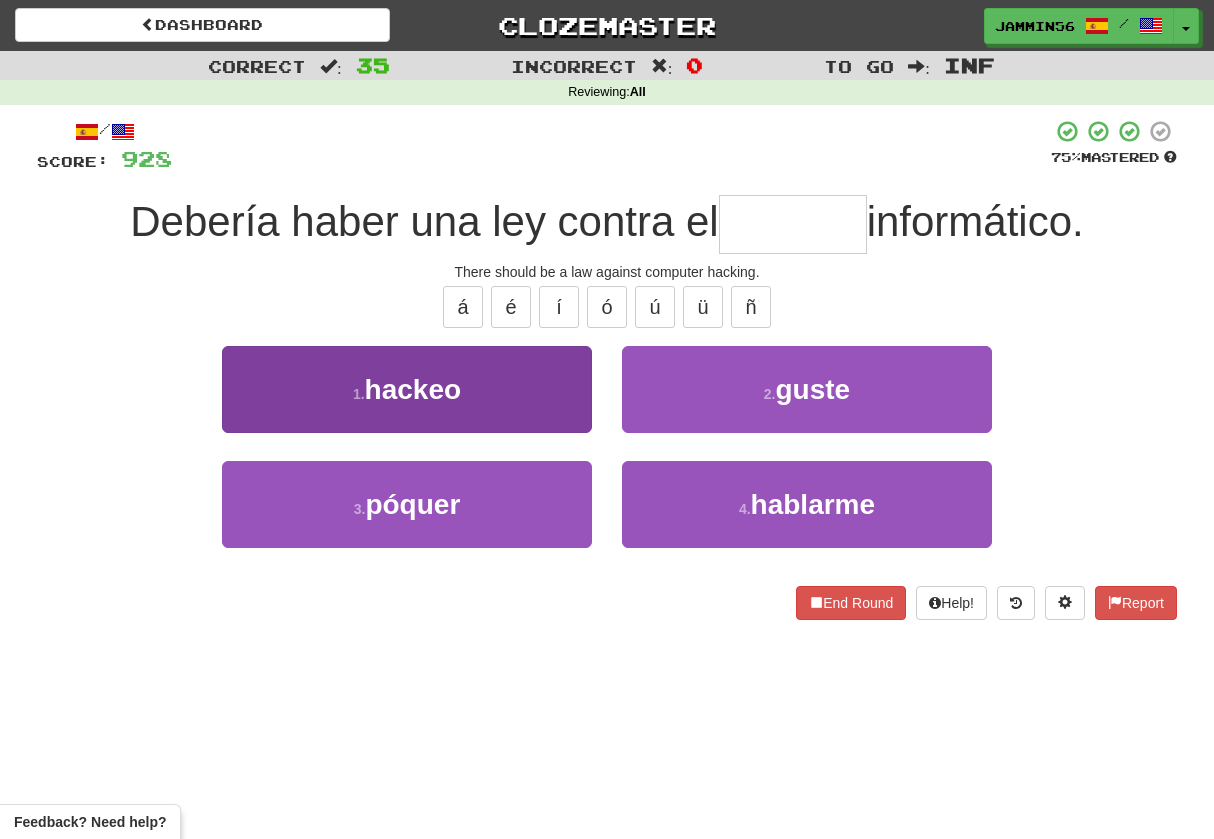 click on "1 .  hackeo" at bounding box center (407, 389) 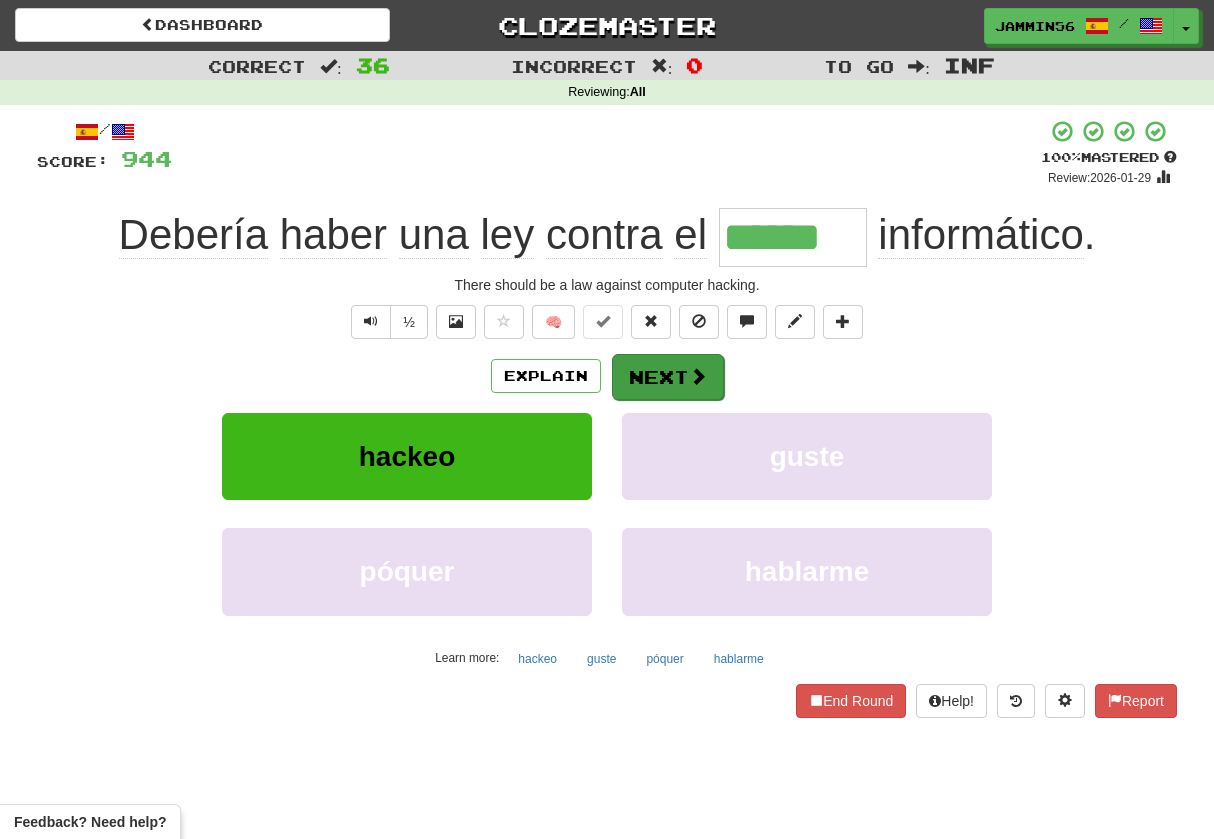 click on "Next" at bounding box center (668, 377) 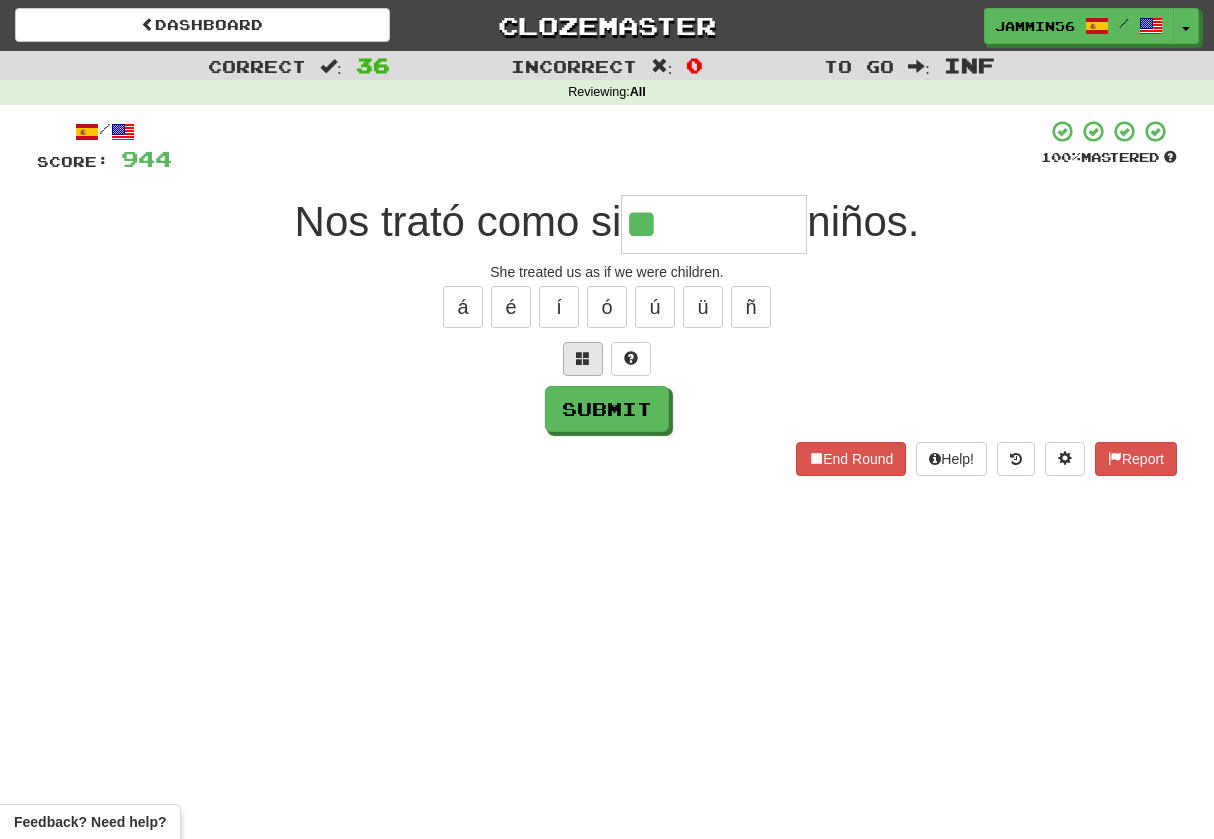 click at bounding box center (583, 358) 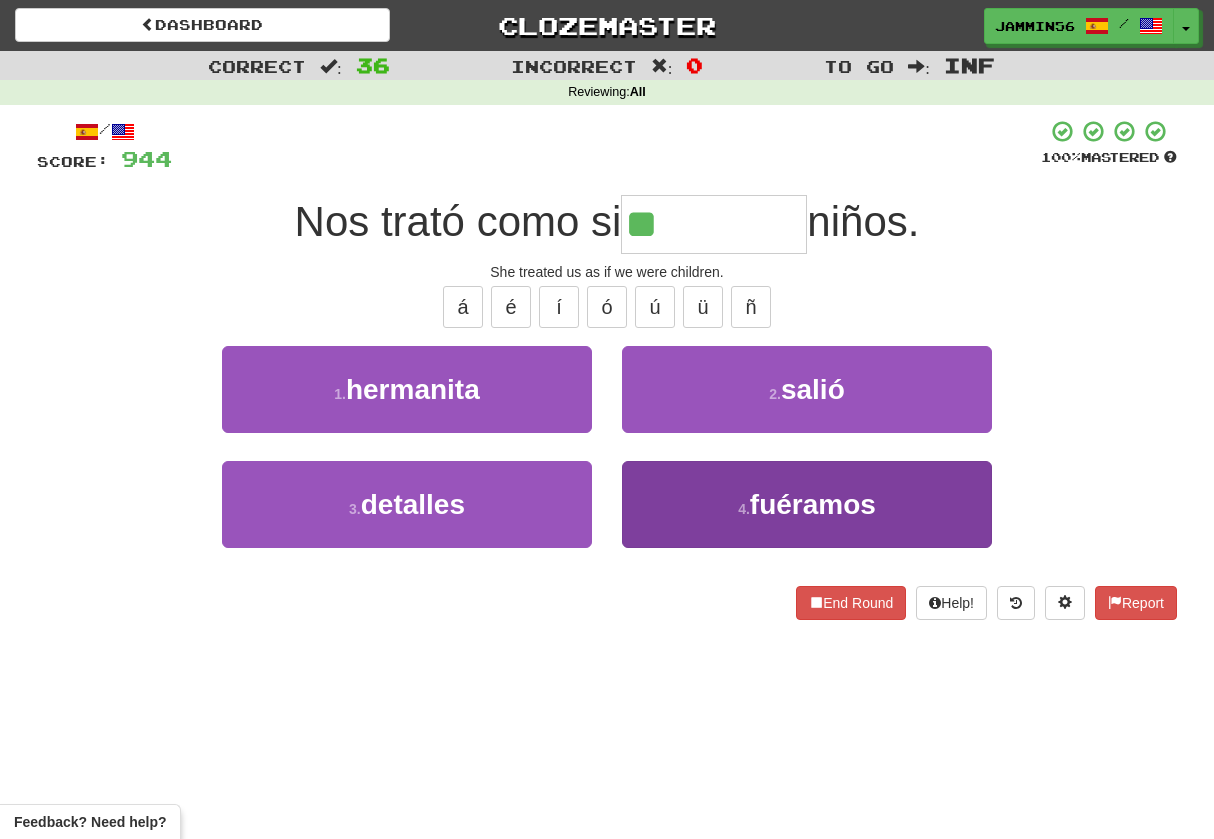 click on "4 .  fuéramos" at bounding box center [807, 504] 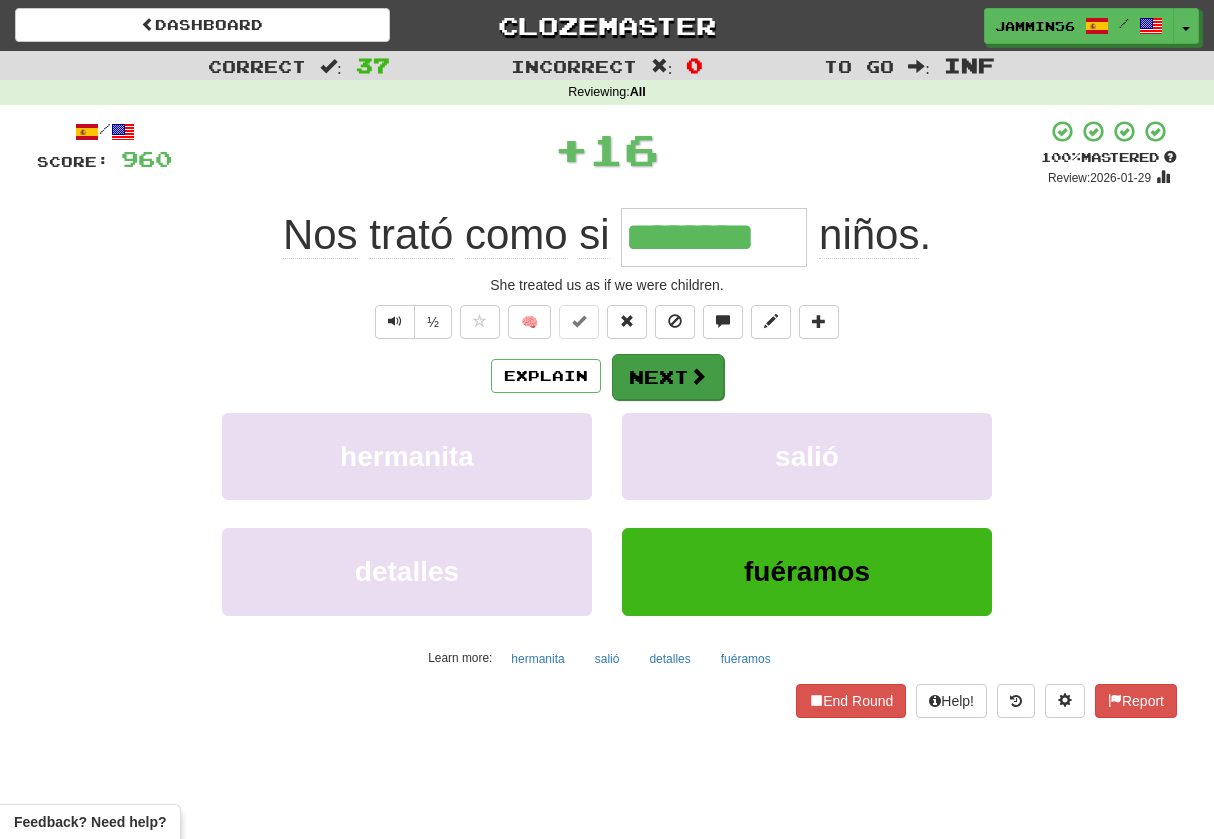click on "Next" at bounding box center [668, 377] 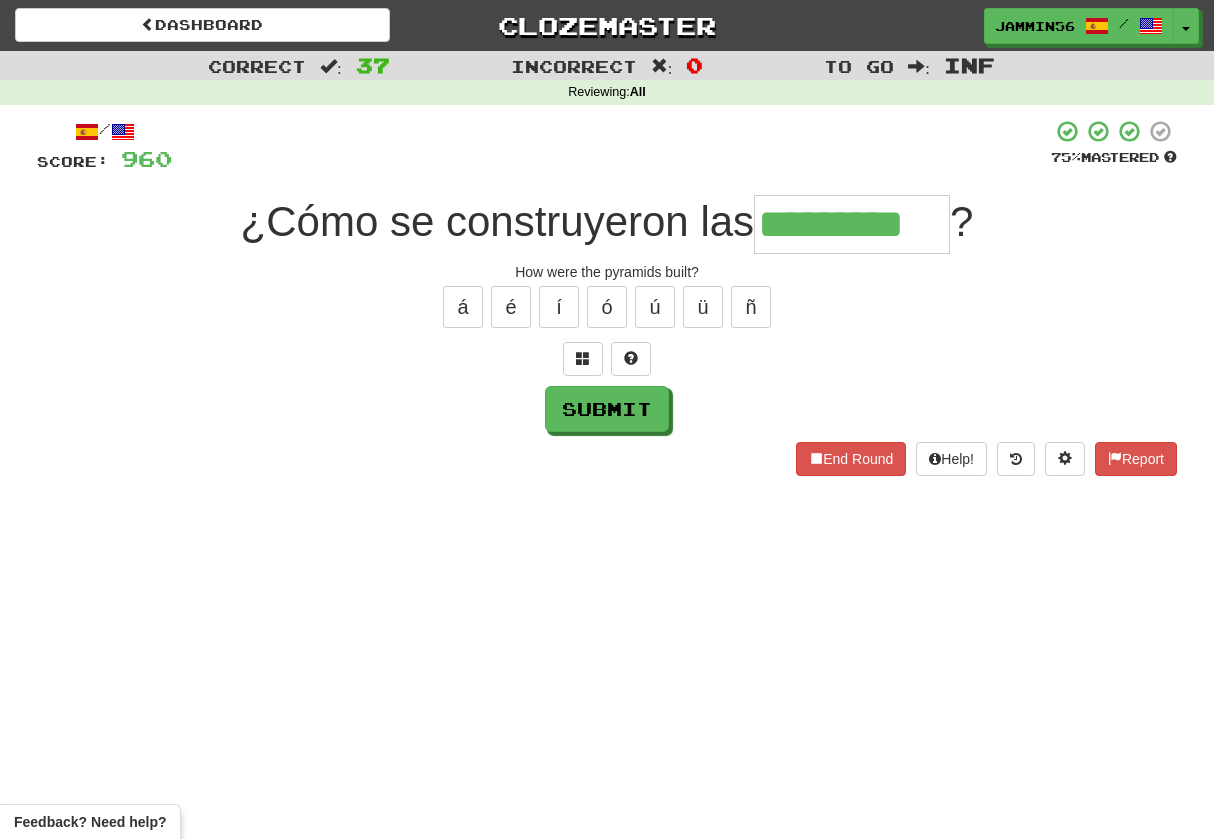 type on "*********" 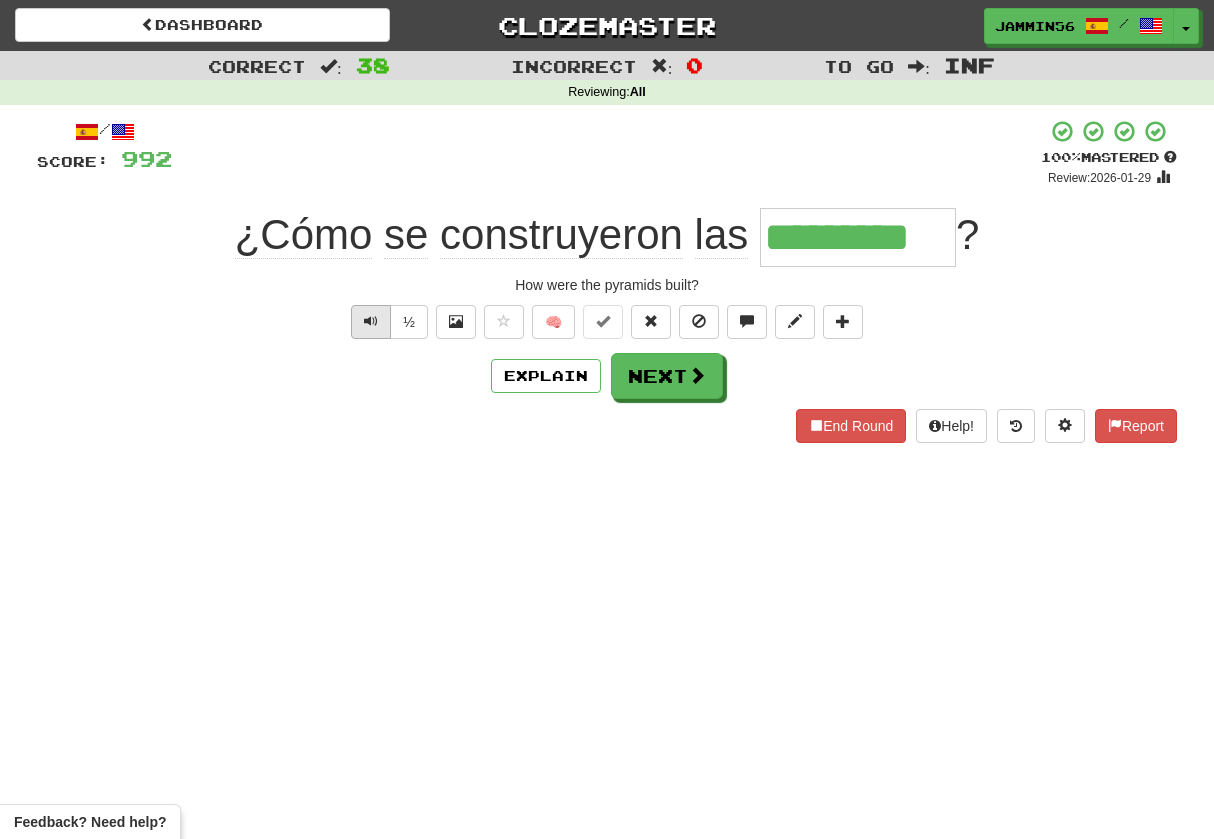 click at bounding box center [371, 322] 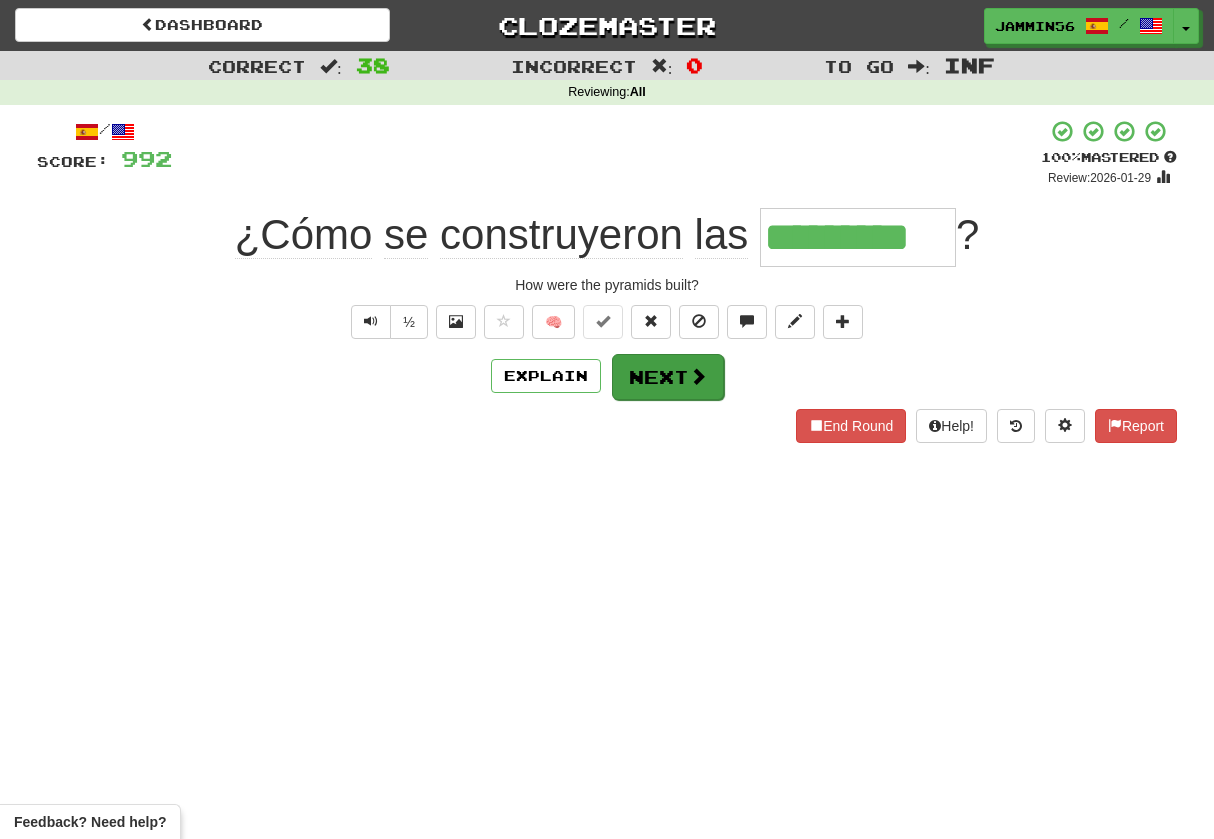 click on "Next" at bounding box center (668, 377) 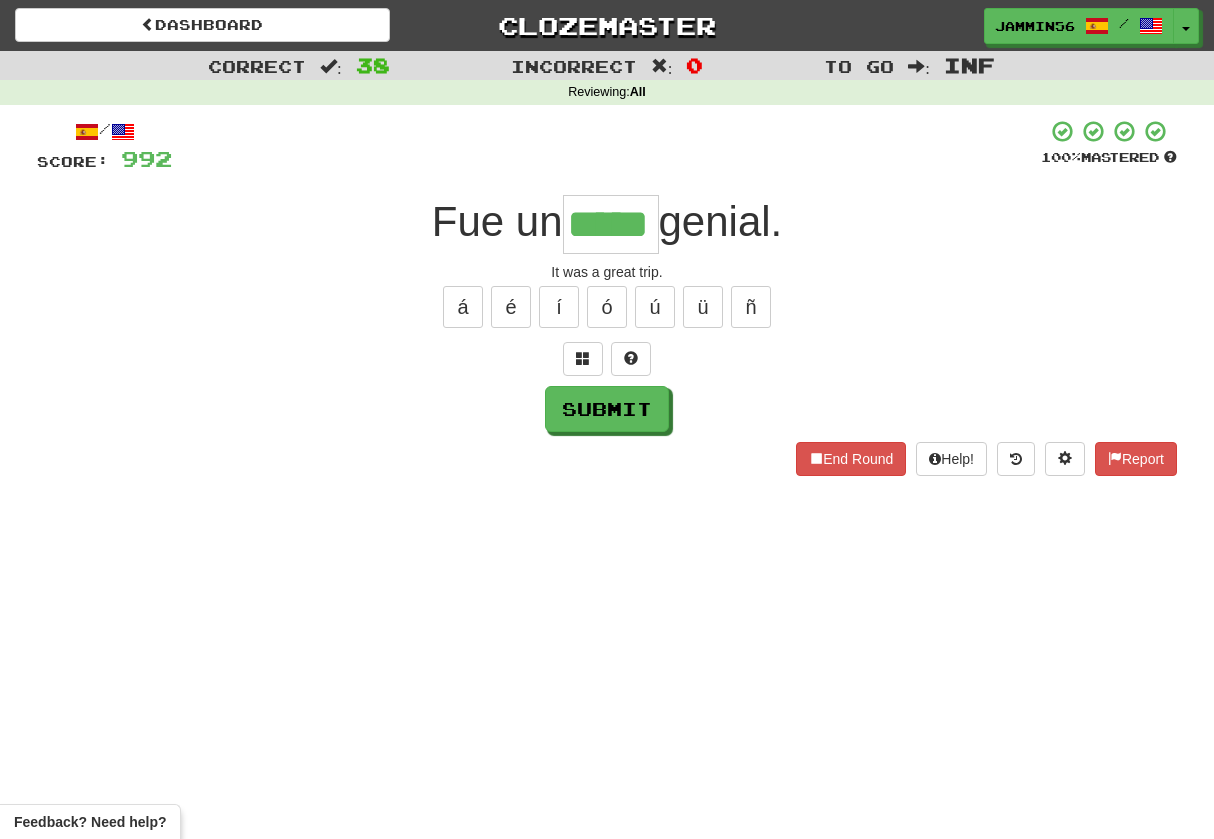 type on "*****" 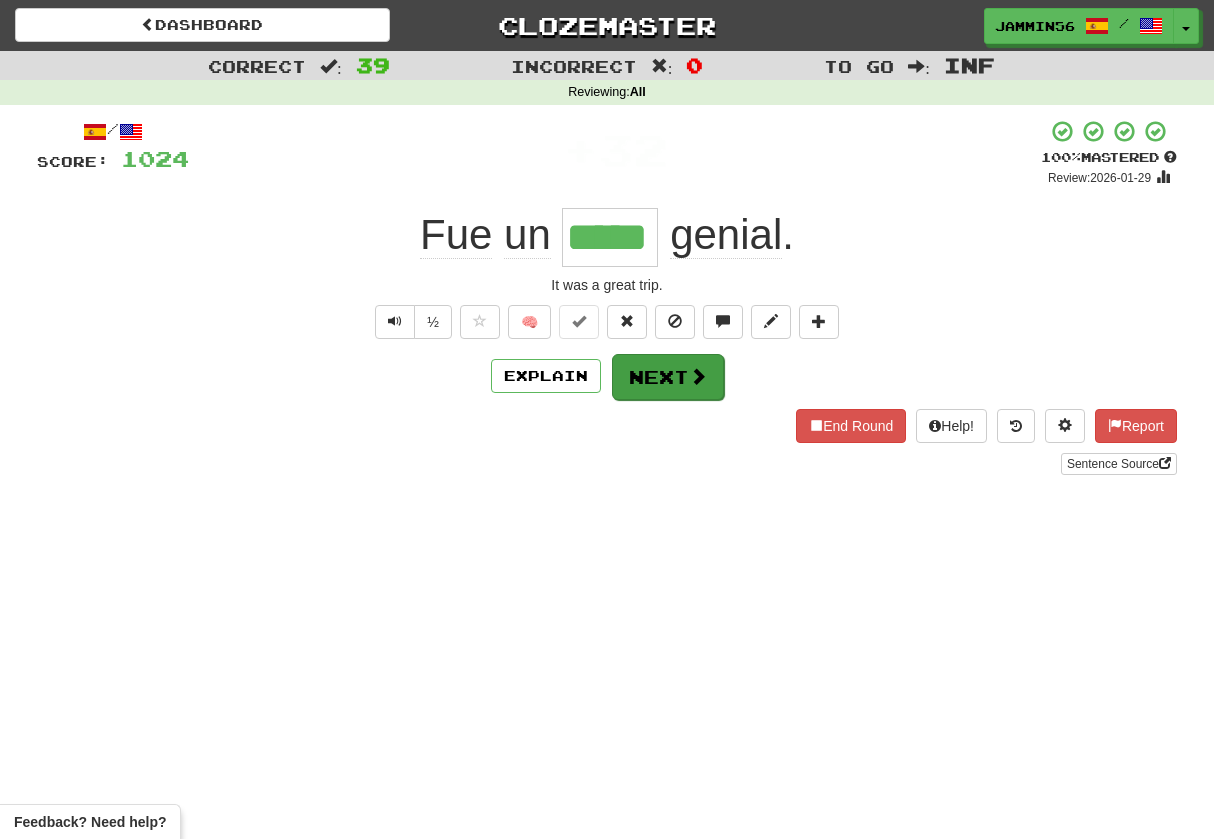 click on "Next" at bounding box center (668, 377) 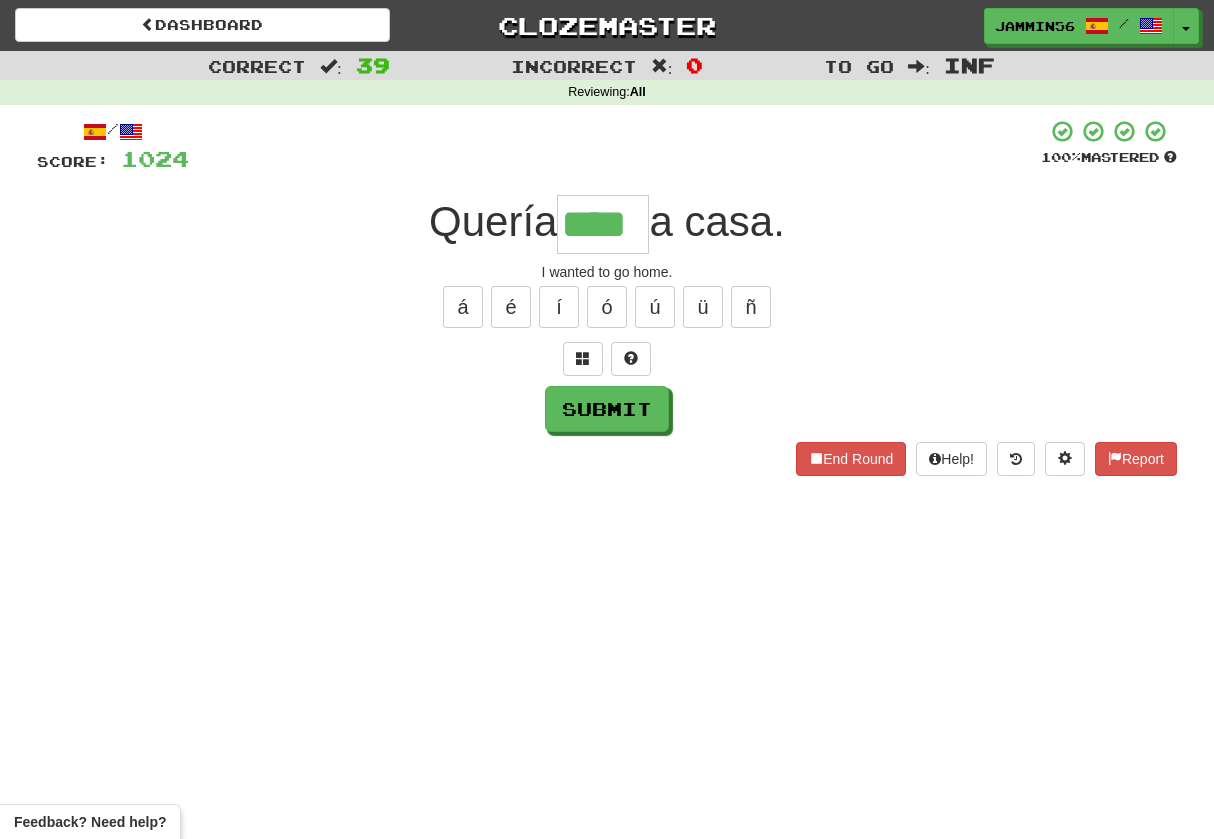 type on "****" 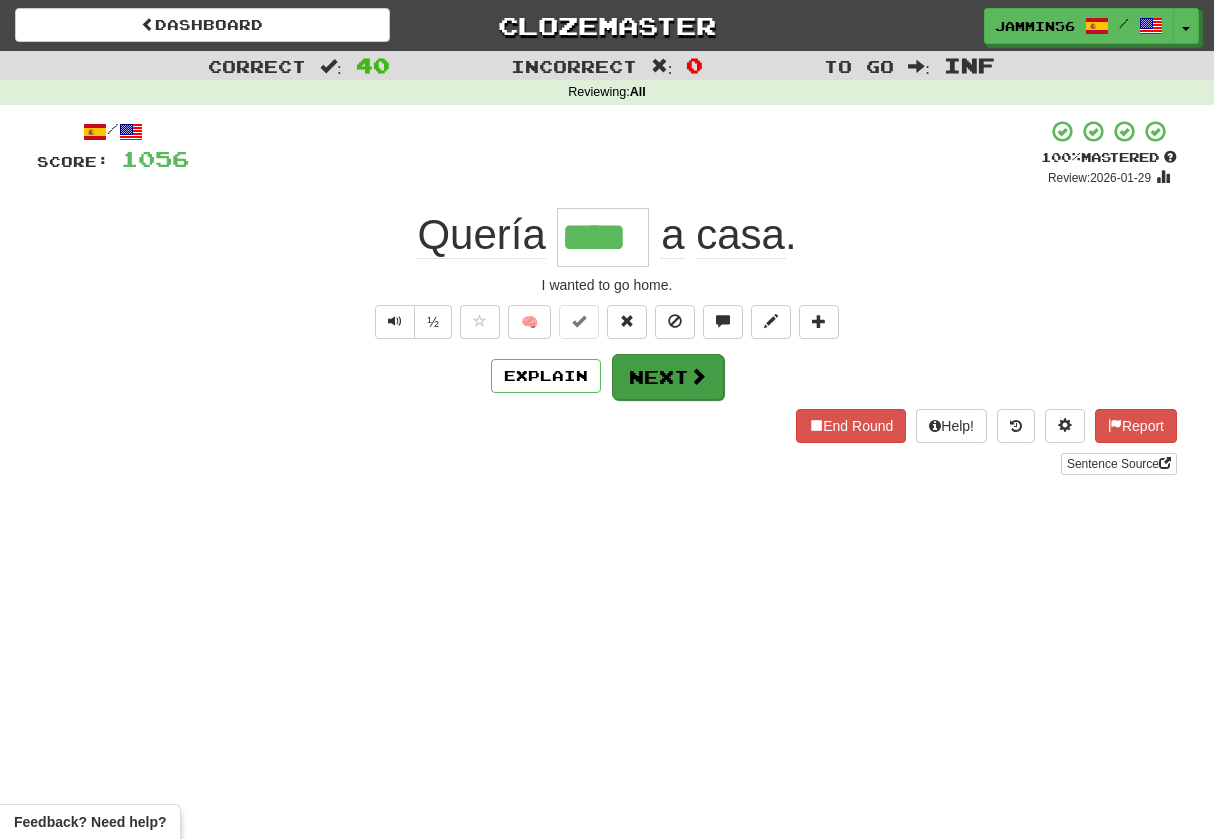 click on "Next" at bounding box center (668, 377) 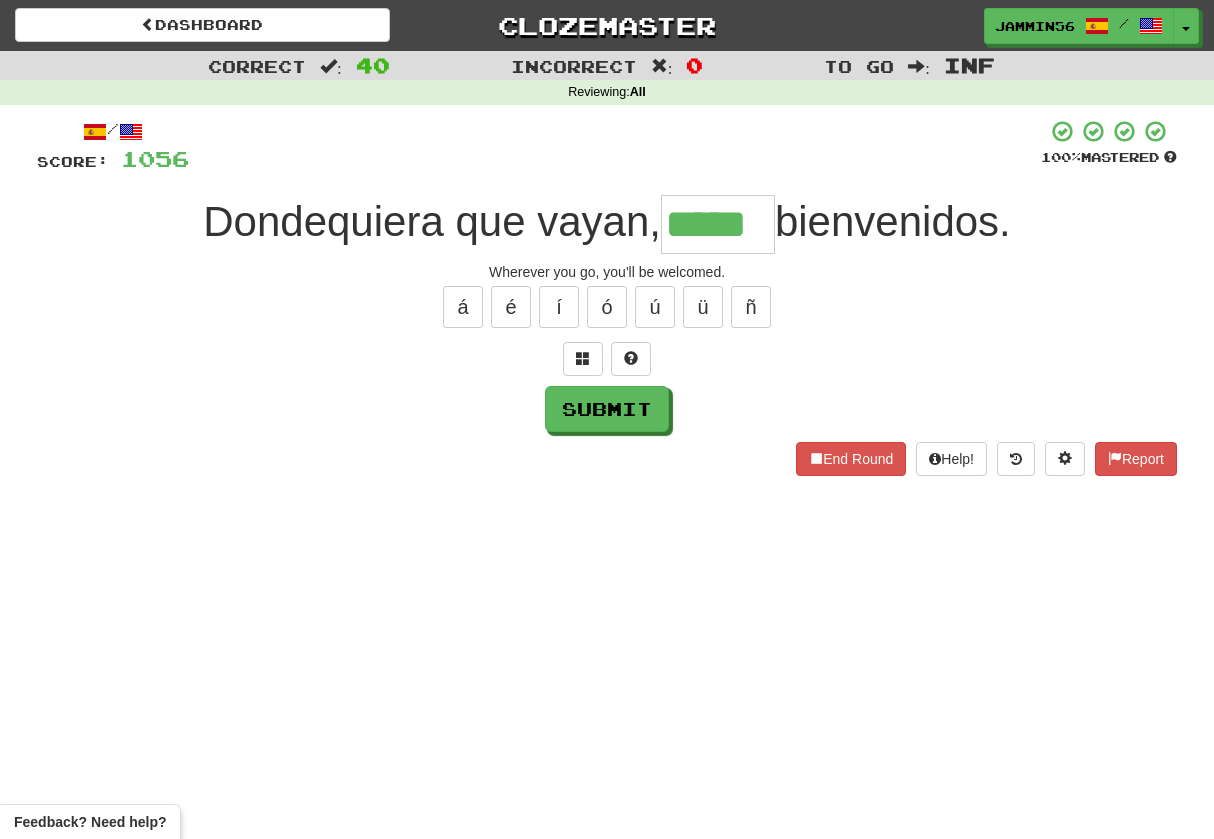 type on "*****" 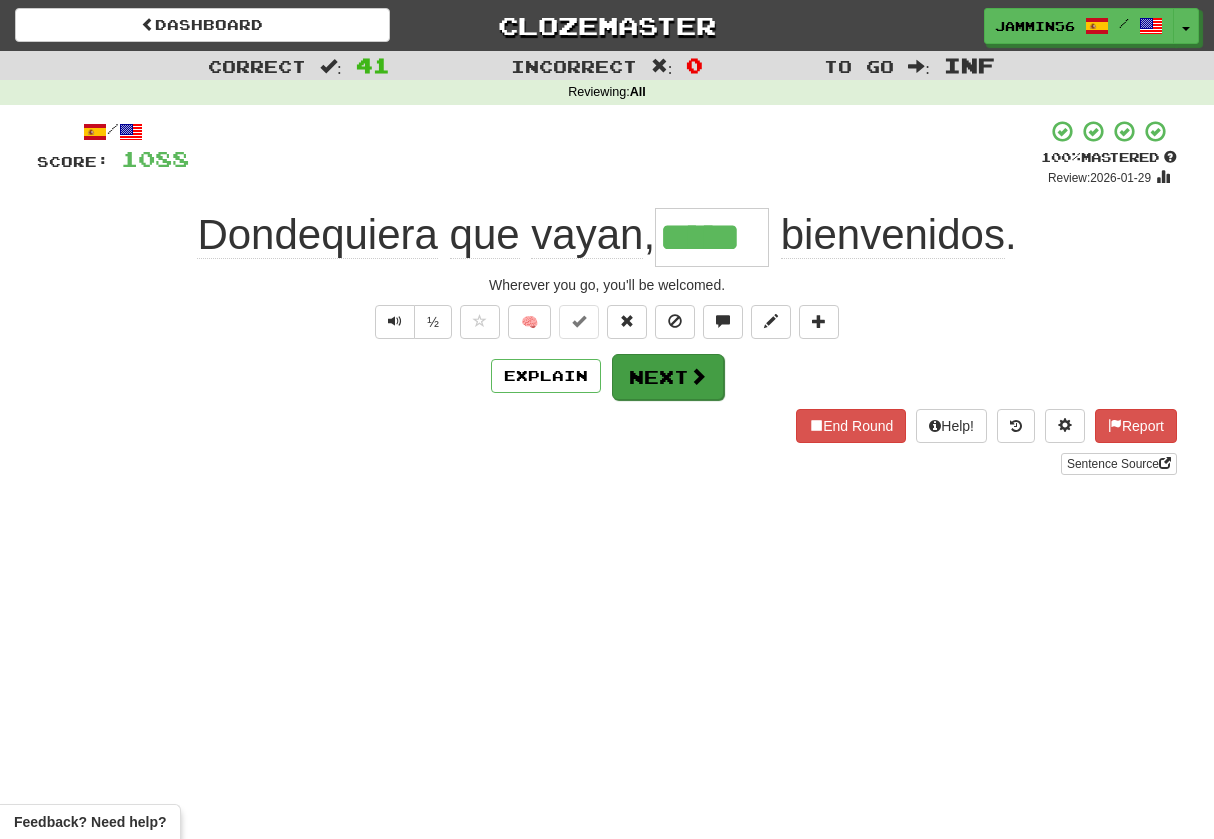 click on "Next" at bounding box center [668, 377] 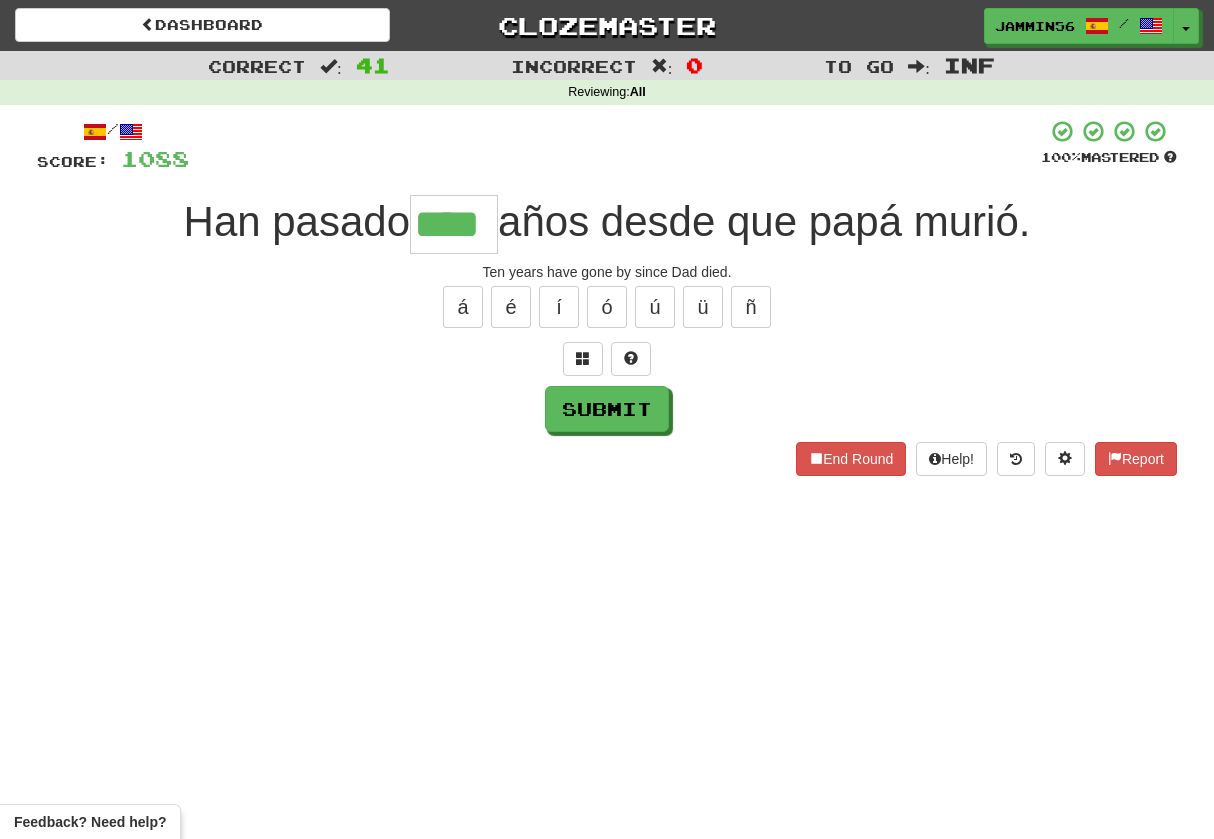 type on "****" 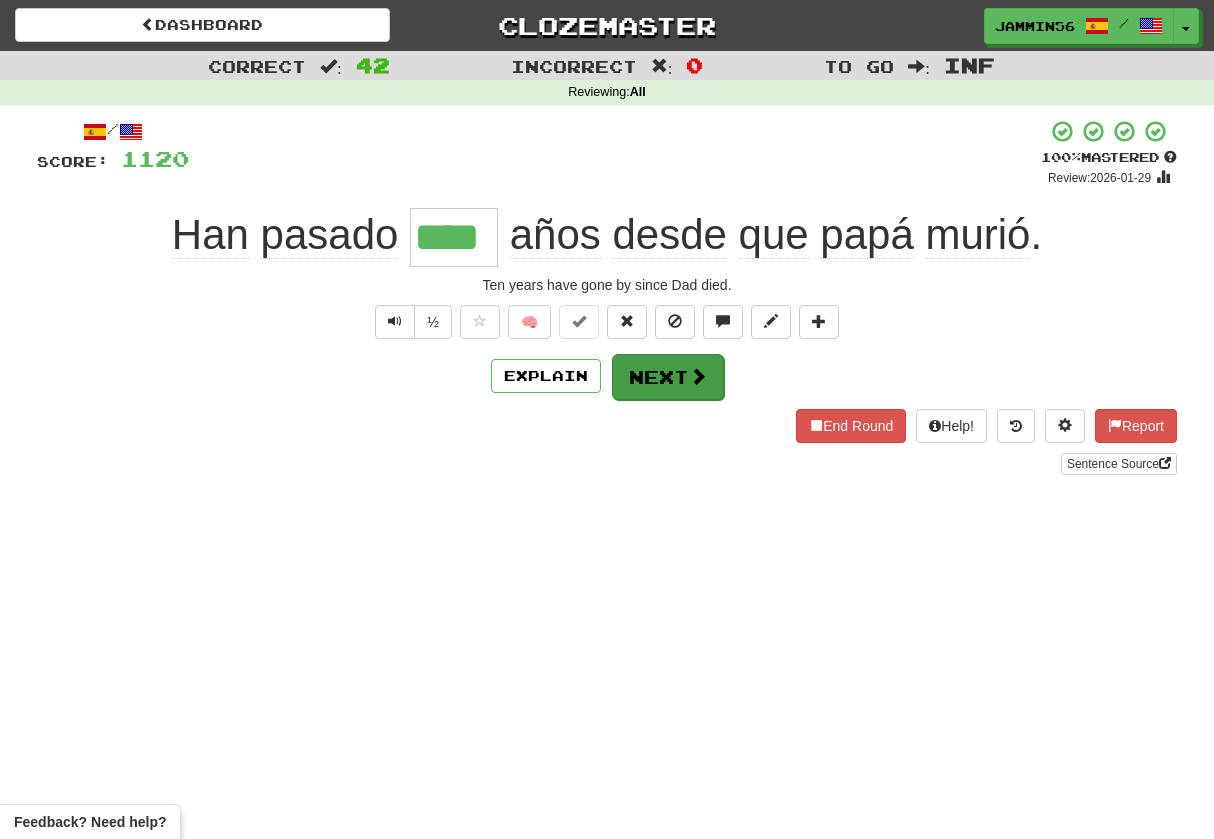 click on "Next" at bounding box center [668, 377] 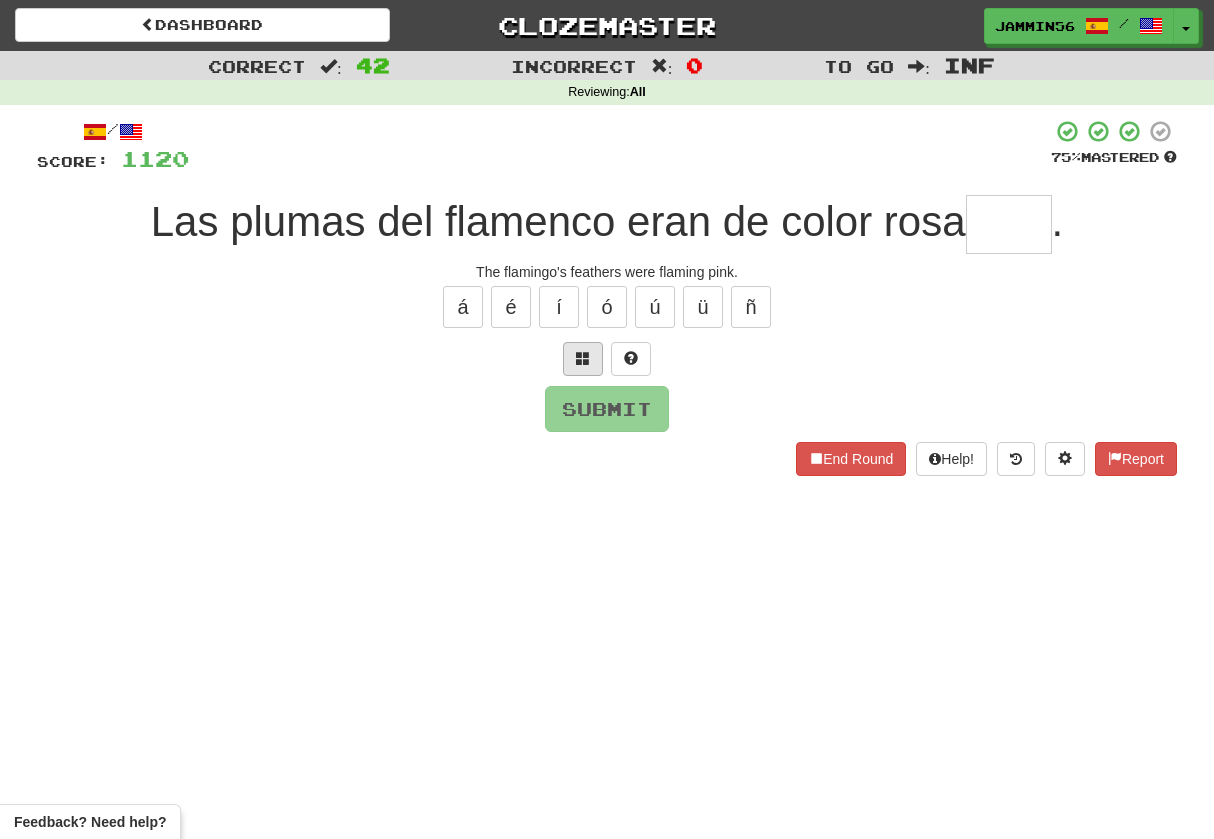 click at bounding box center [583, 358] 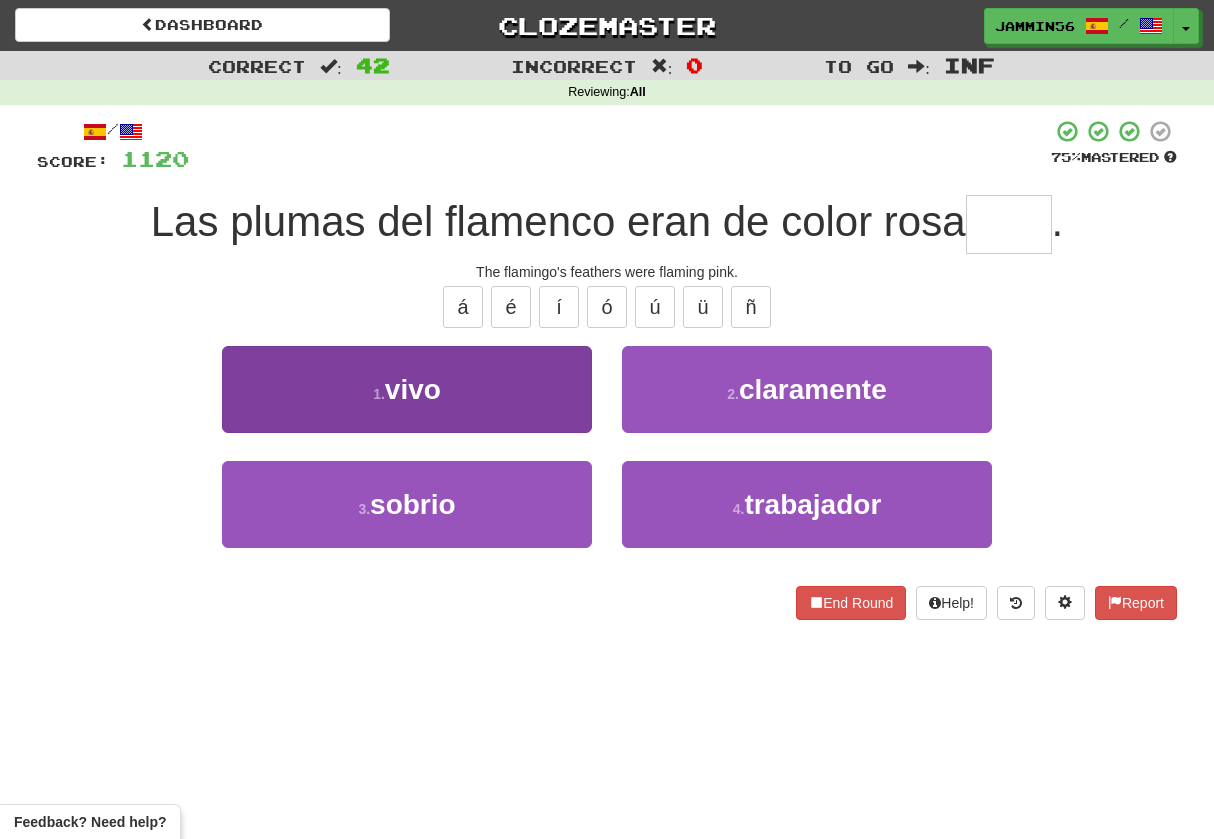 click on "1 .  vivo" at bounding box center [407, 389] 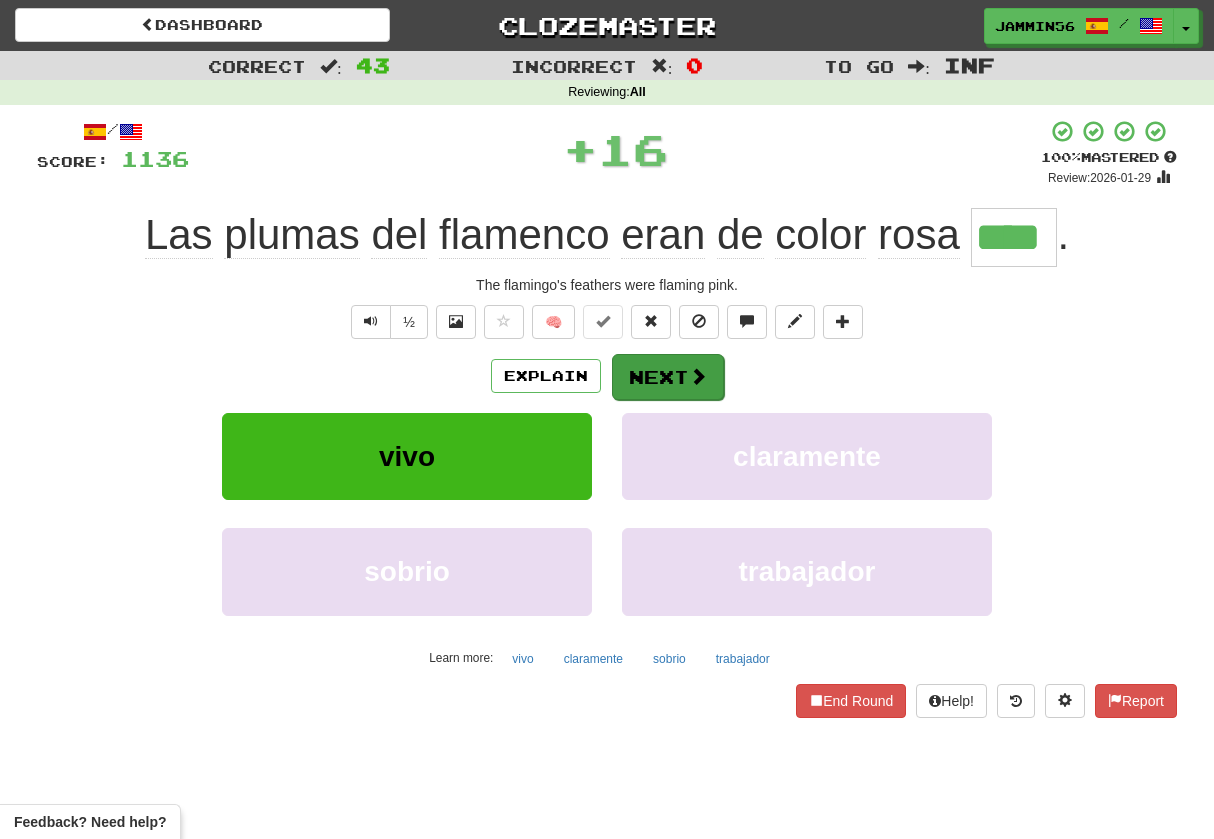 click on "Next" at bounding box center (668, 377) 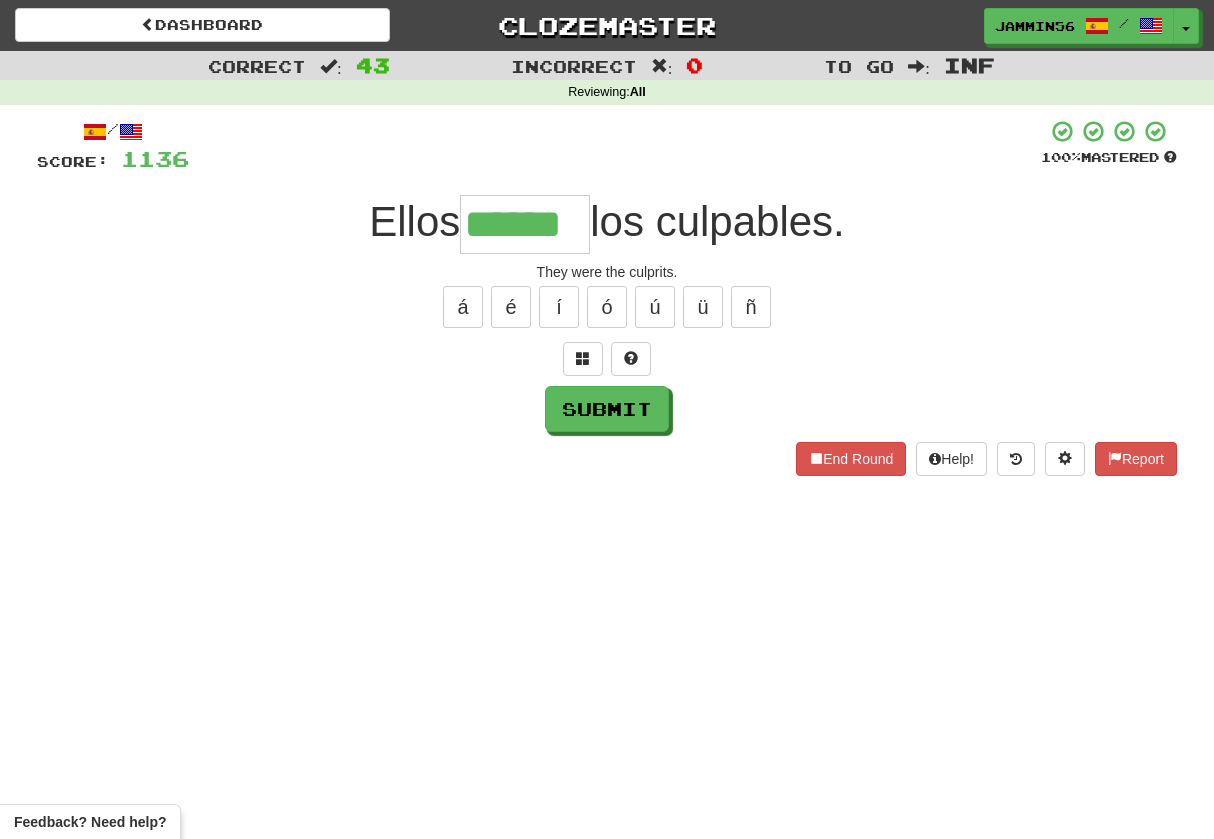 type on "******" 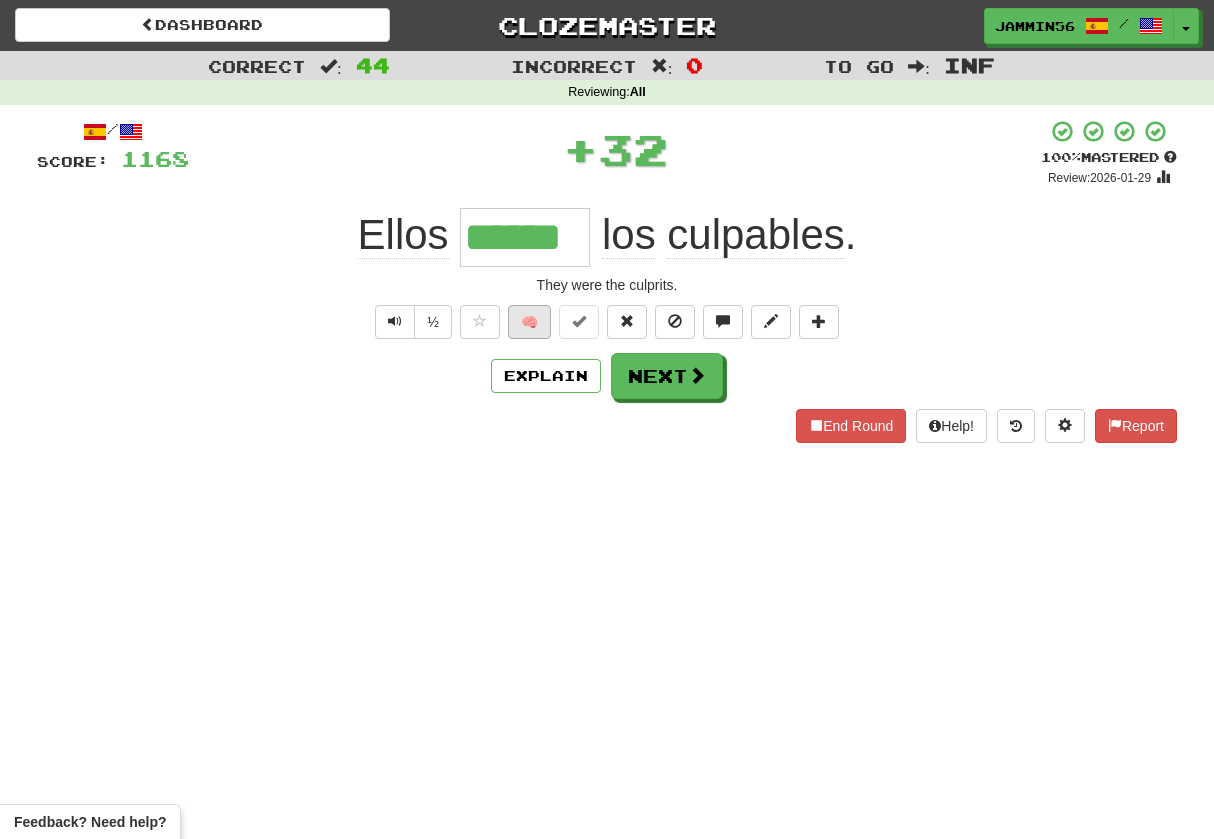 click on "🧠" at bounding box center (529, 322) 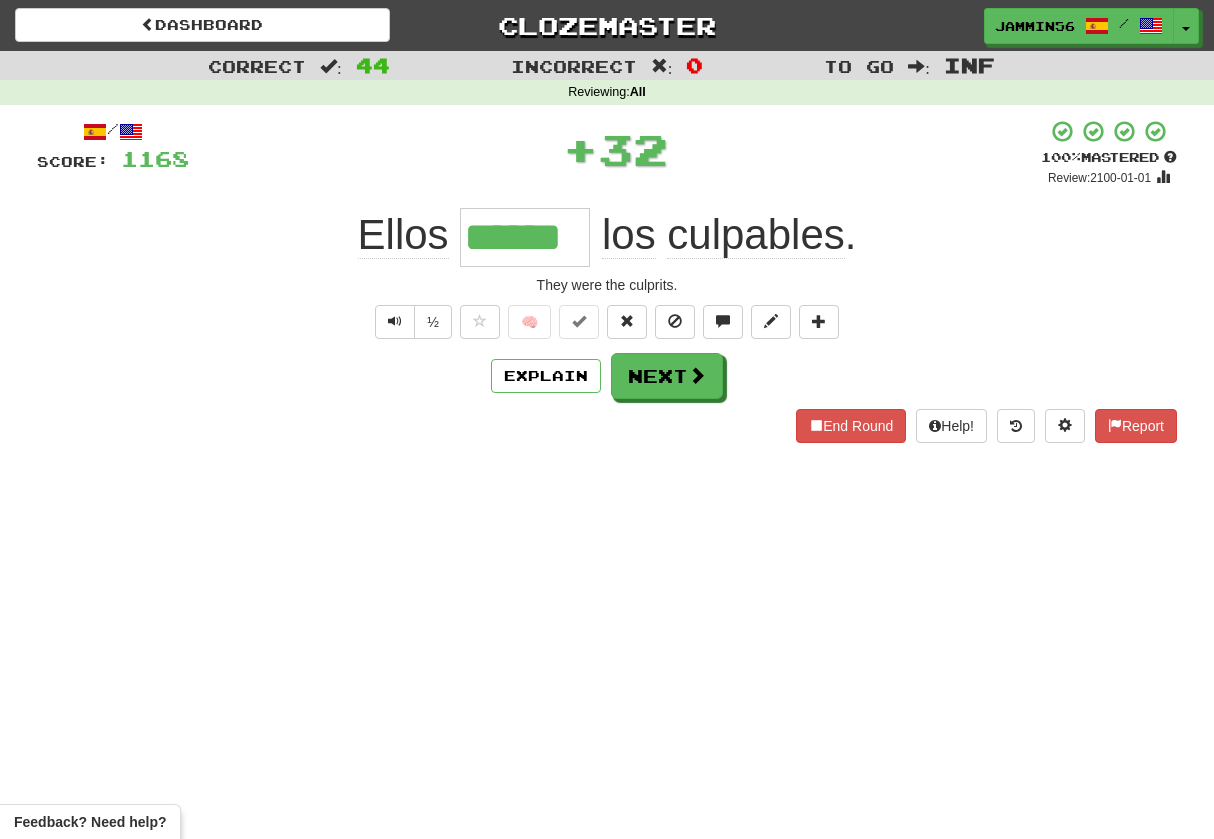click on "Next" at bounding box center (667, 376) 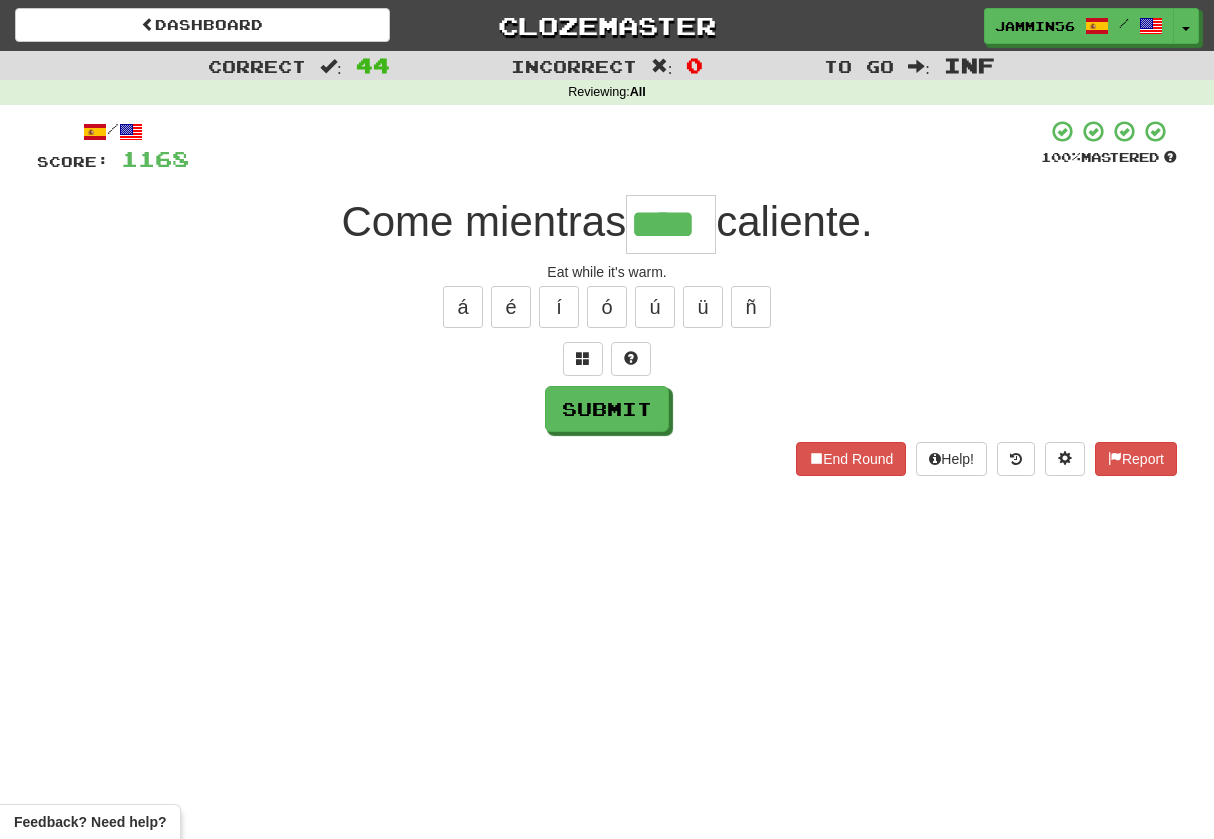 type on "****" 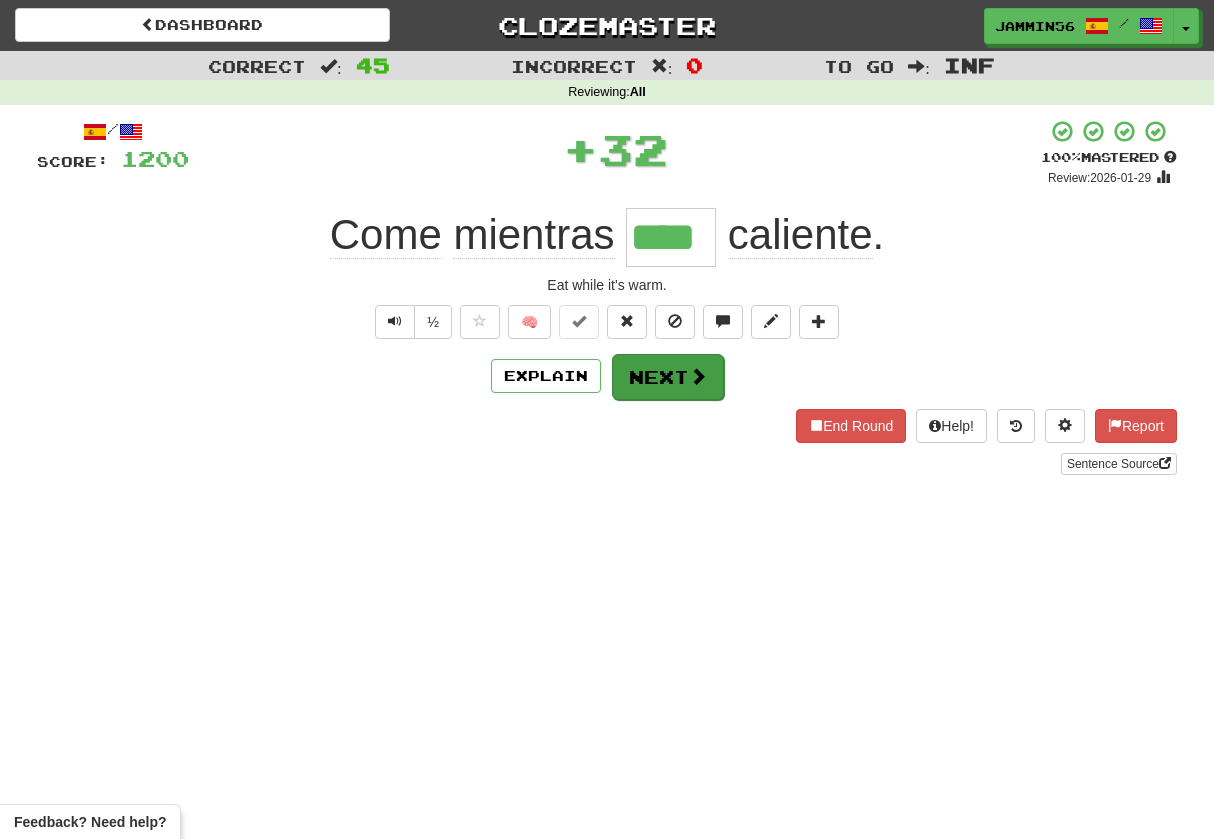 click on "Next" at bounding box center [668, 377] 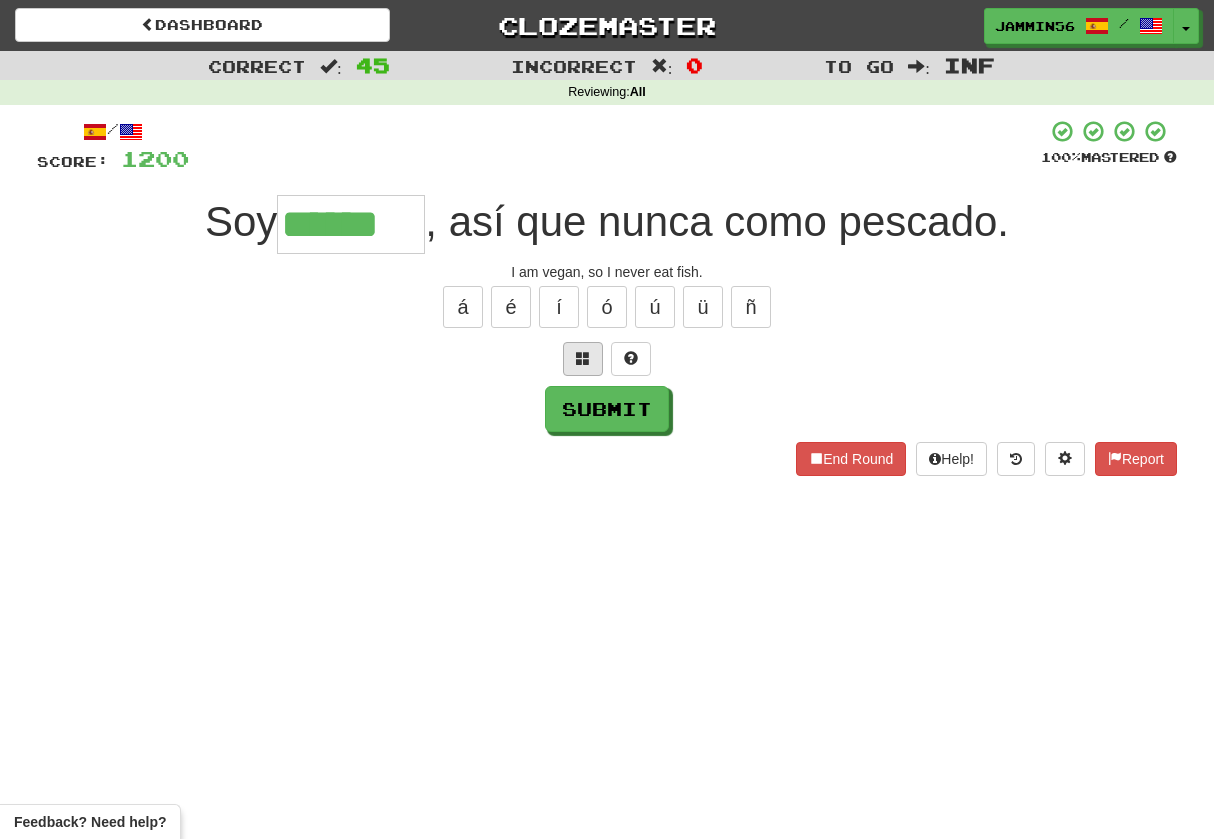 type on "******" 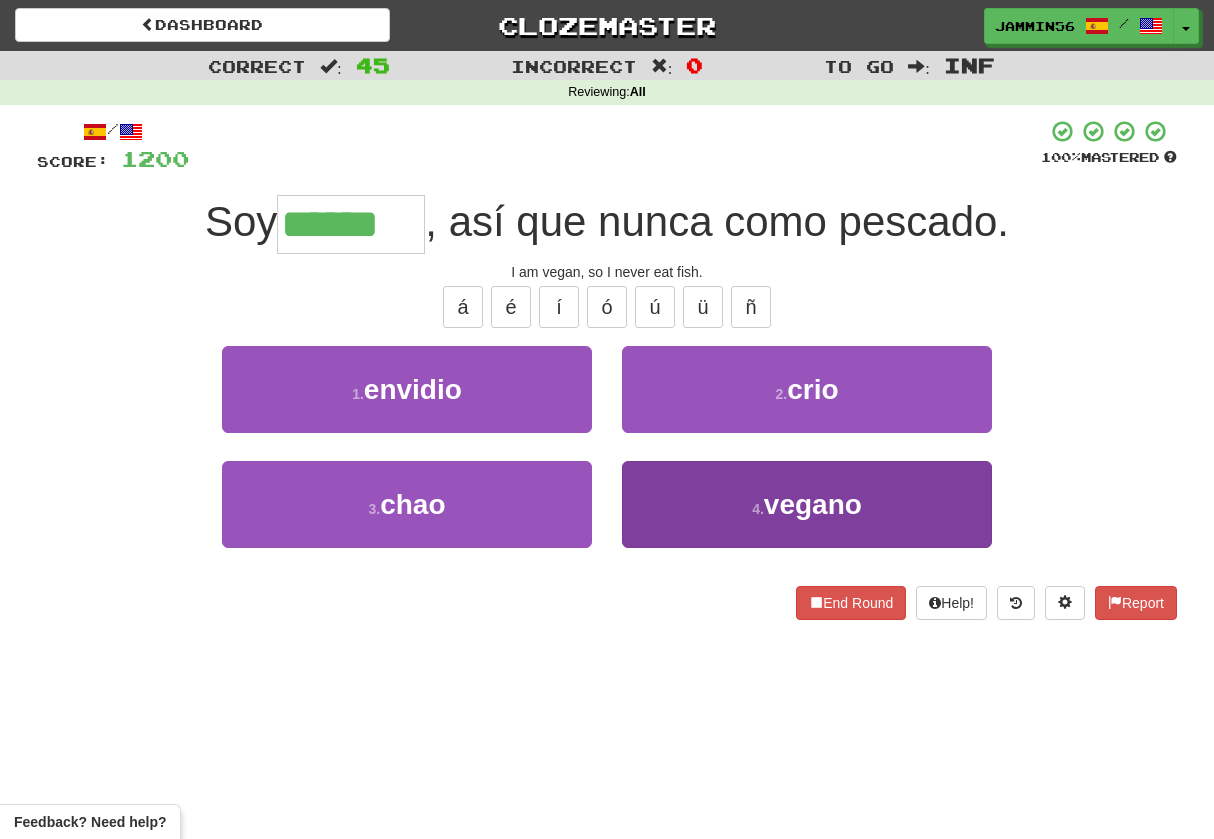 click on "4 .  vegano" at bounding box center (807, 504) 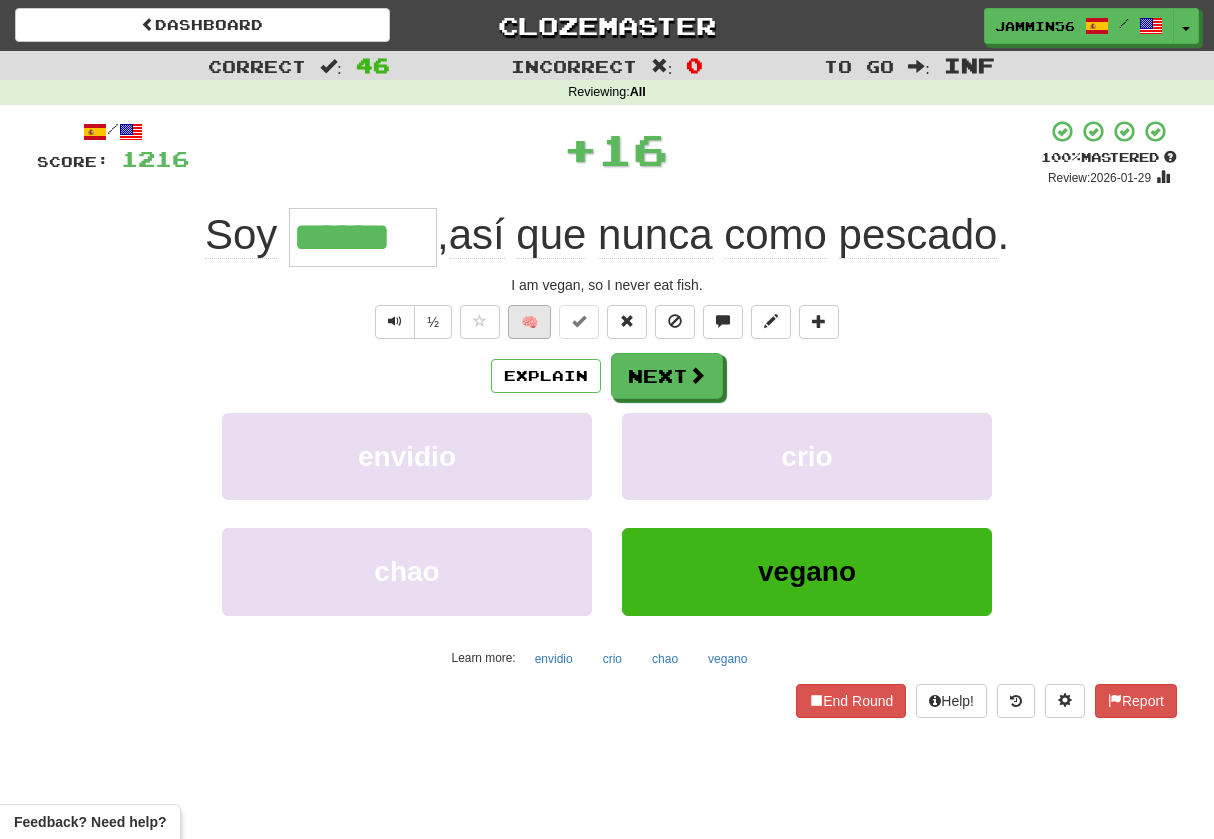 click on "🧠" at bounding box center (529, 322) 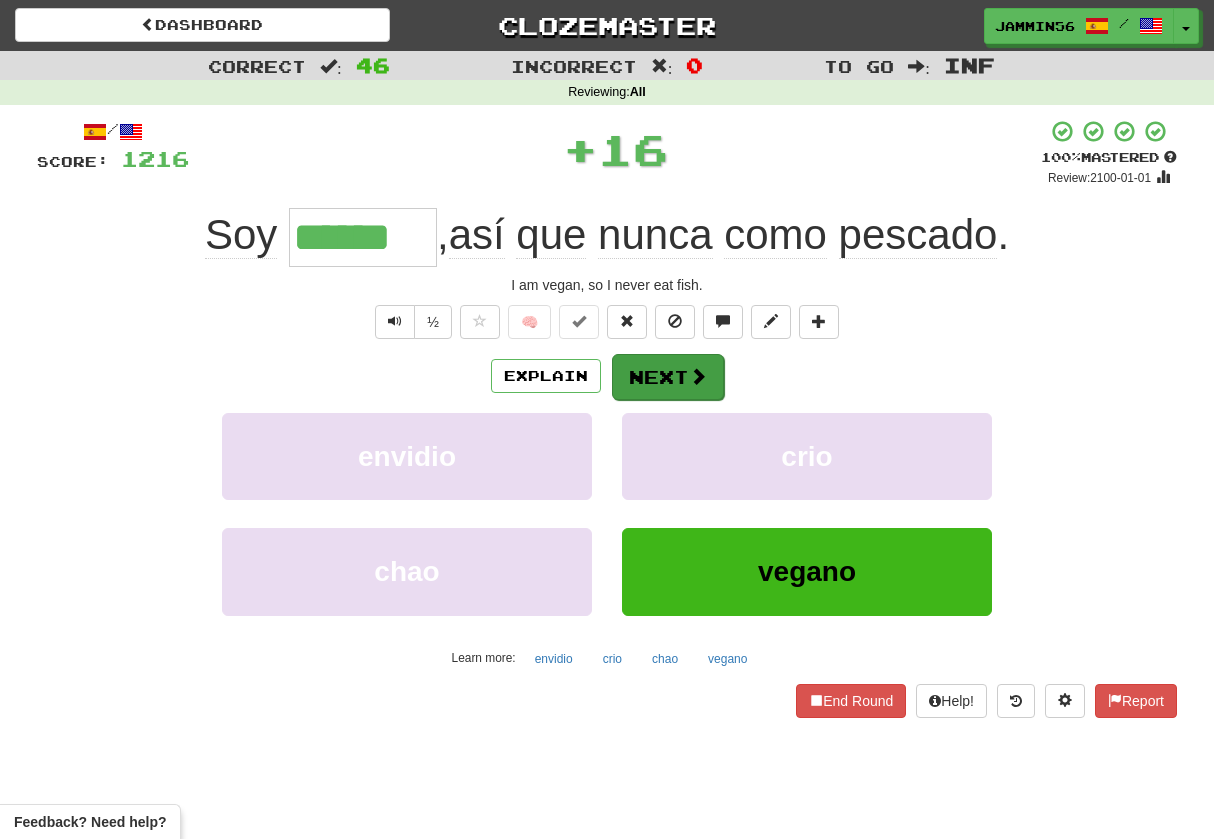 click on "Next" at bounding box center (668, 377) 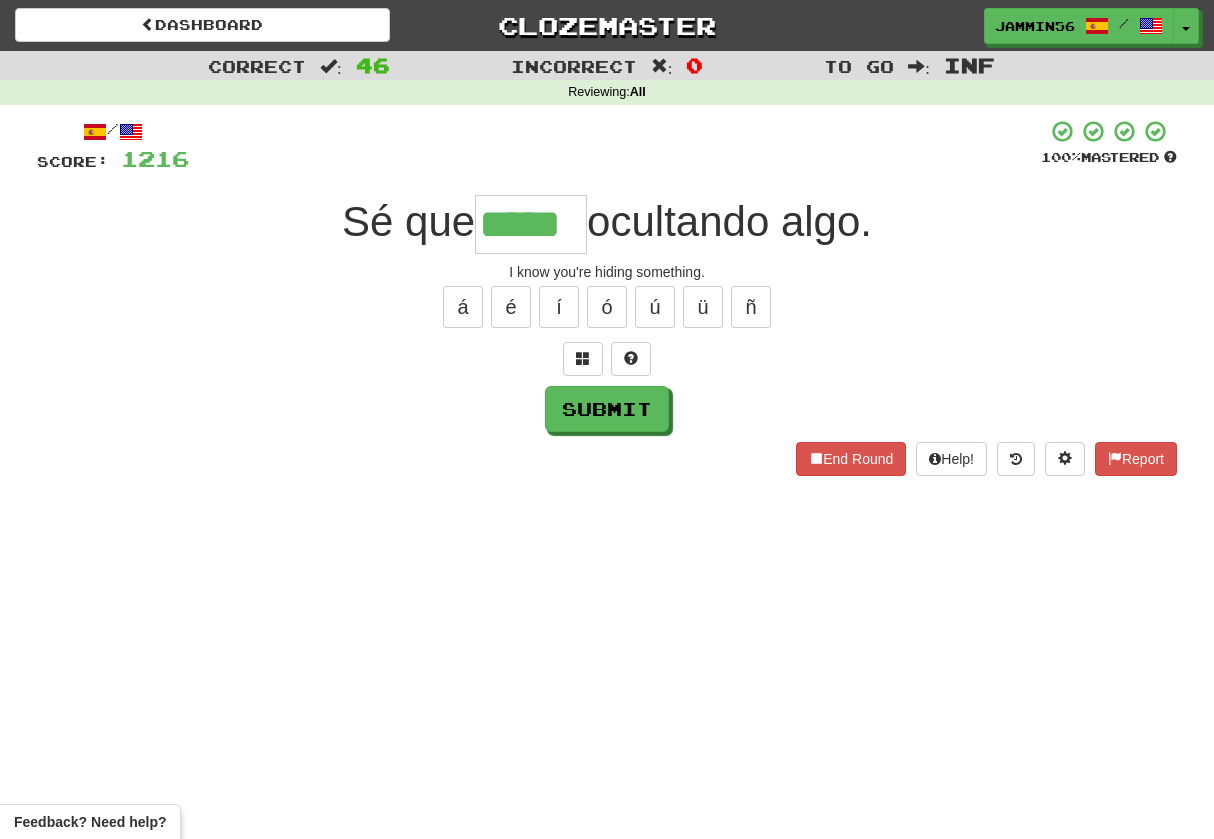 type on "*****" 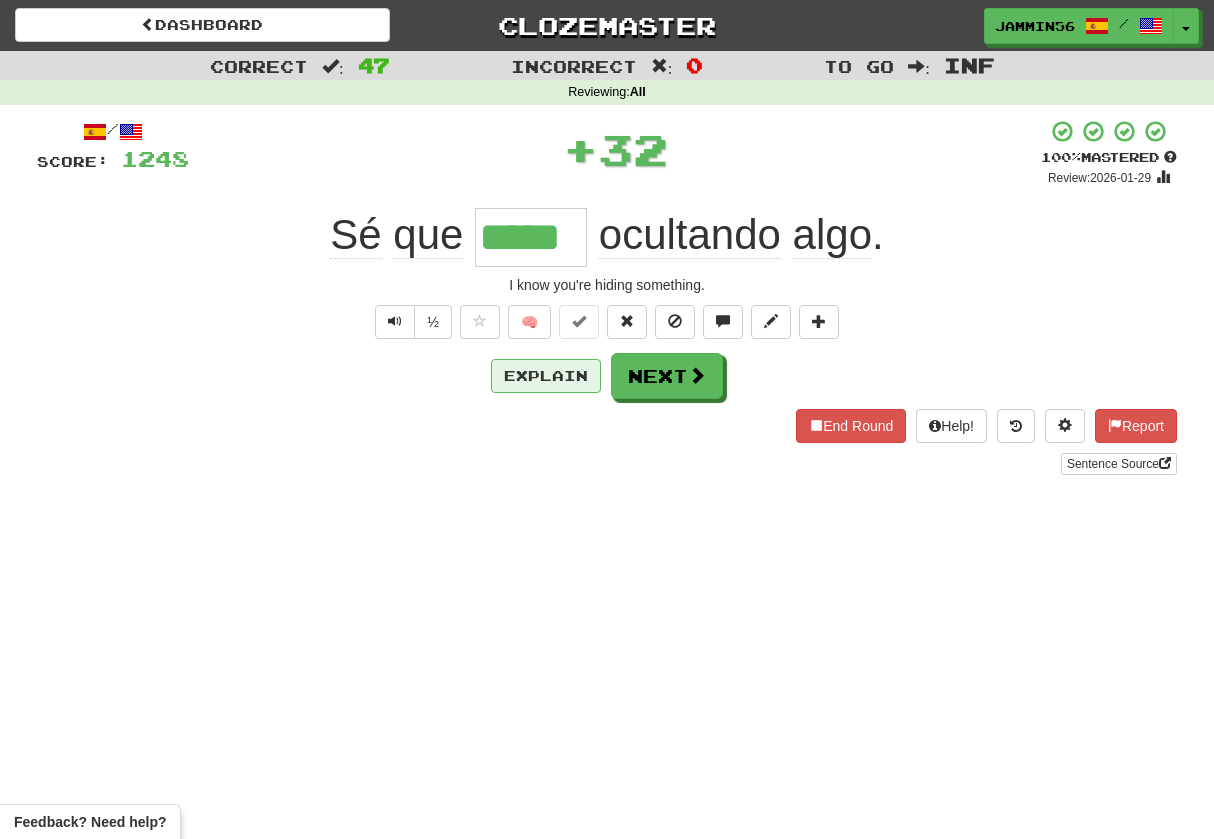 click on "Explain" at bounding box center [546, 376] 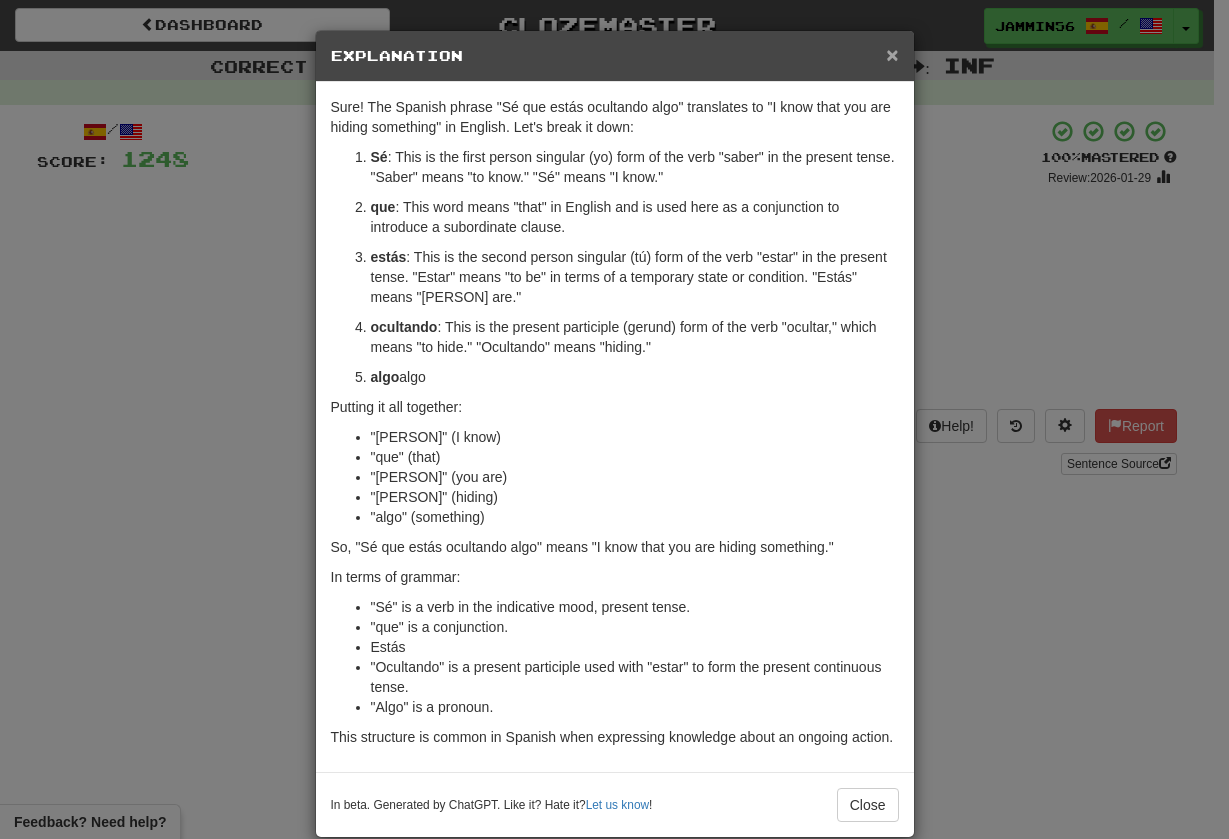 click on "×" at bounding box center [892, 54] 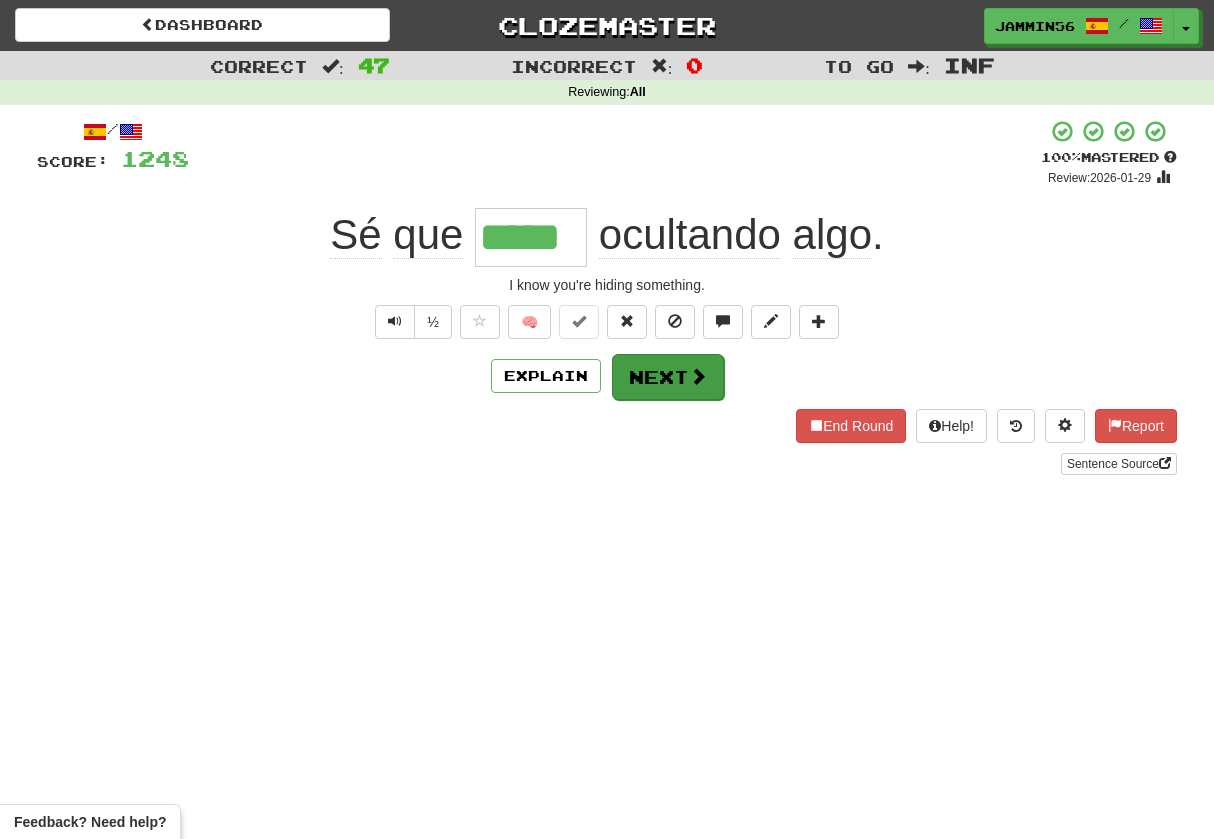 click on "Next" at bounding box center (668, 377) 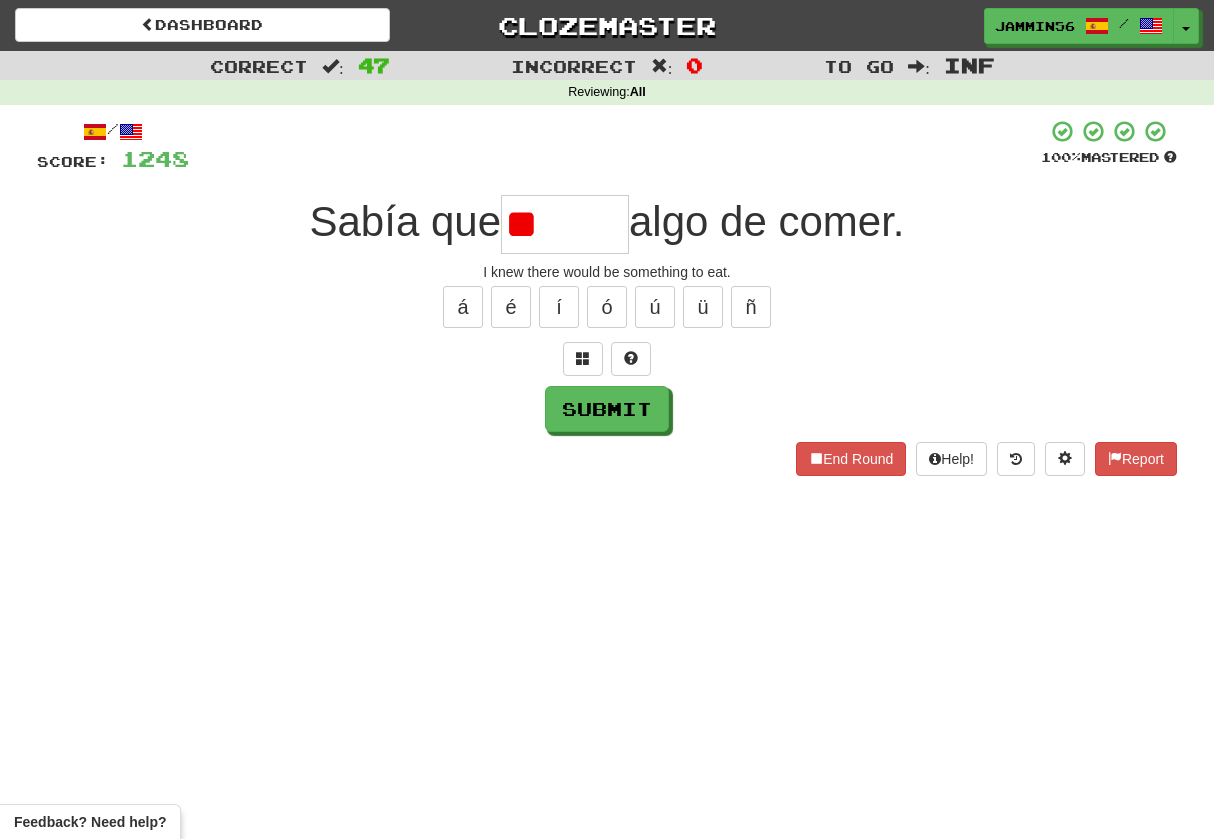 type on "*" 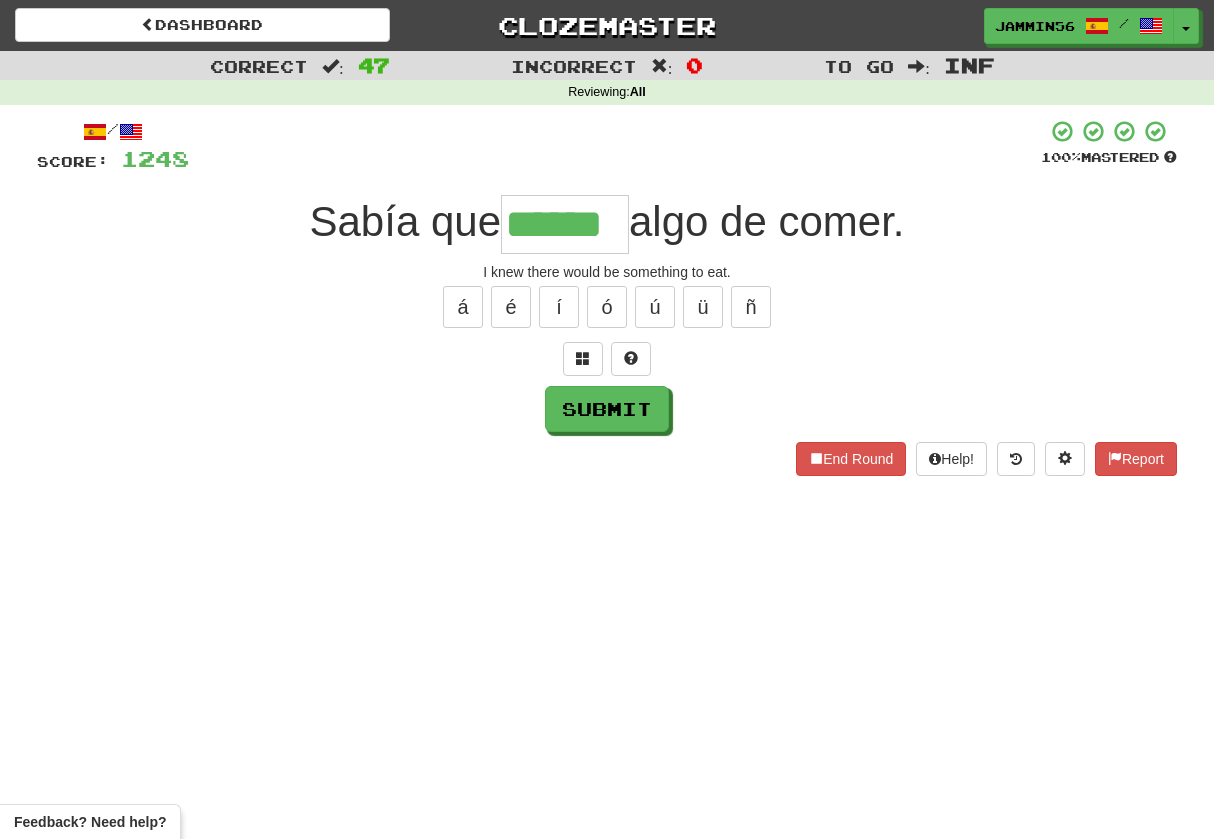type on "******" 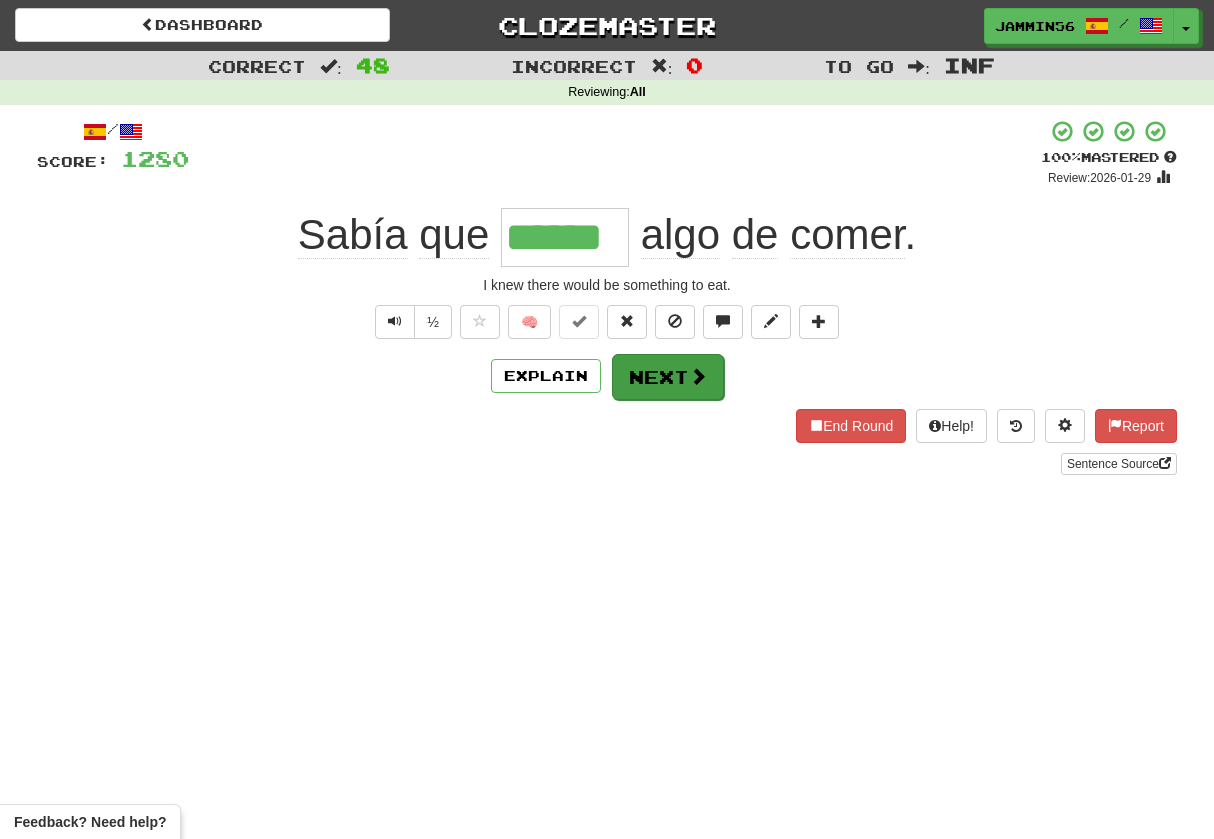 click on "Next" at bounding box center [668, 377] 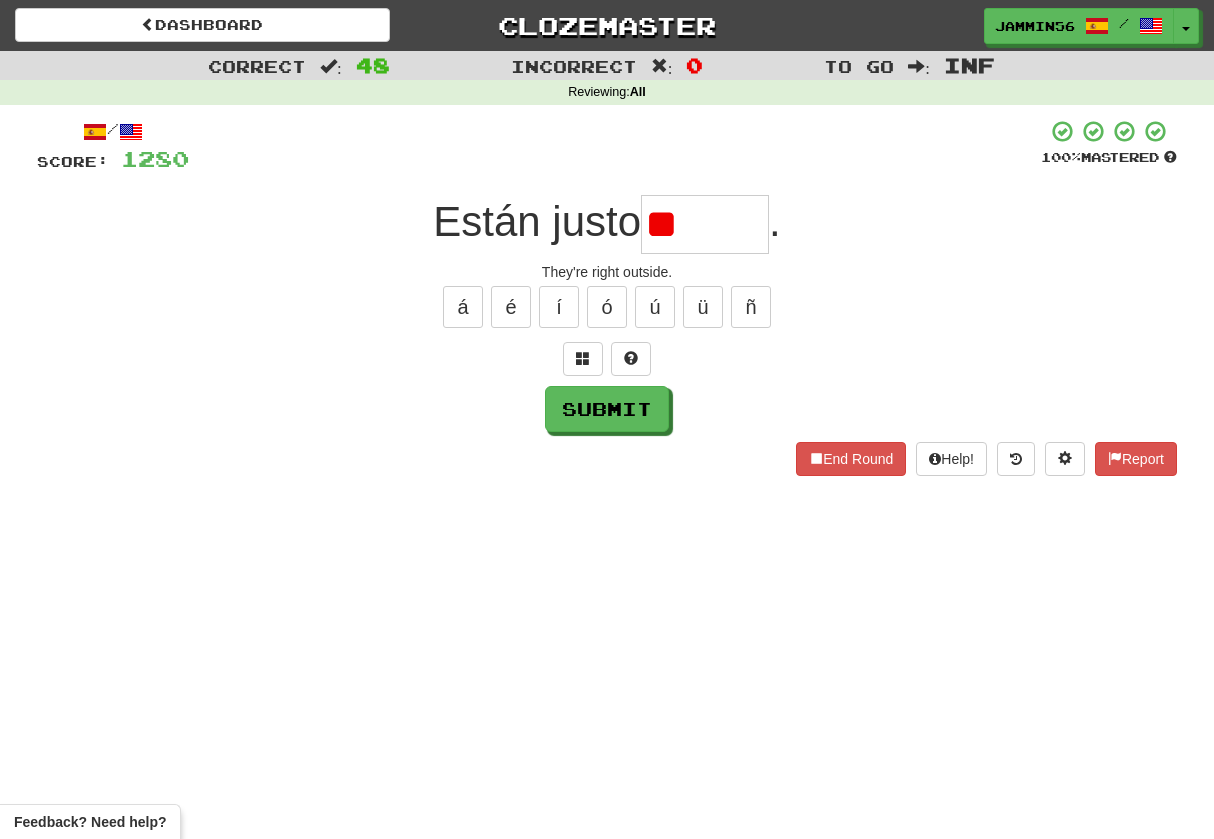 type on "*" 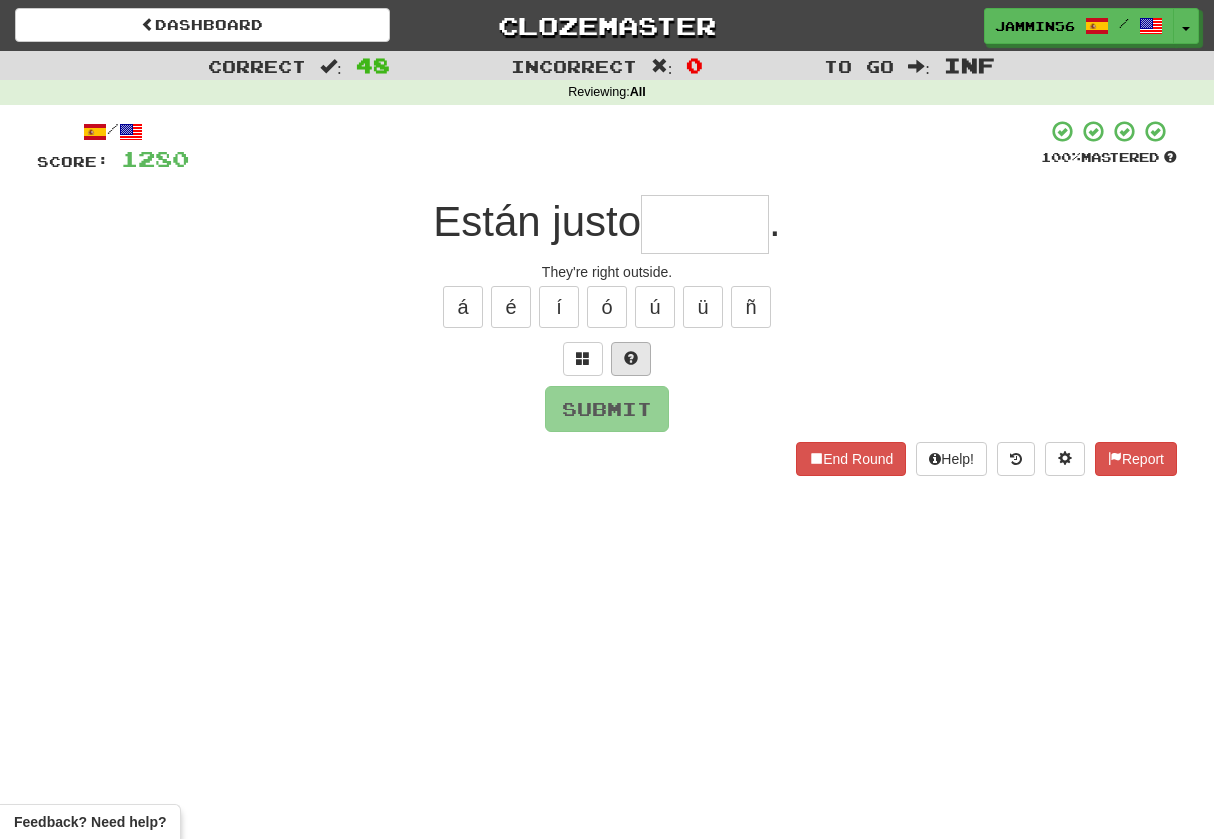 click at bounding box center (631, 358) 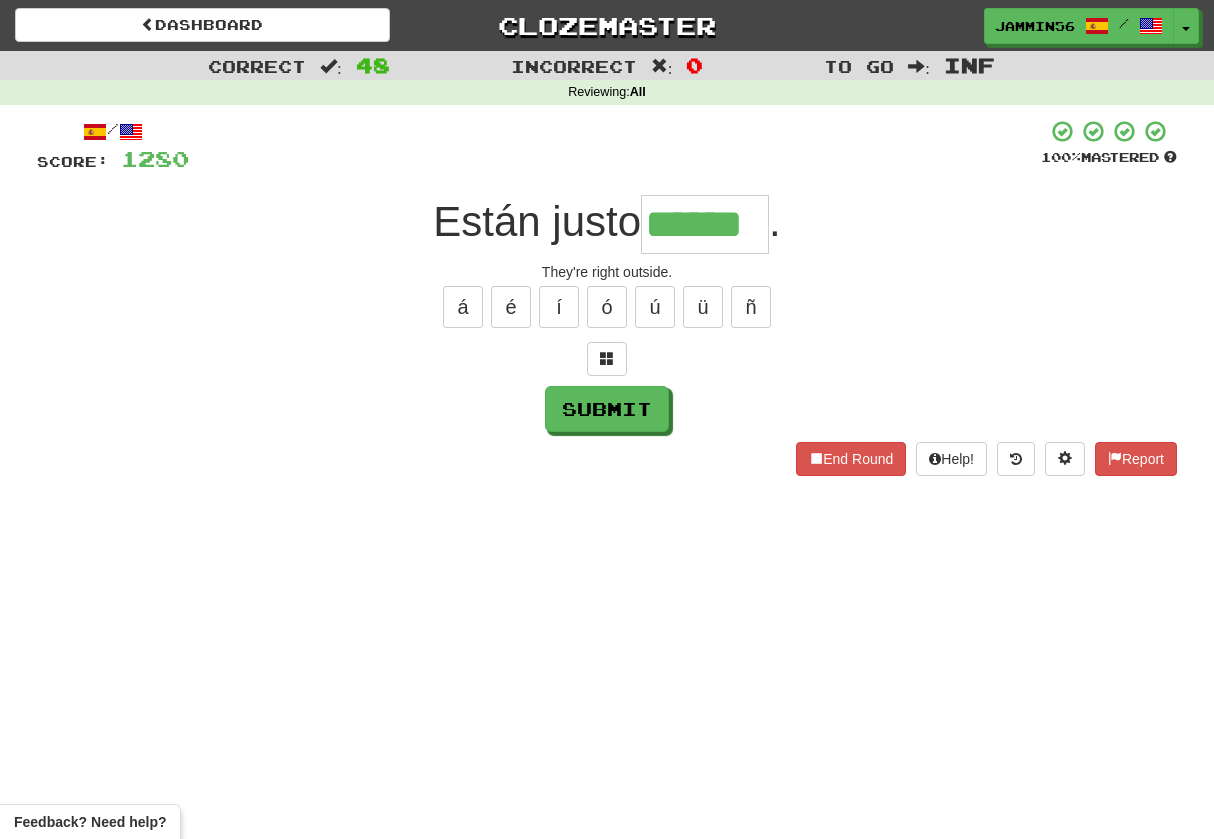 type on "******" 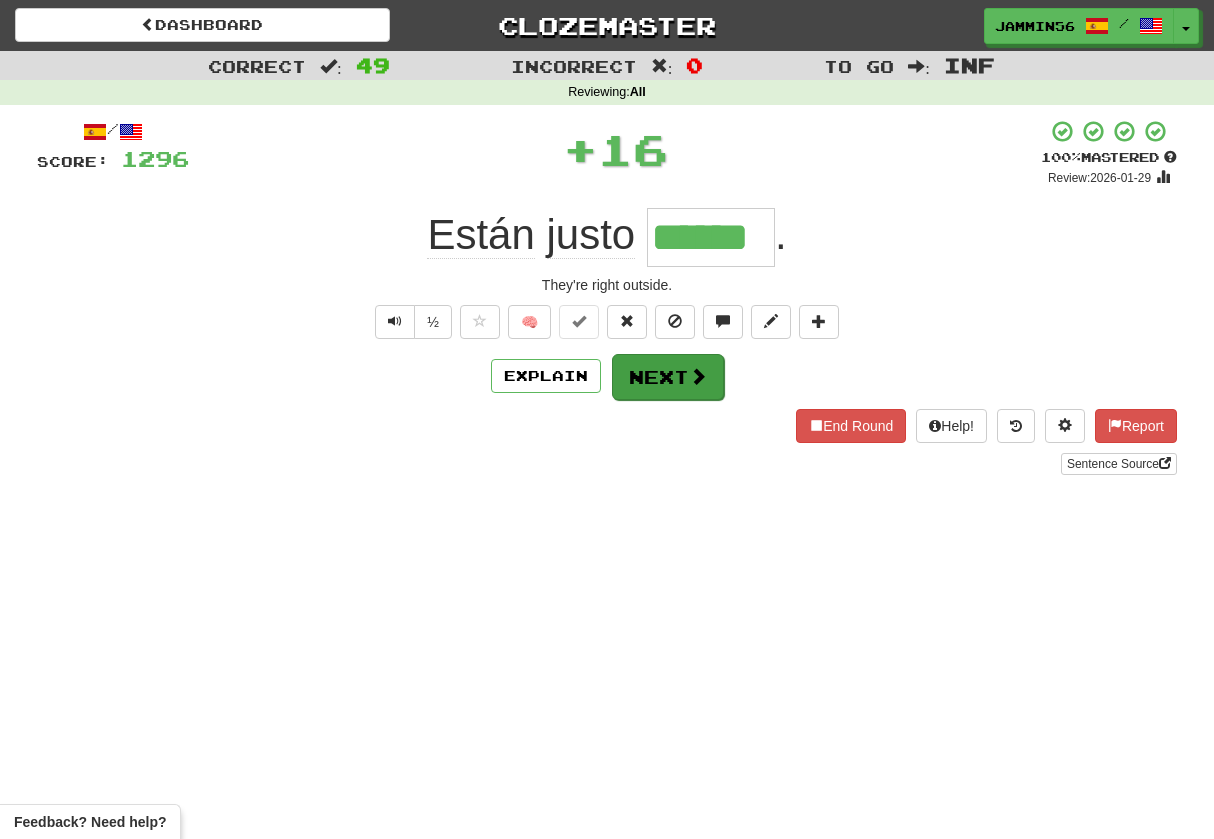 click on "Next" at bounding box center (668, 377) 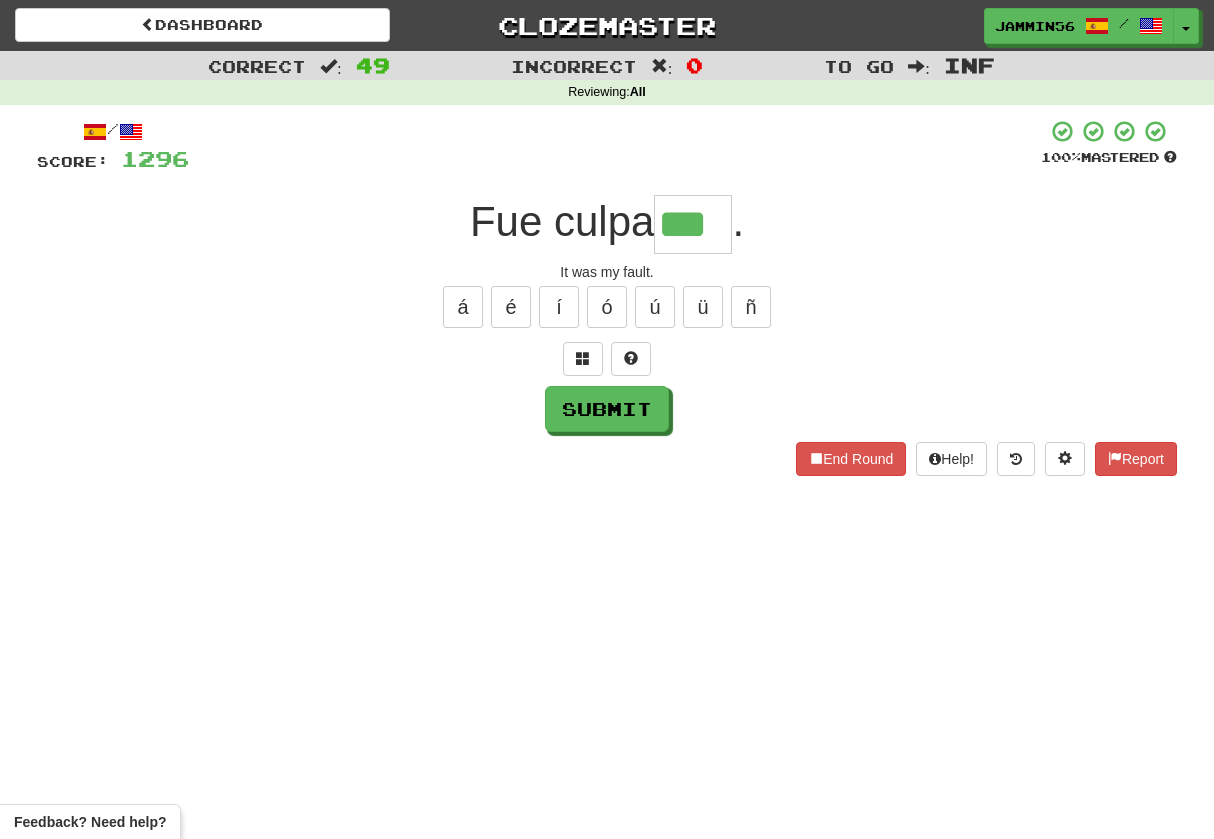 type on "***" 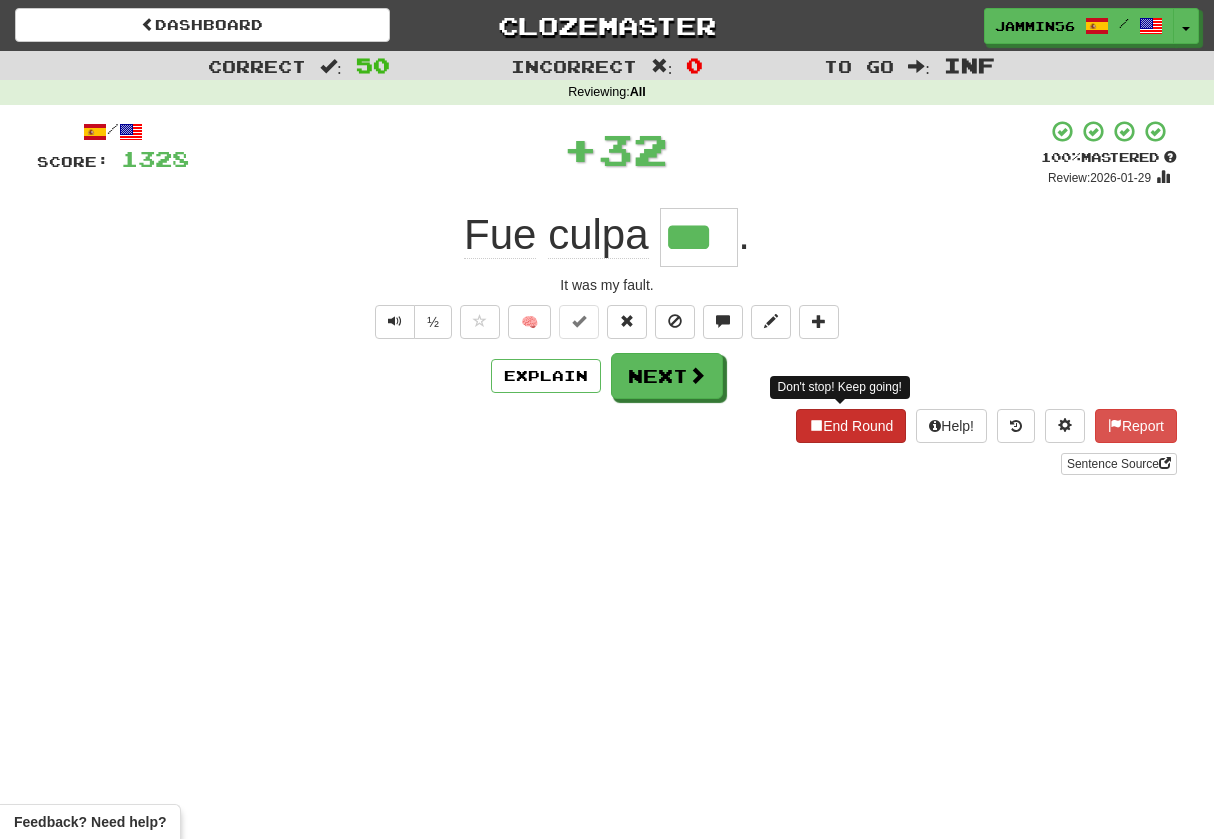 click on "End Round" at bounding box center [851, 426] 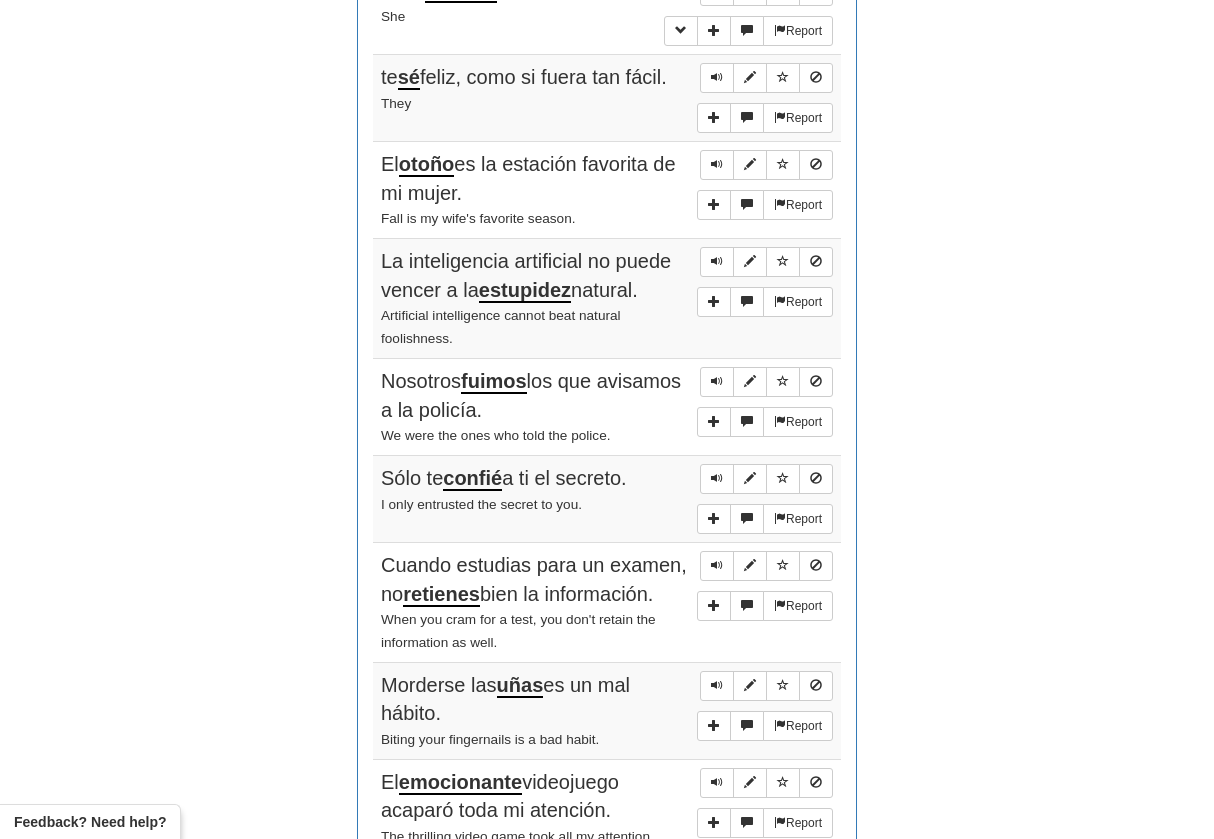 scroll, scrollTop: 0, scrollLeft: 0, axis: both 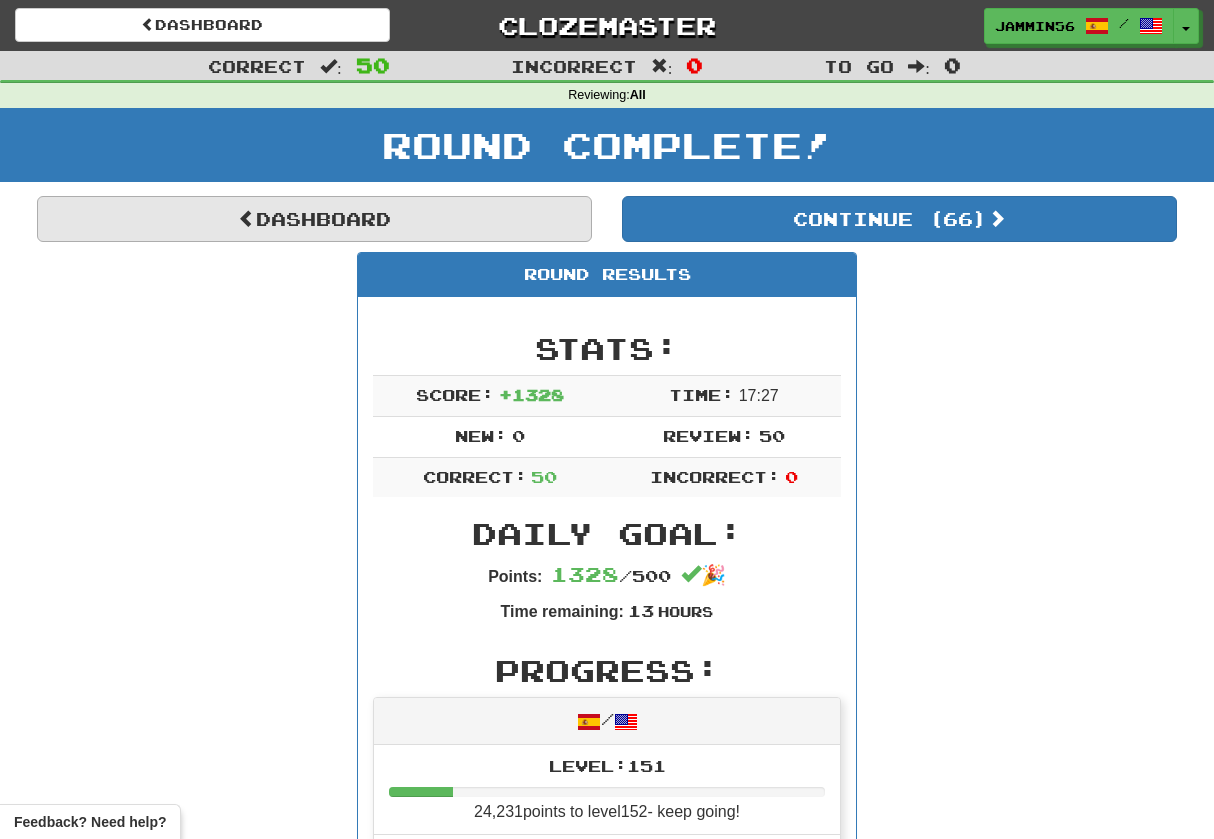 click on "Dashboard" at bounding box center (314, 219) 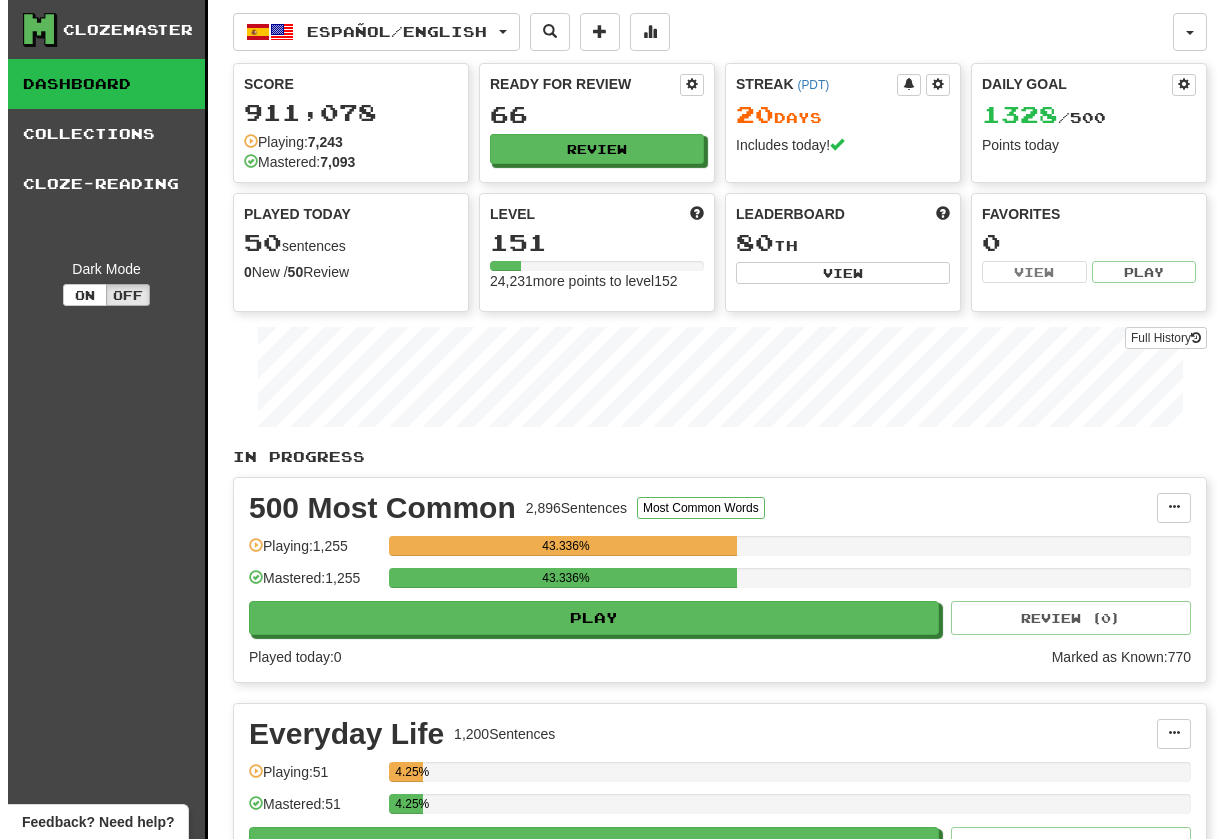 scroll, scrollTop: 0, scrollLeft: 0, axis: both 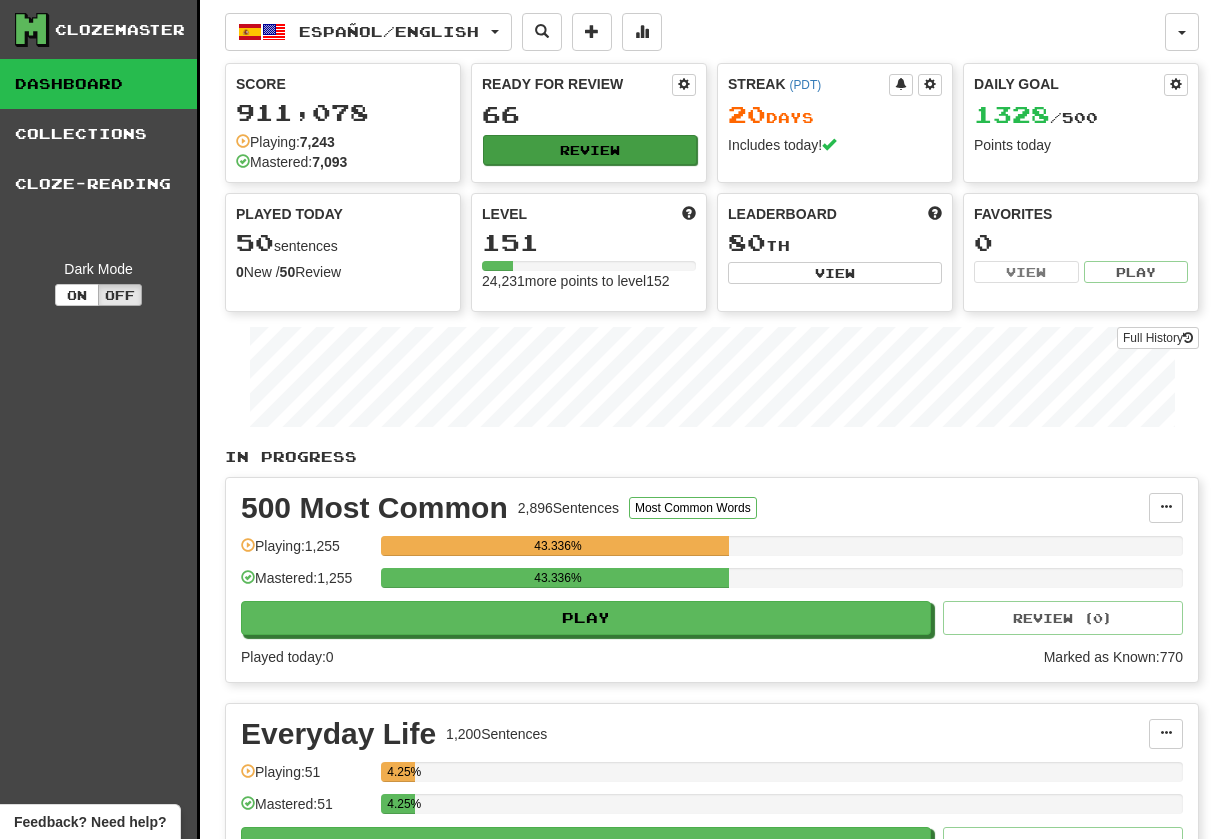 click on "Review" at bounding box center [590, 150] 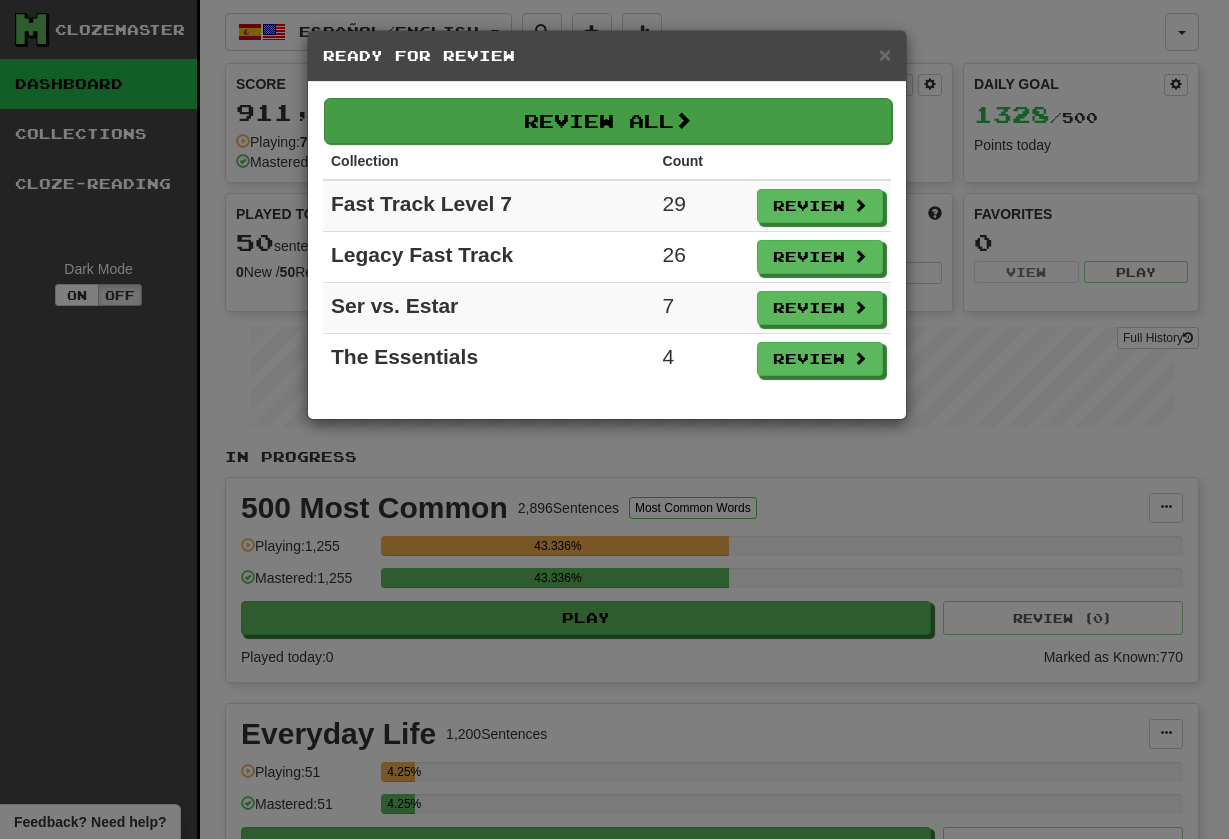 click on "Review All" at bounding box center [608, 121] 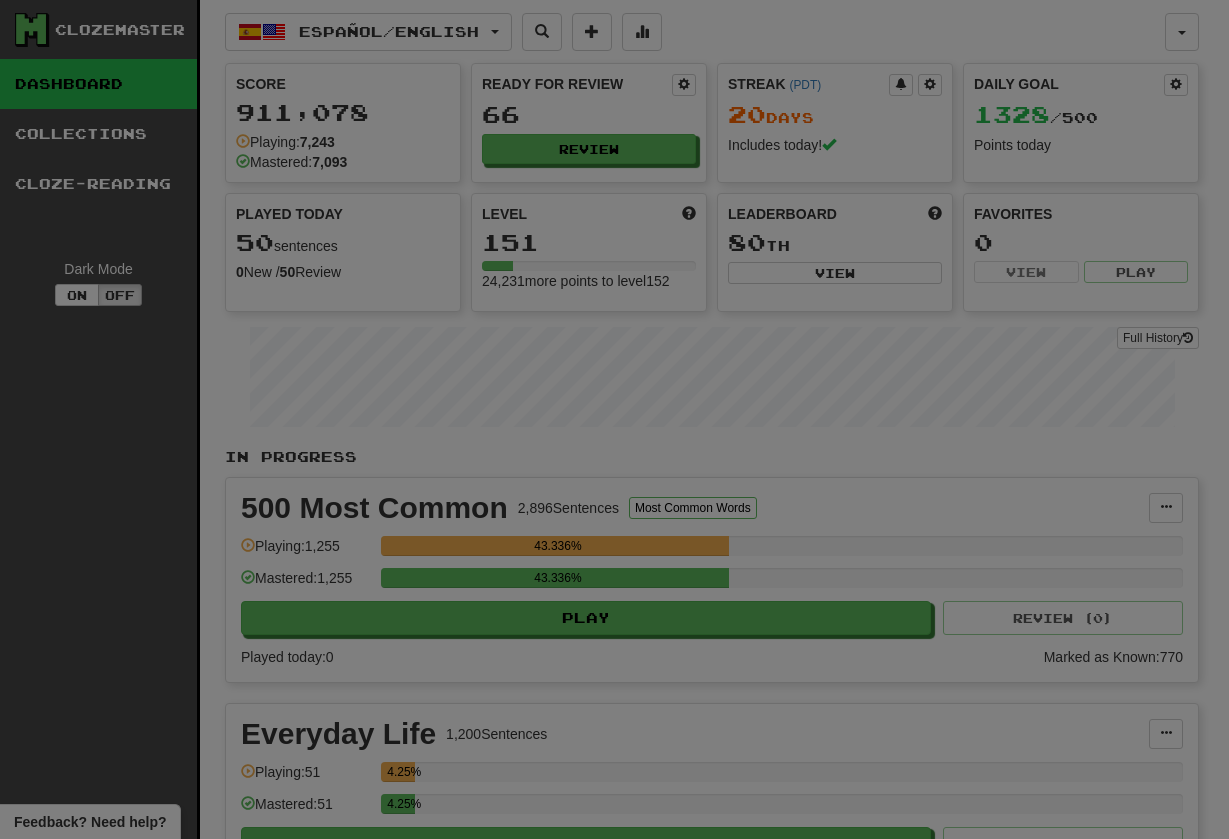 select on "********" 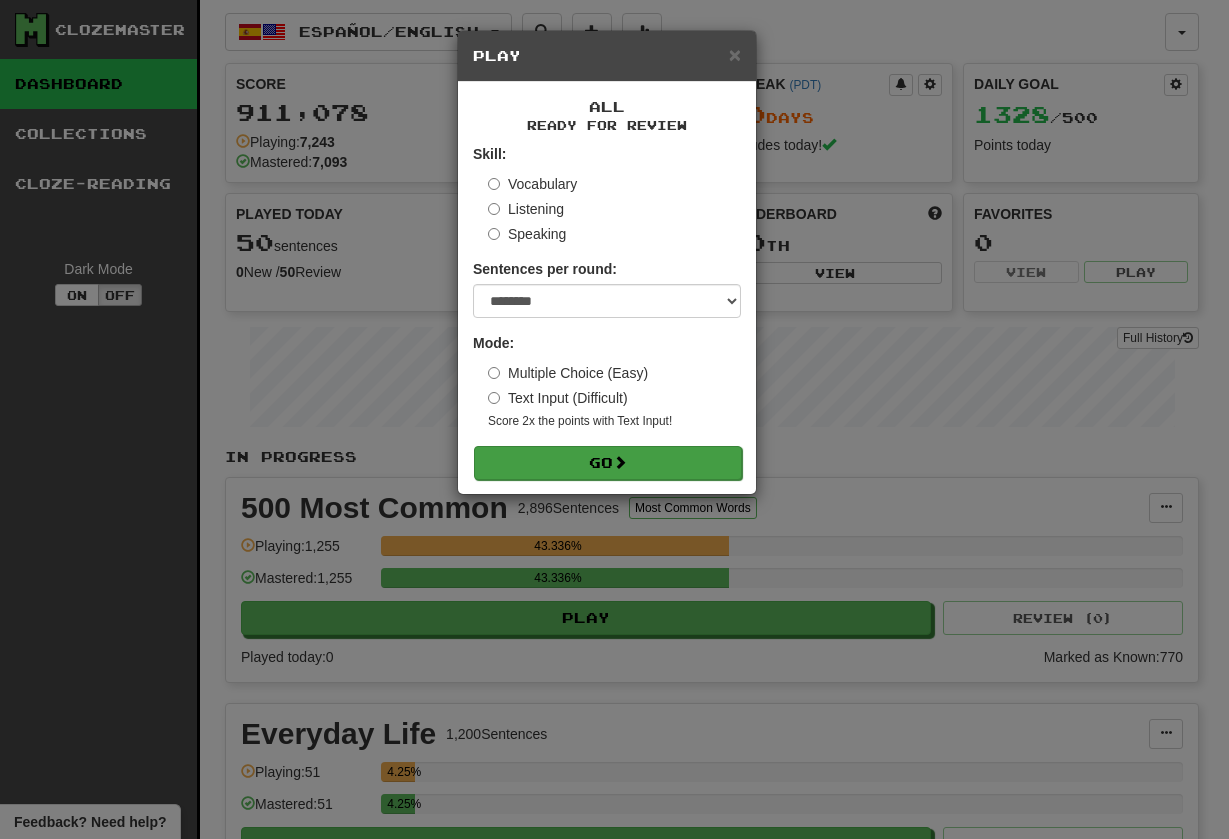 click on "Go" at bounding box center (608, 463) 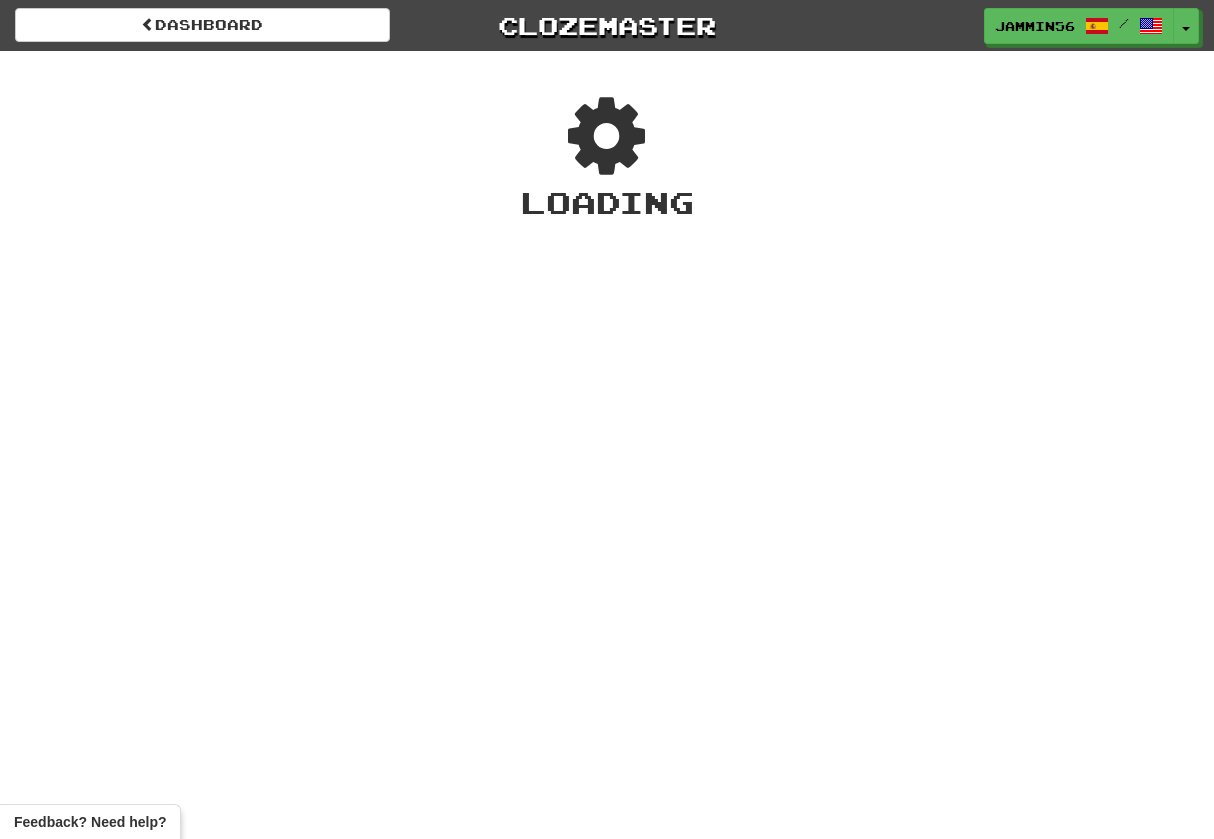 scroll, scrollTop: 0, scrollLeft: 0, axis: both 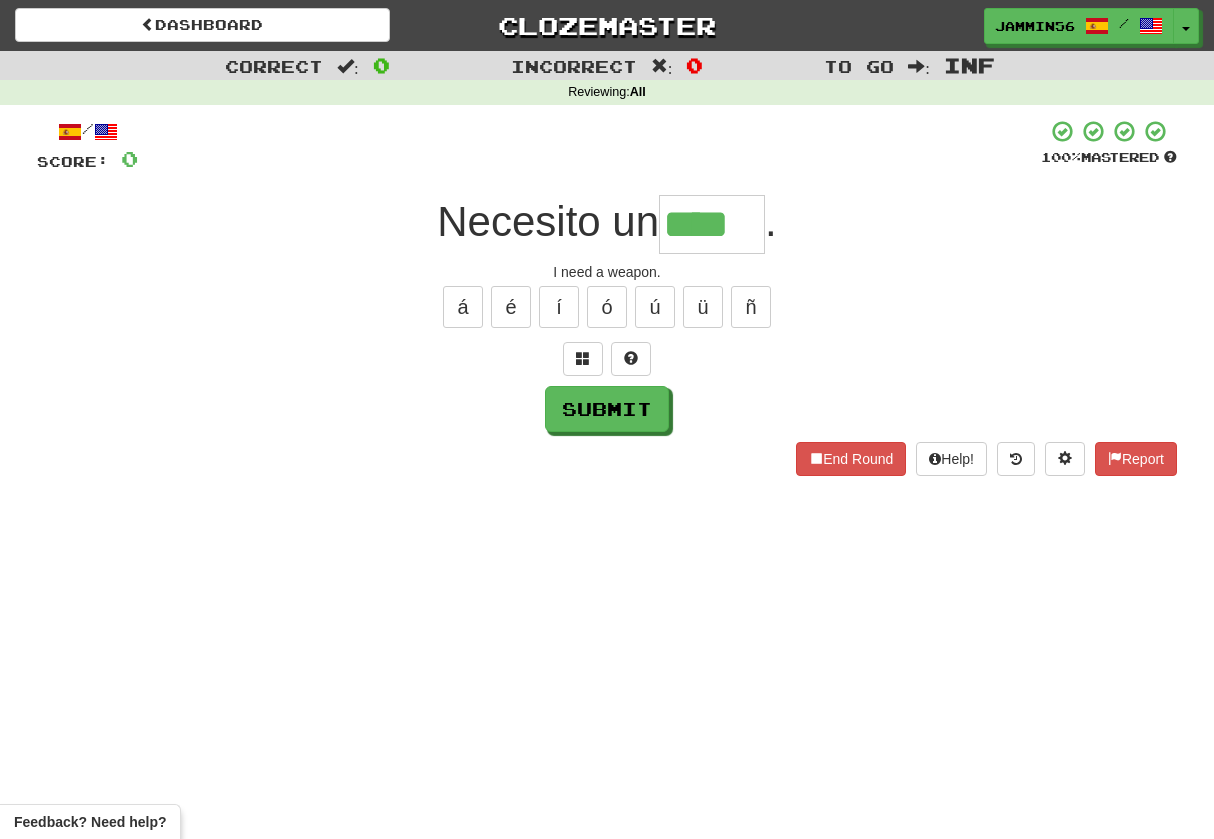 type on "****" 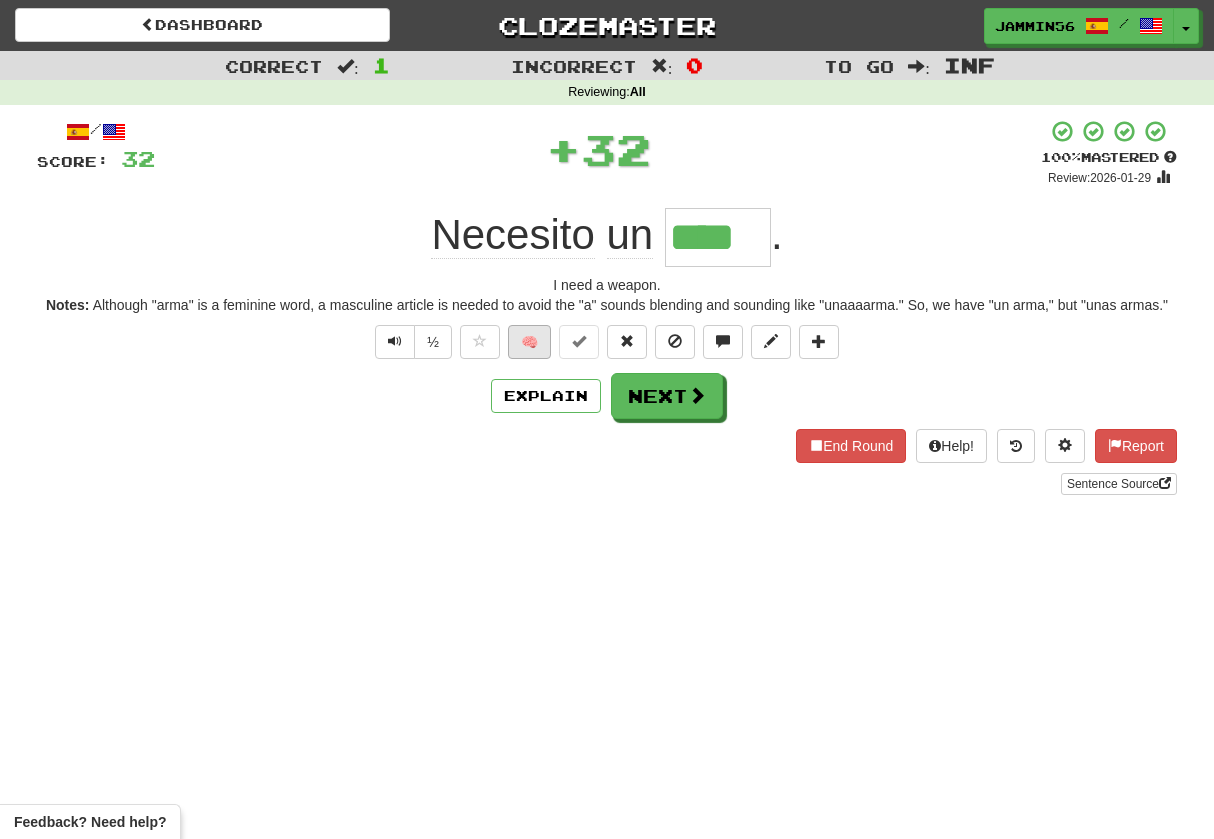 click on "🧠" at bounding box center [529, 342] 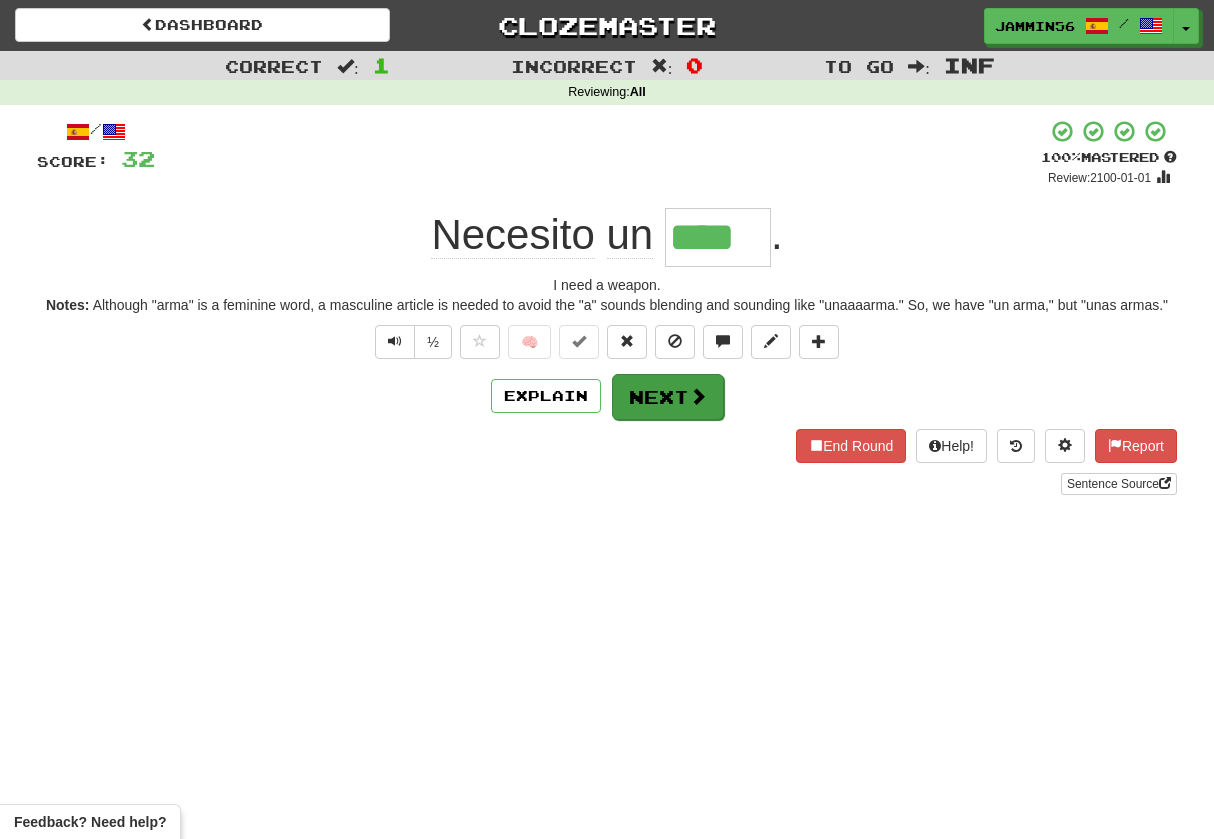 click on "Next" at bounding box center (668, 397) 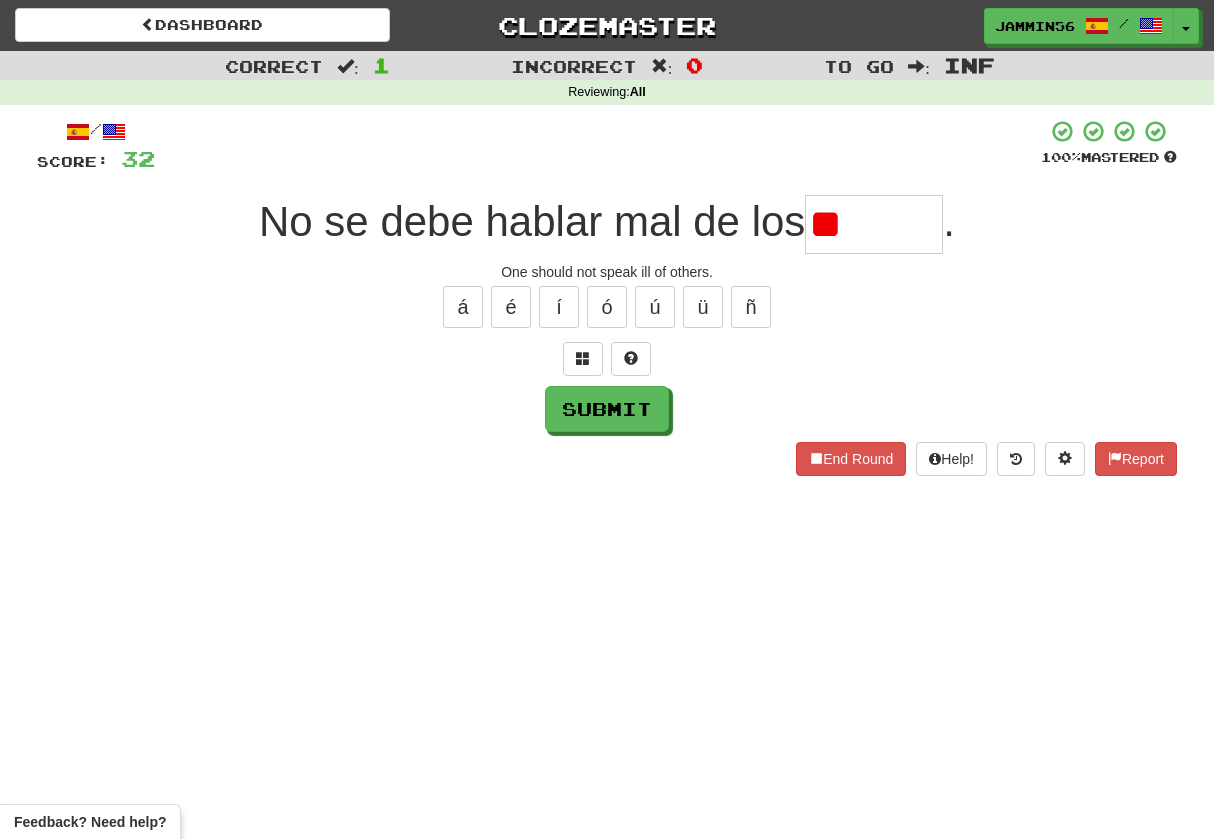 type on "*" 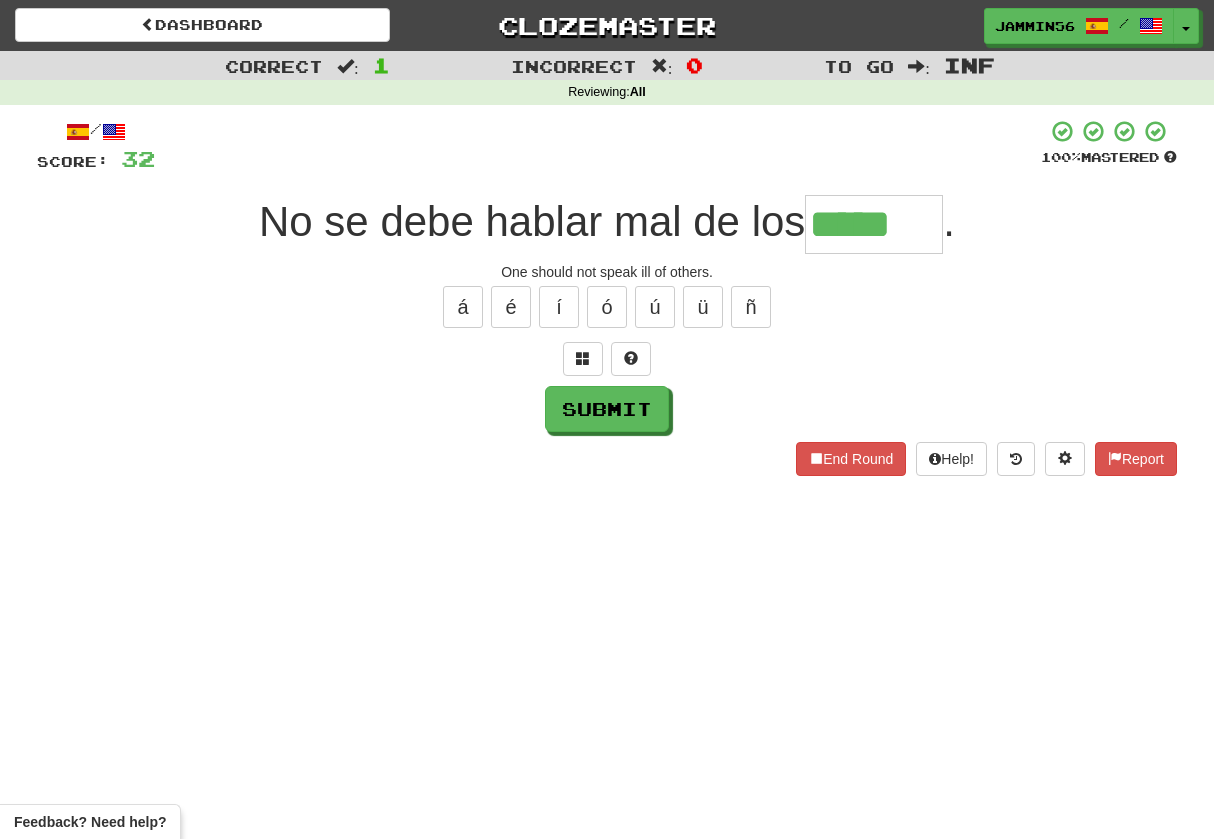 type on "*****" 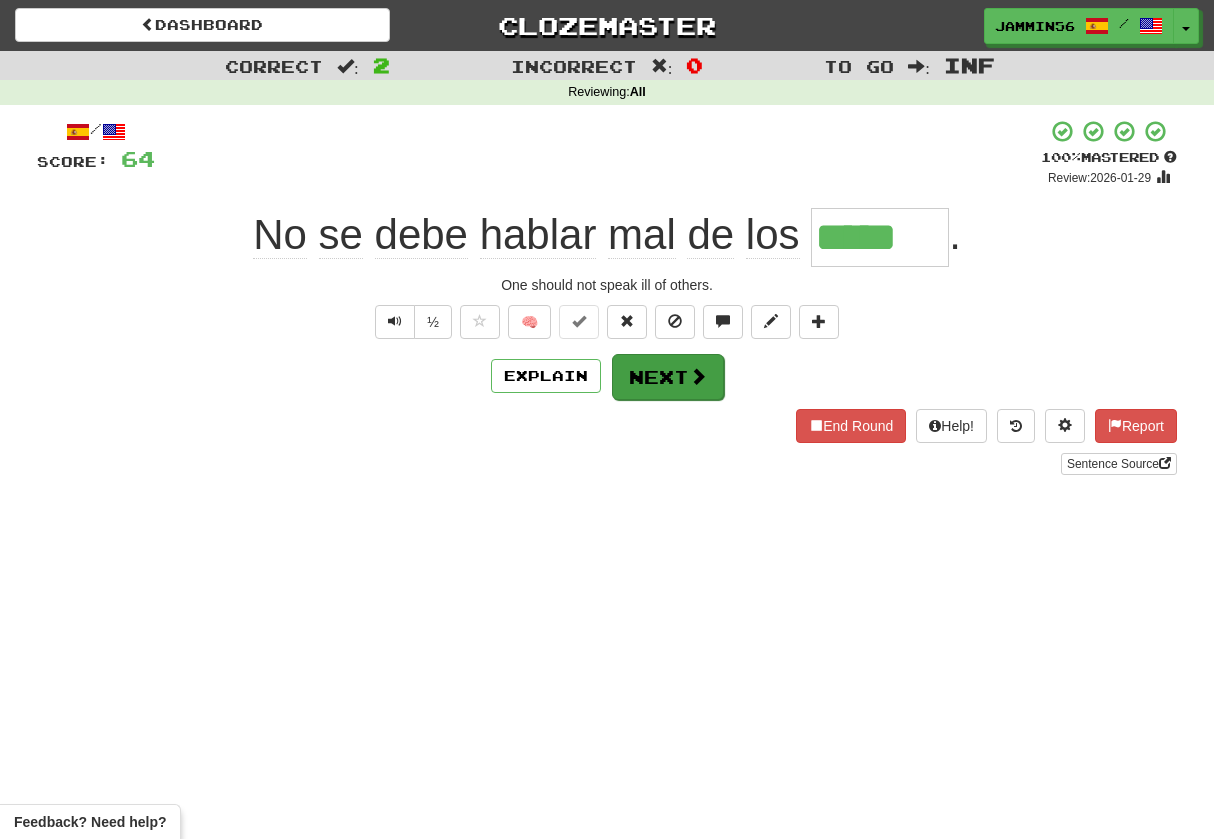 click on "Next" at bounding box center (668, 377) 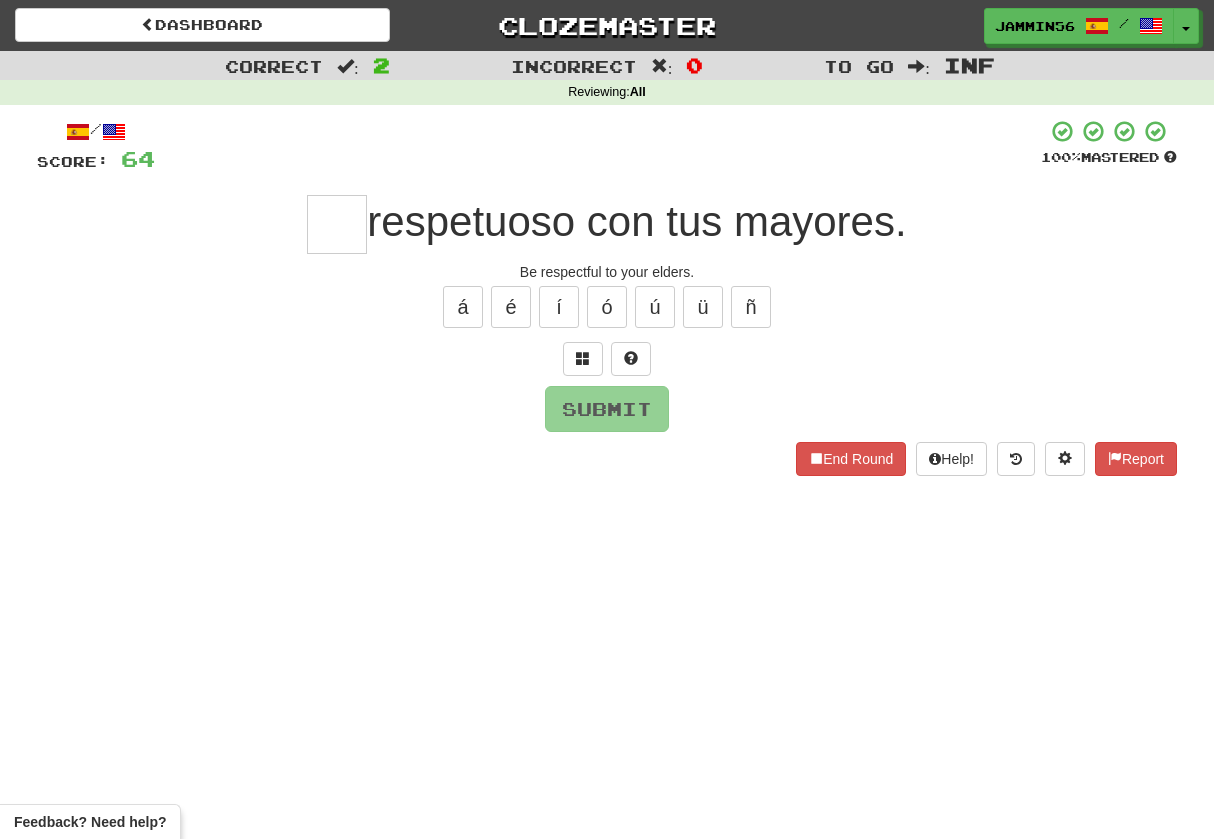 type on "*" 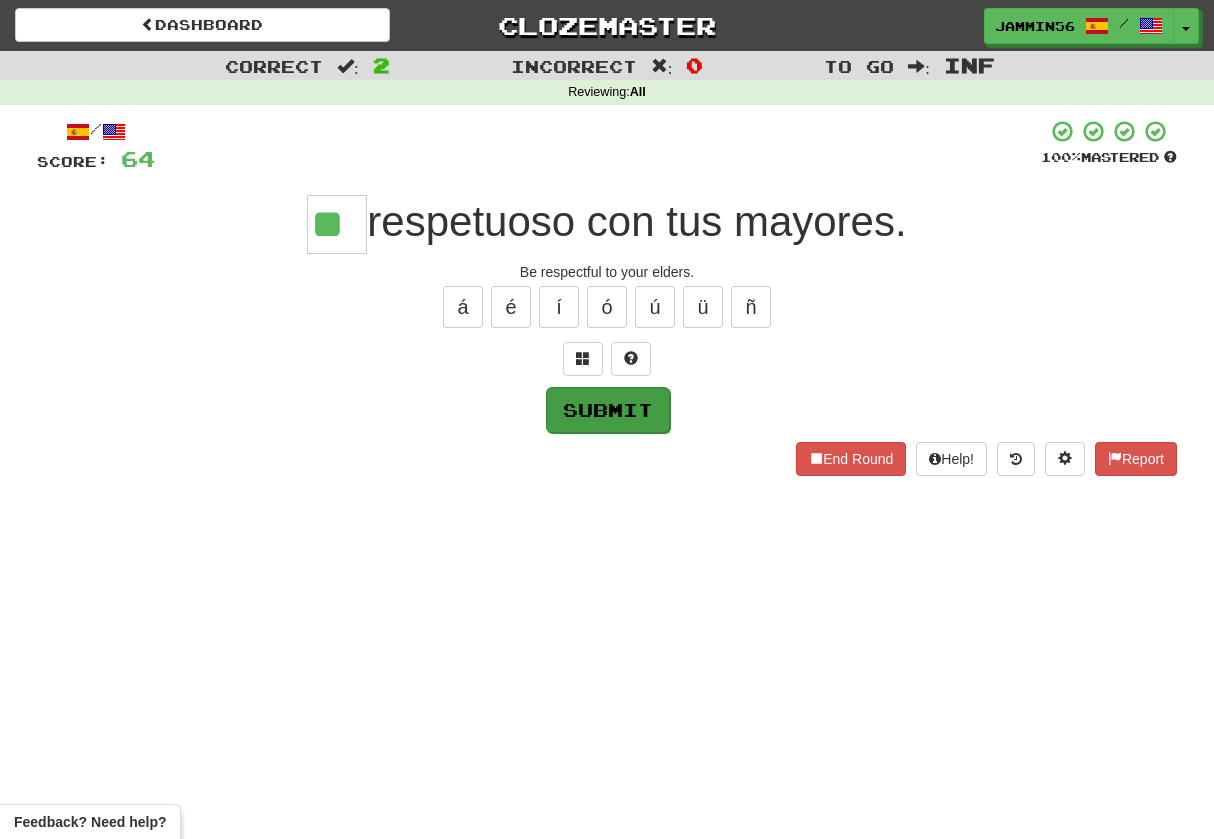 click on "Submit" at bounding box center [608, 410] 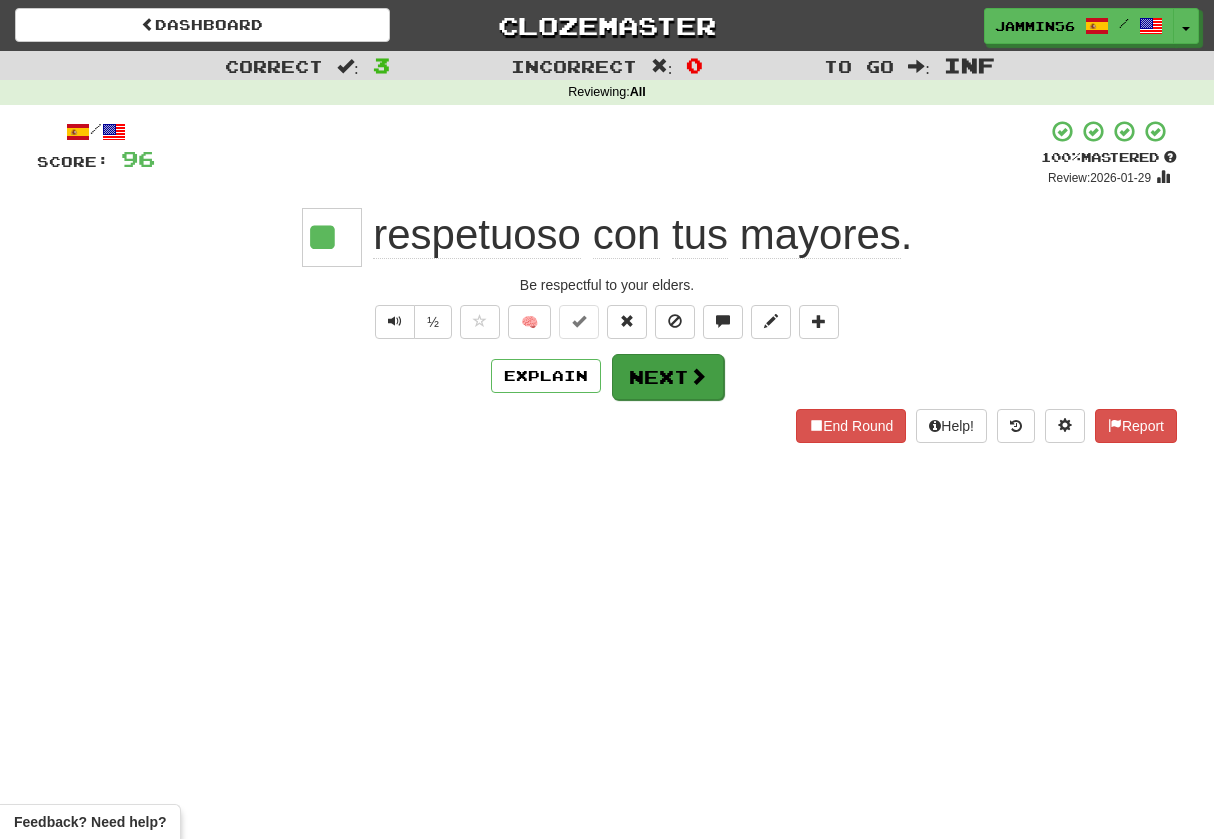 click on "Next" at bounding box center [668, 377] 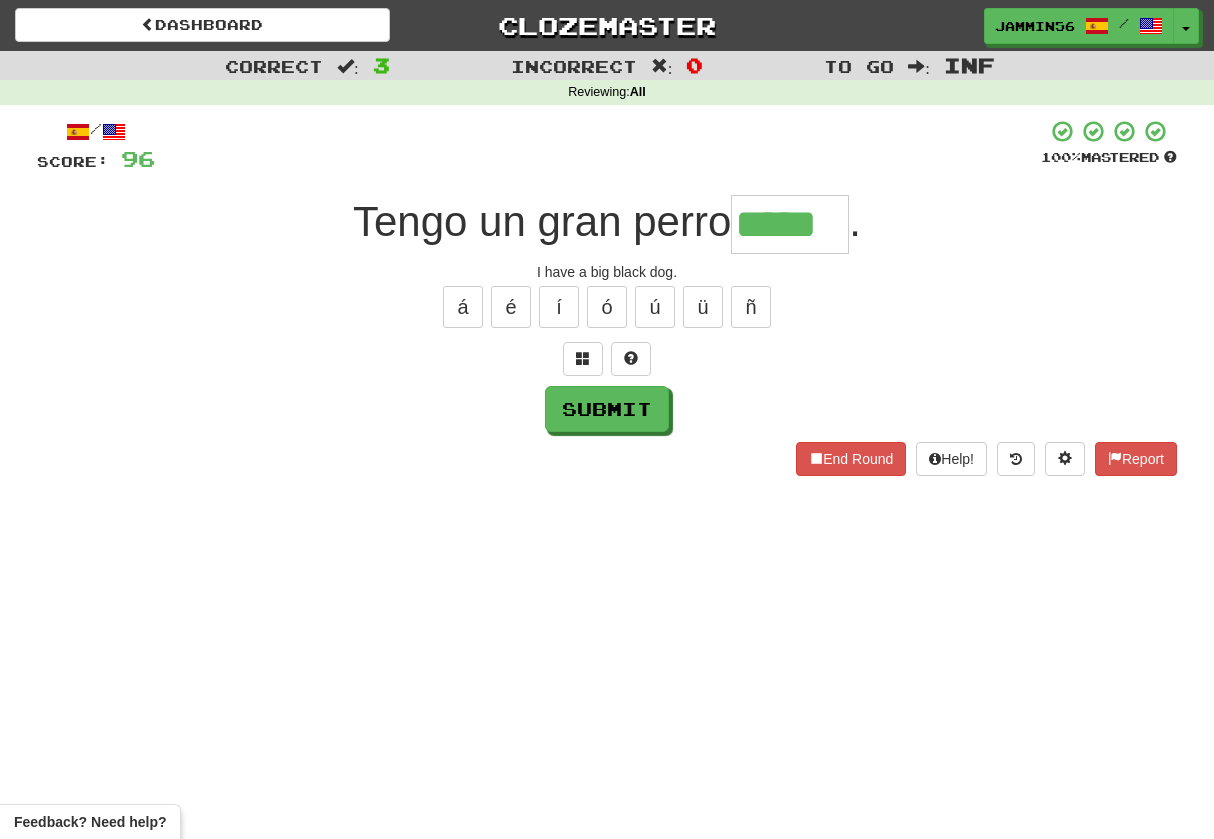 type on "*****" 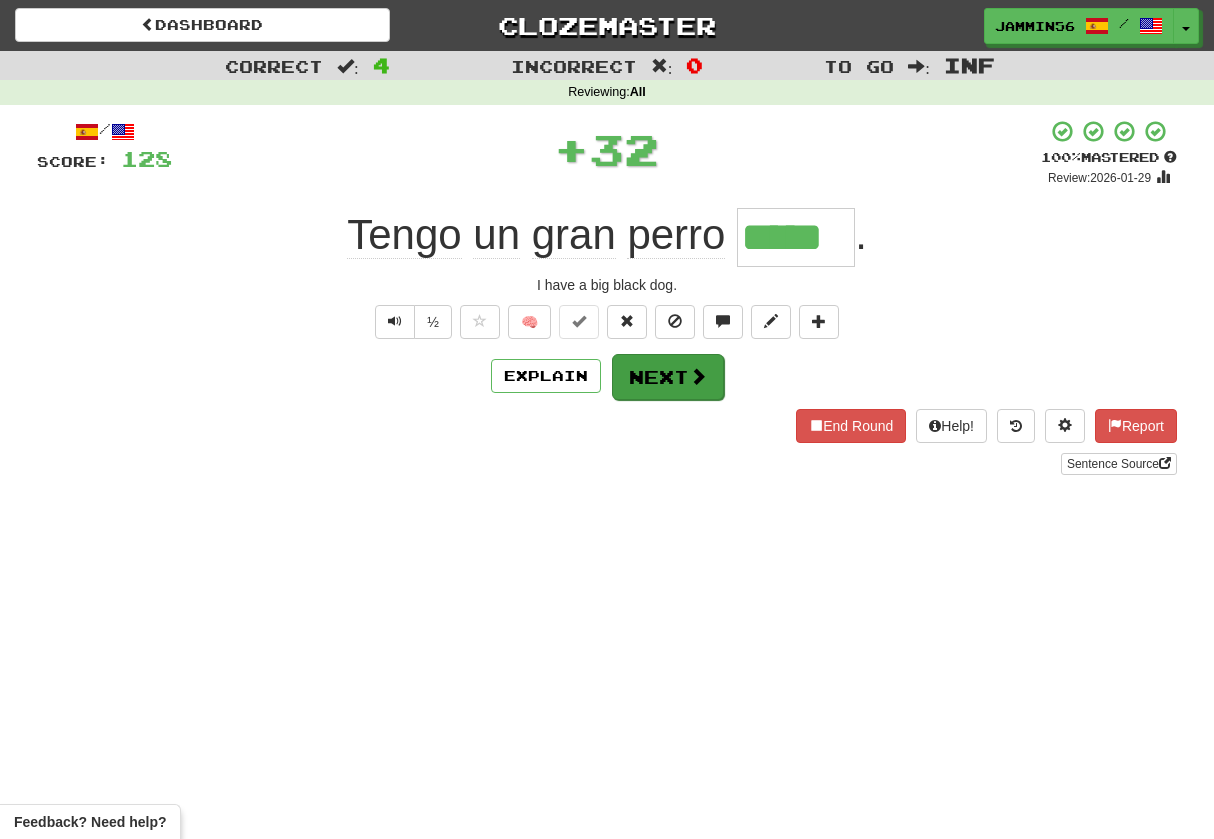 click on "Next" at bounding box center [668, 377] 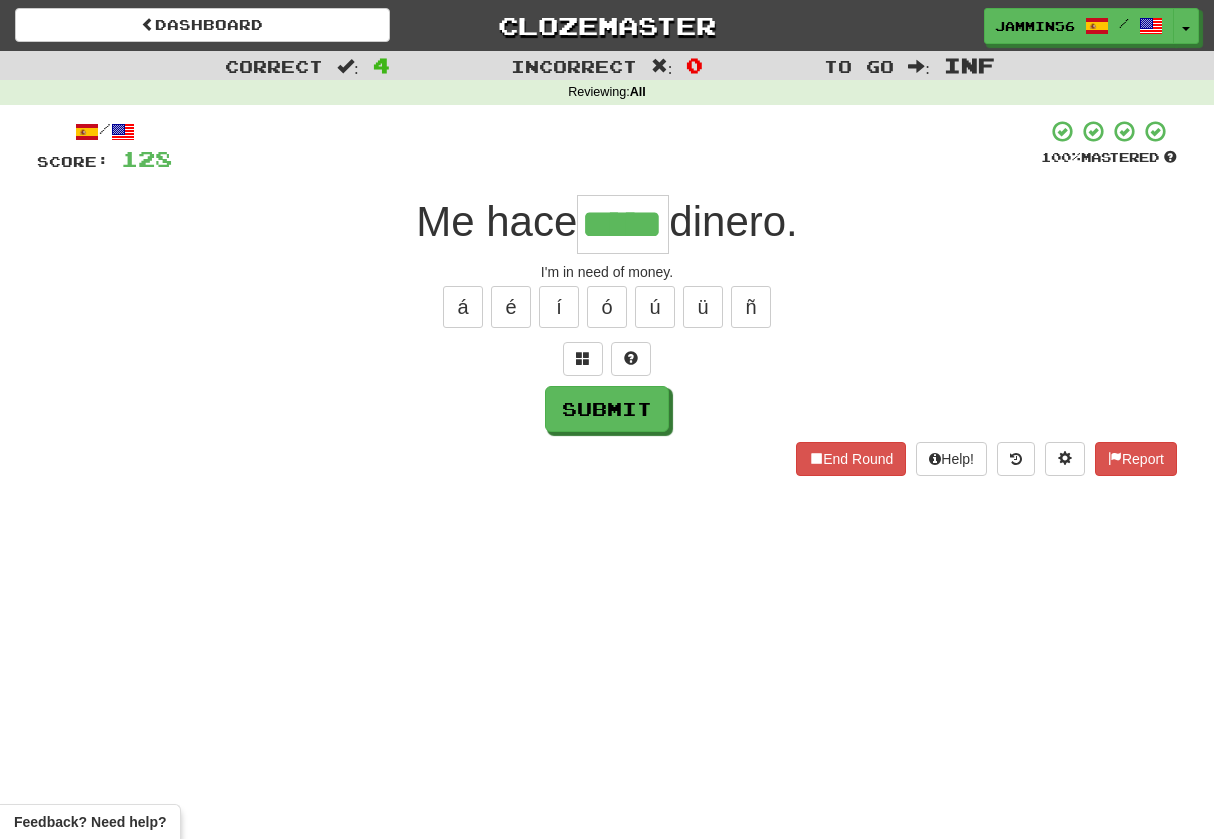 type on "*****" 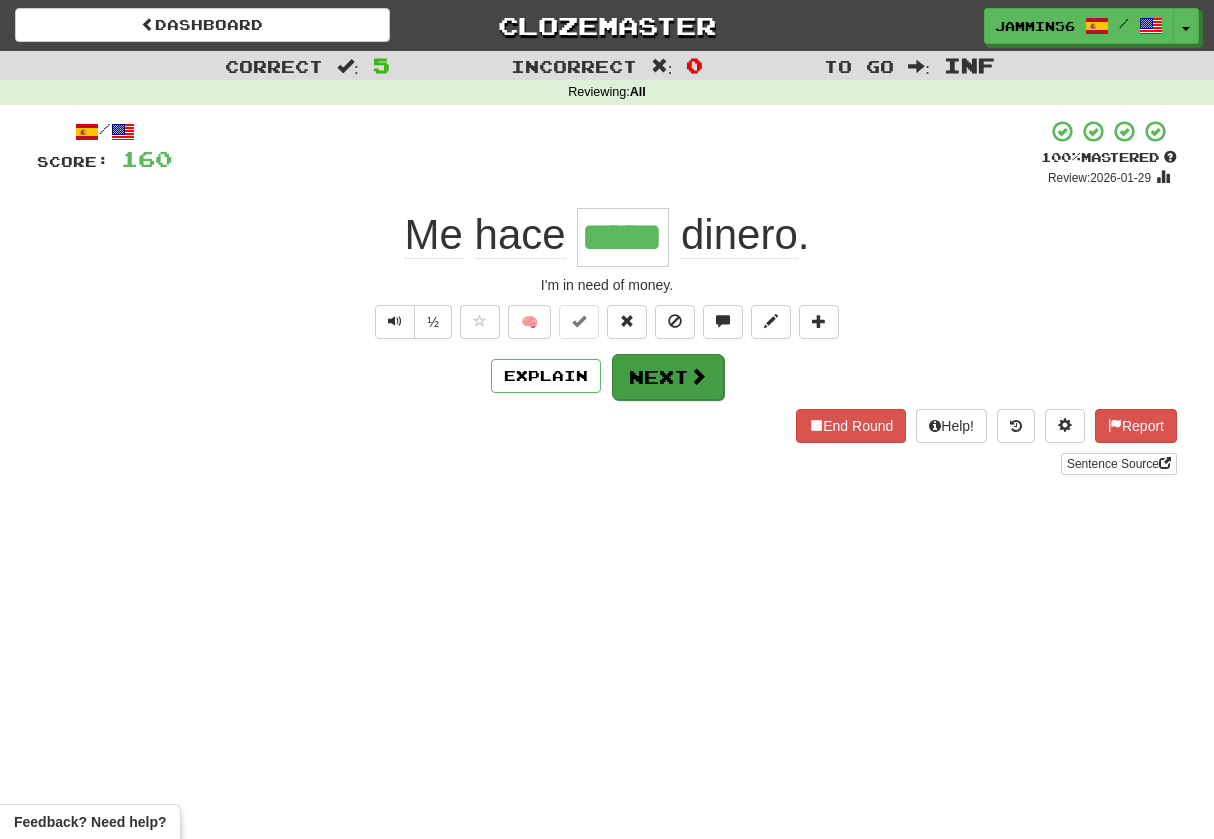 click on "Next" at bounding box center (668, 377) 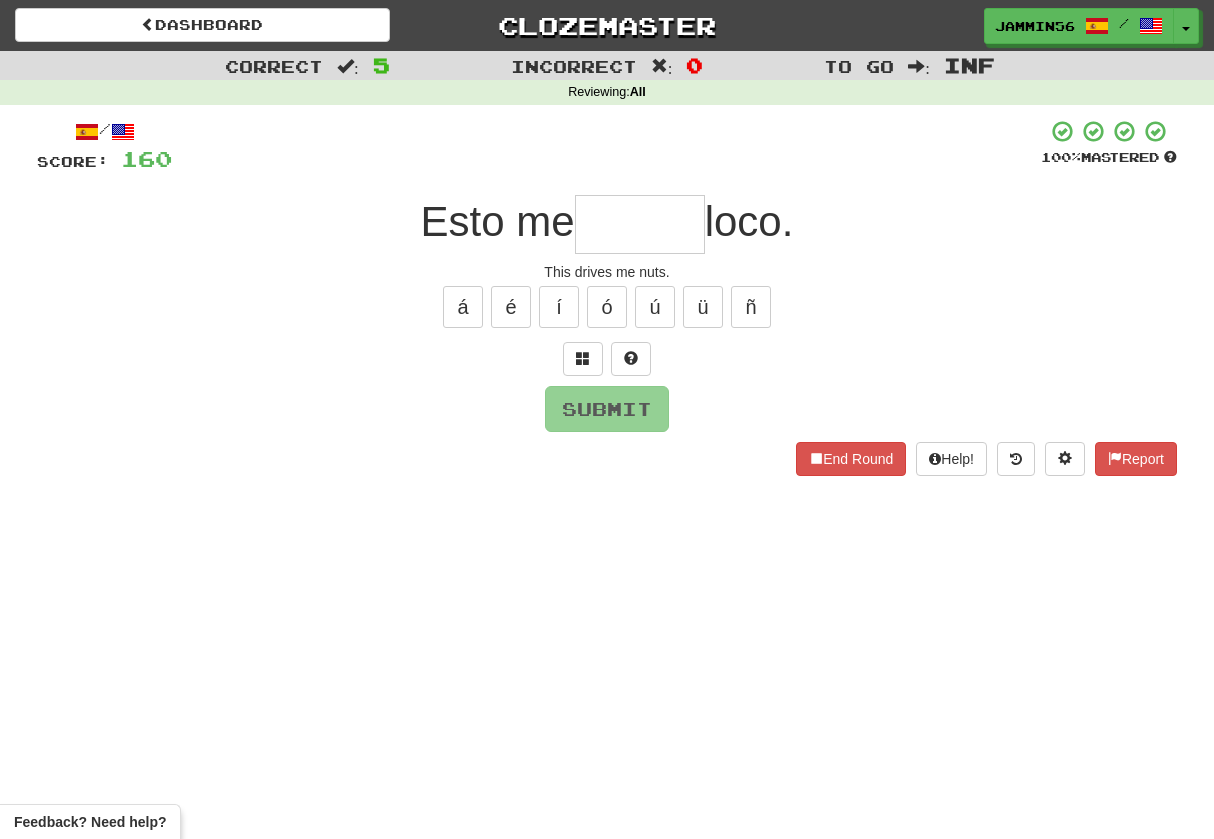type on "*" 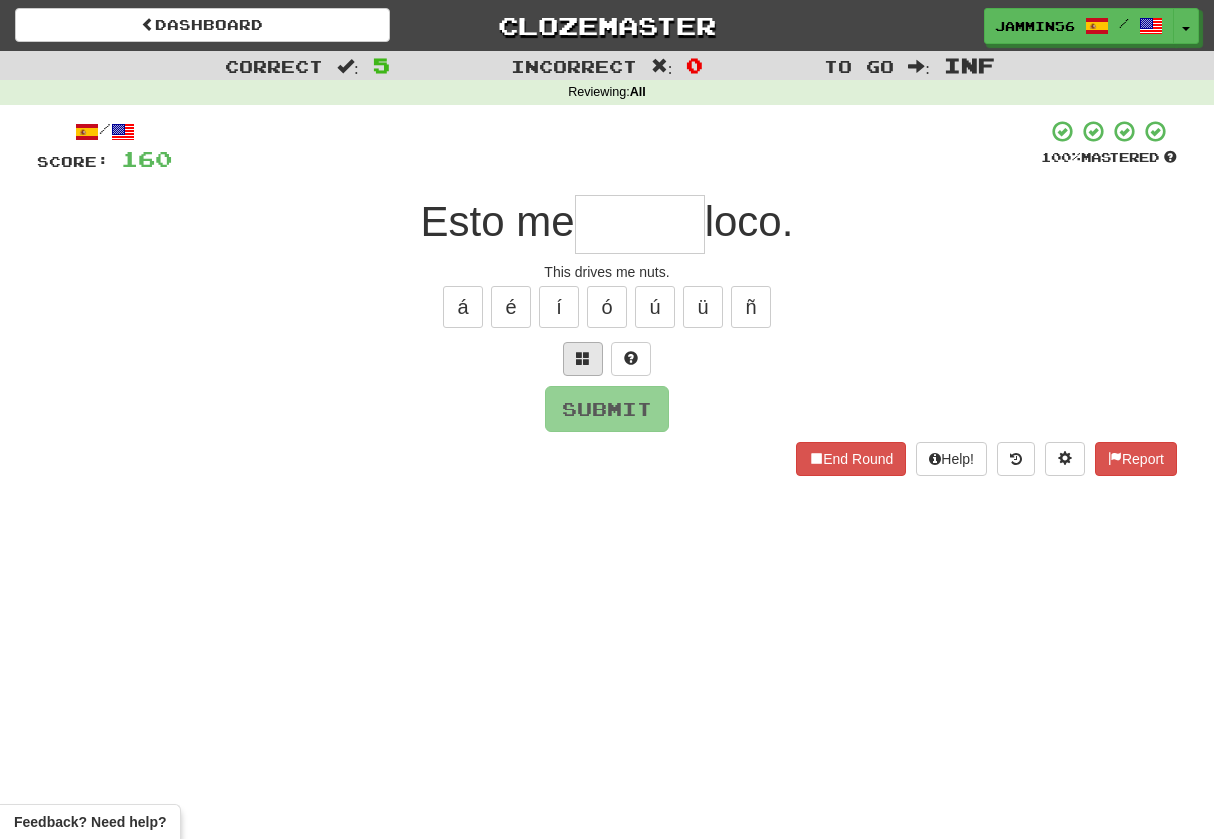 click at bounding box center [583, 359] 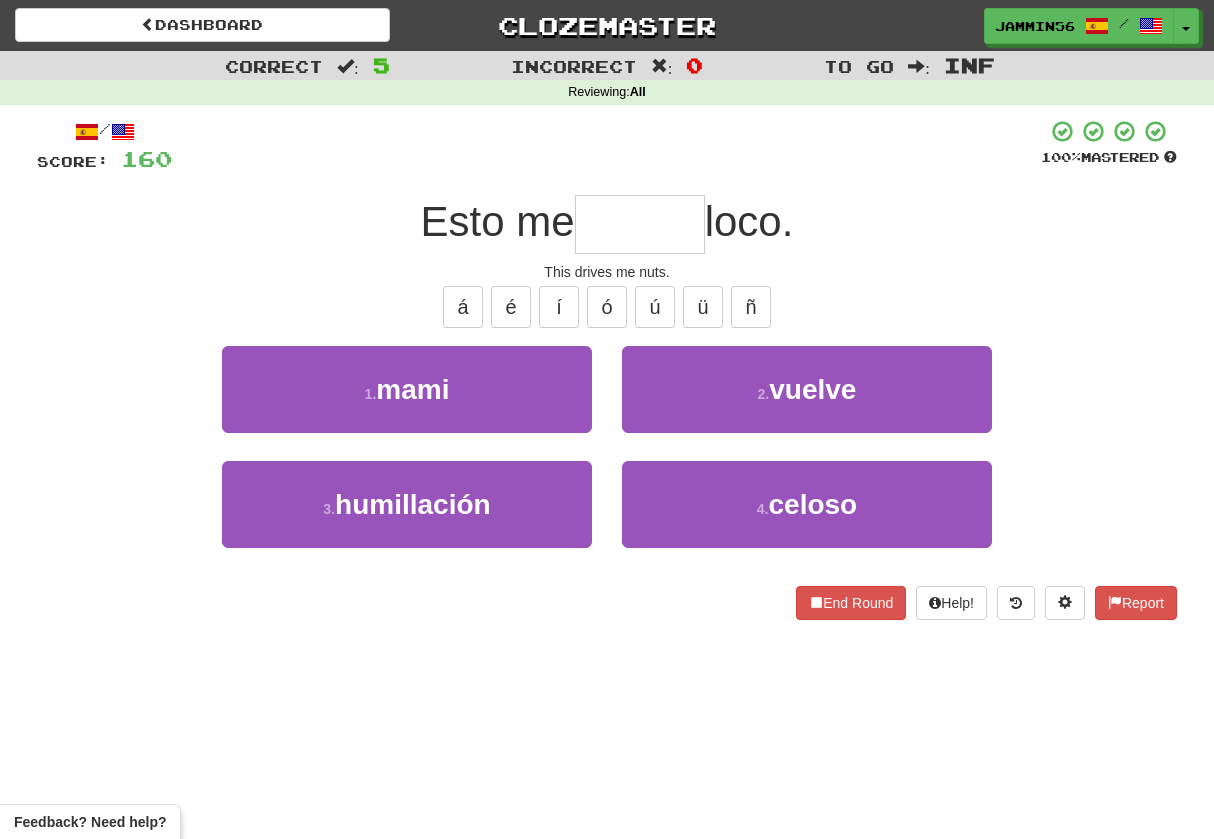 click on "2 .  vuelve" at bounding box center [807, 403] 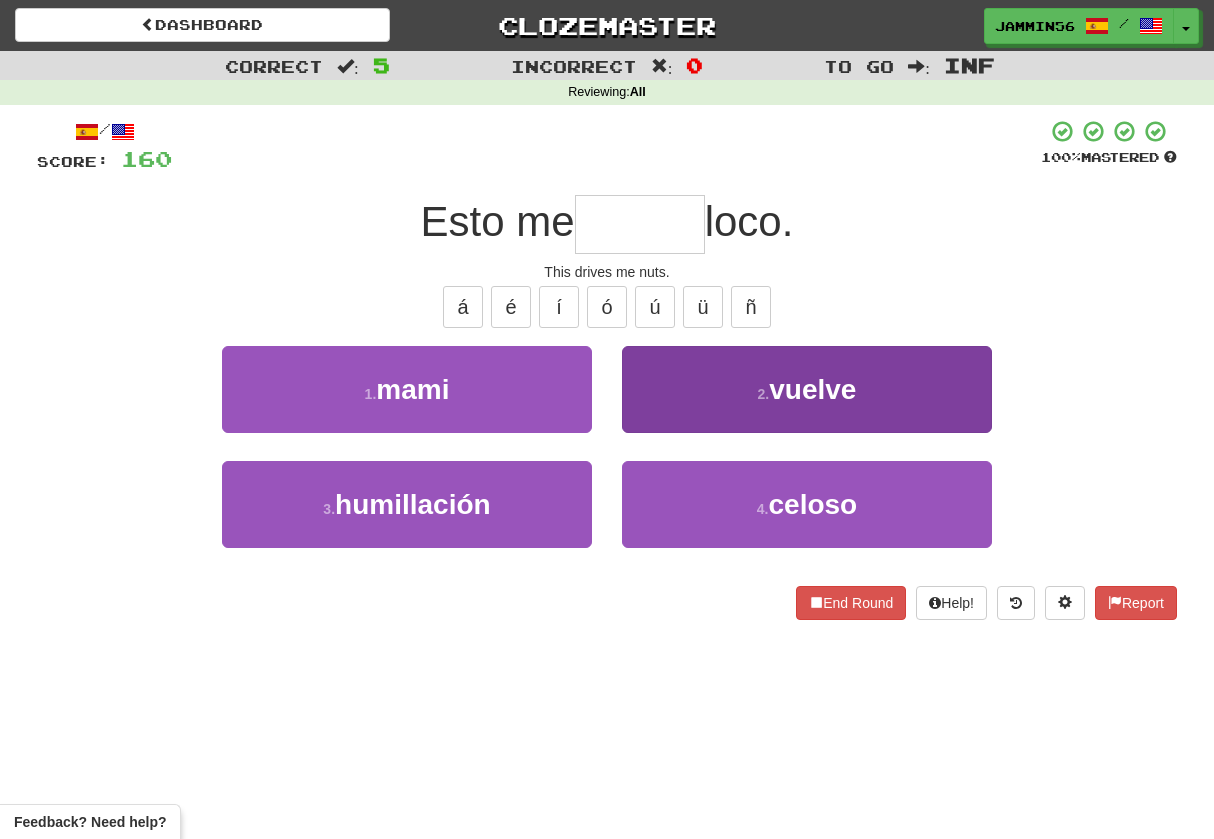 click on "vuelve" at bounding box center (812, 389) 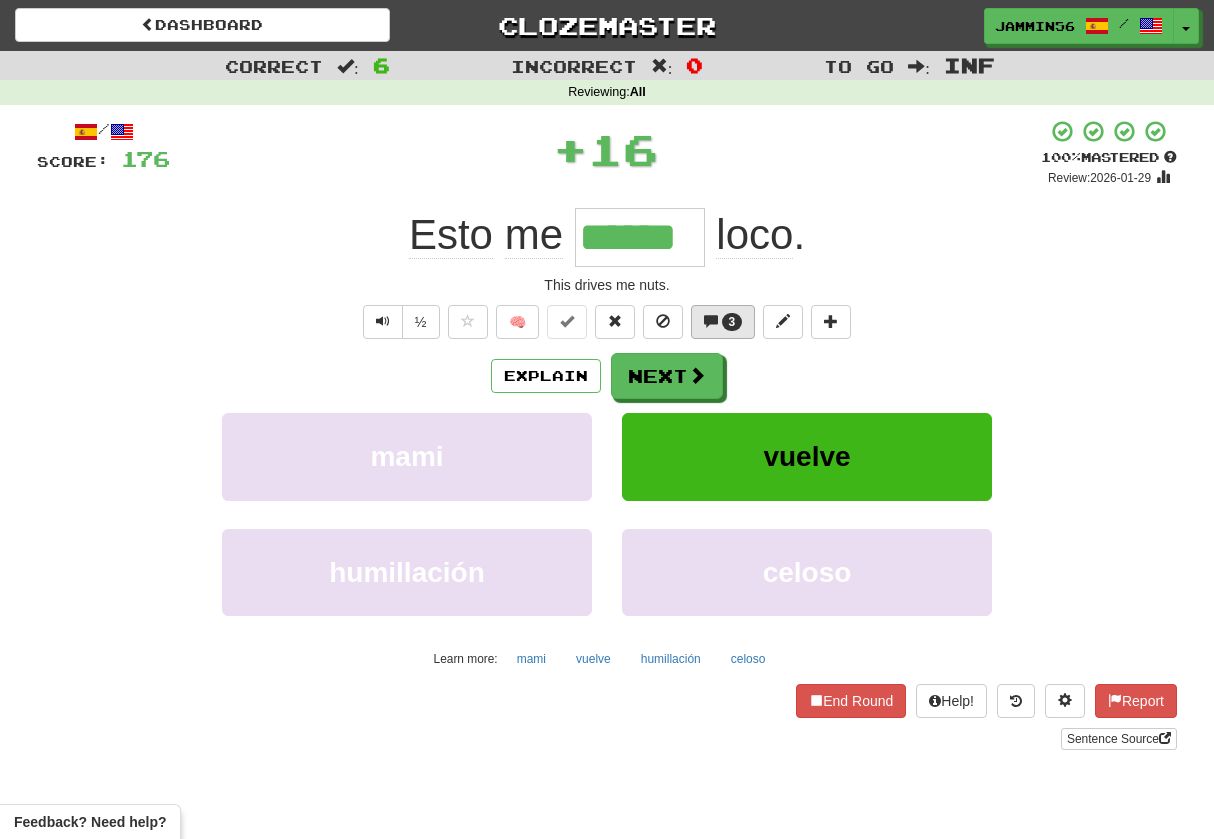 click at bounding box center (711, 321) 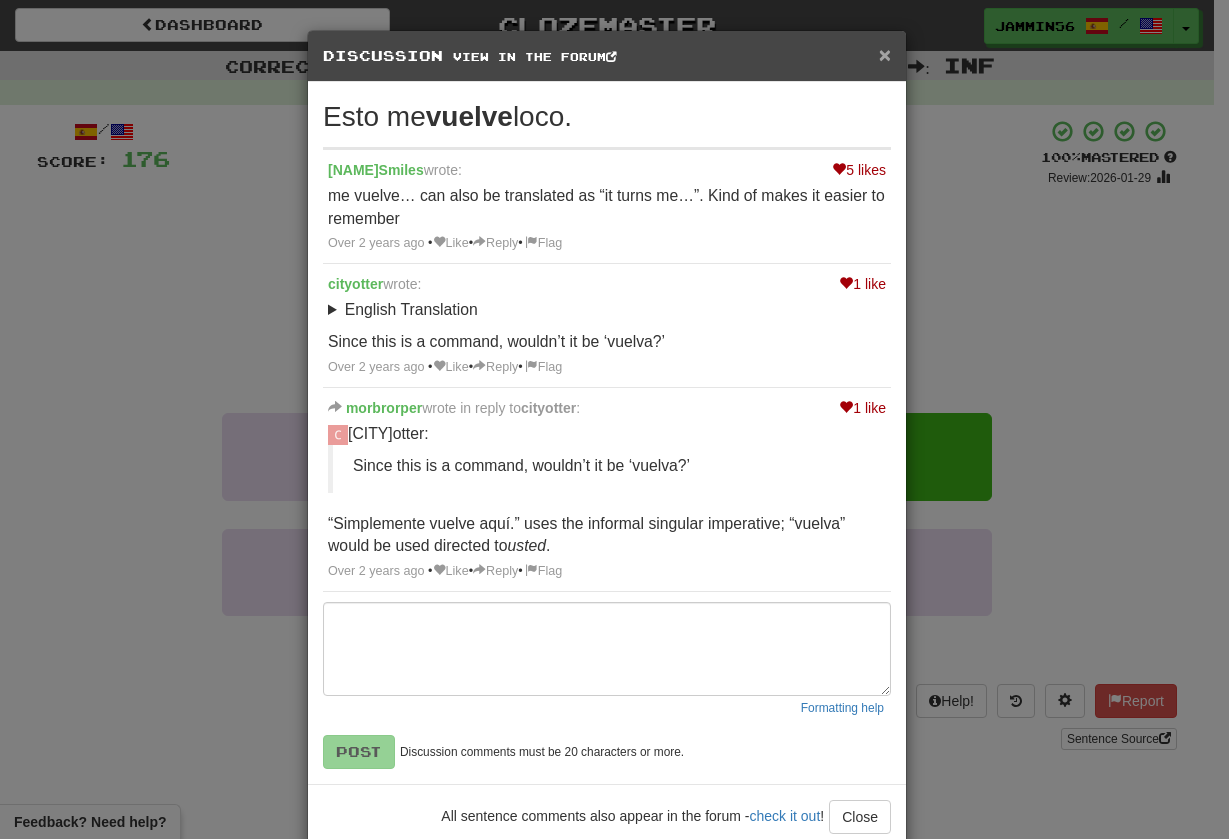 click on "×" at bounding box center (885, 54) 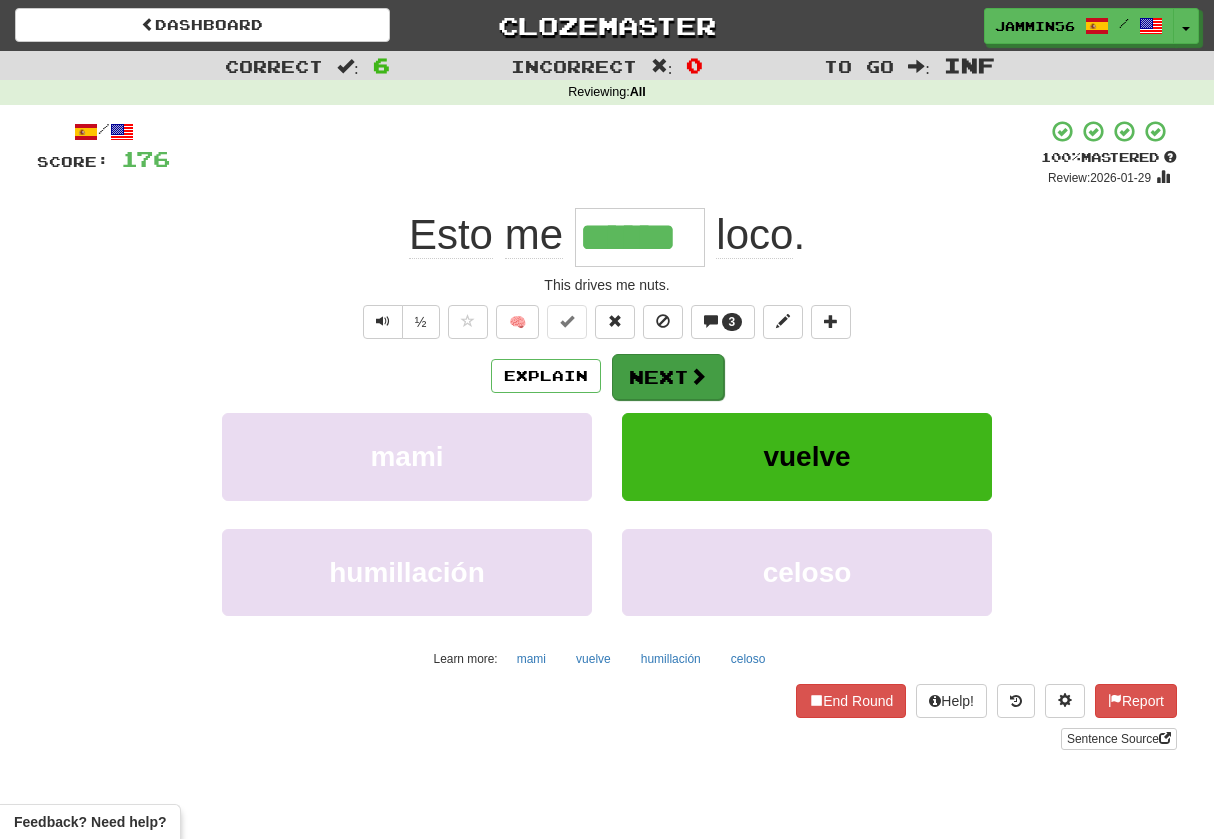 click on "Next" at bounding box center [668, 377] 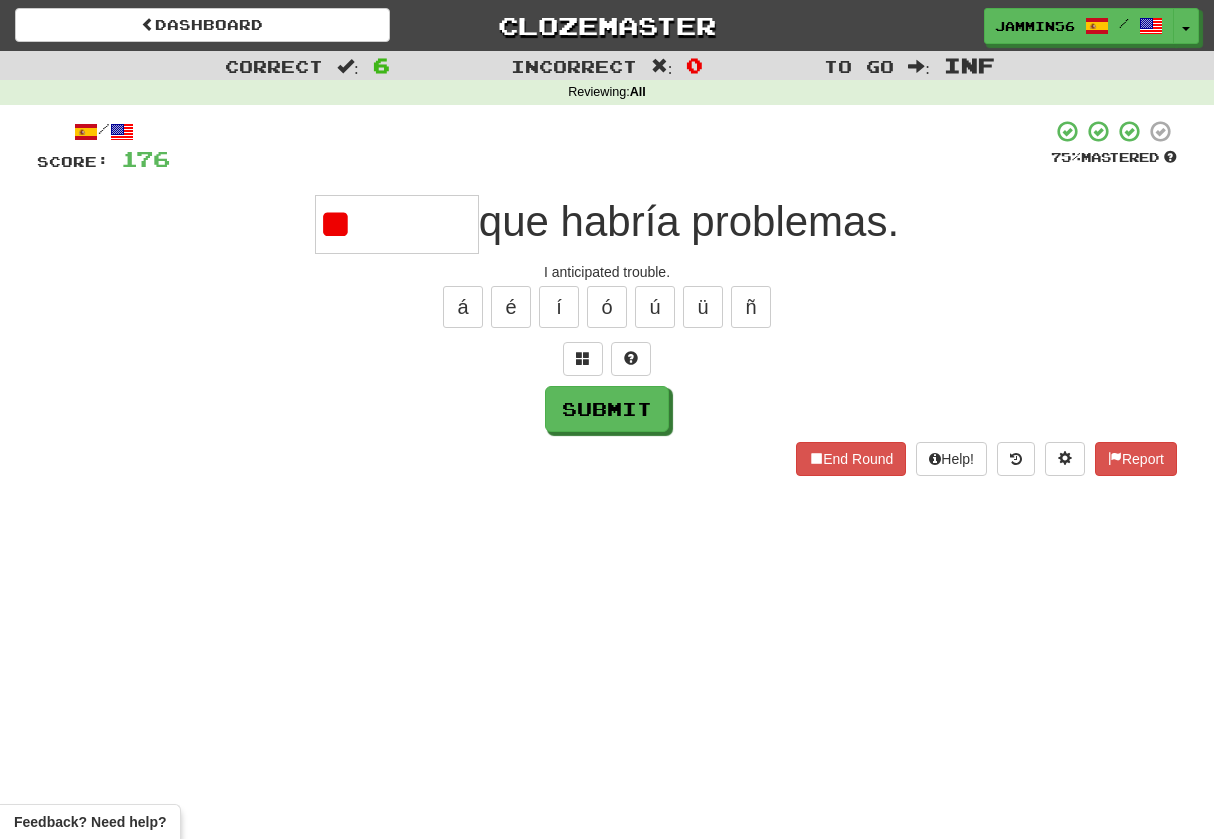 type on "*" 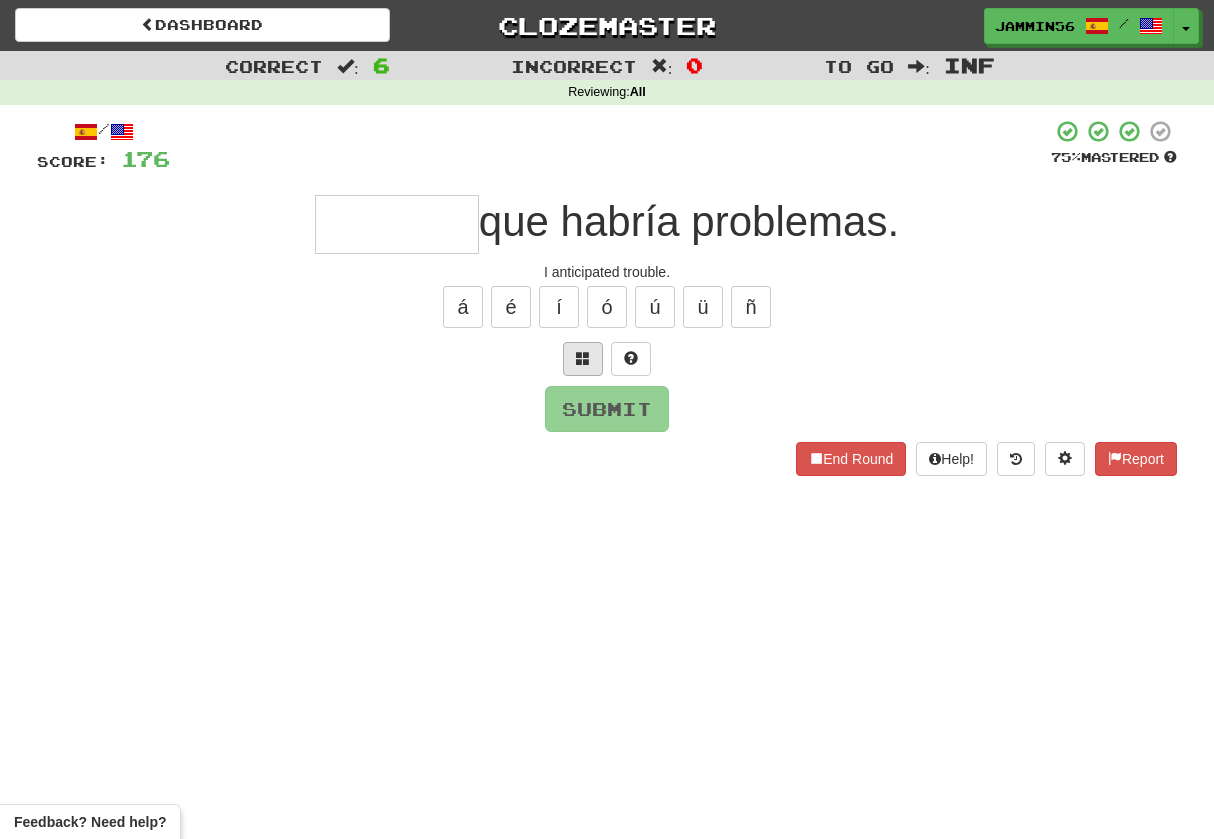 click at bounding box center [583, 358] 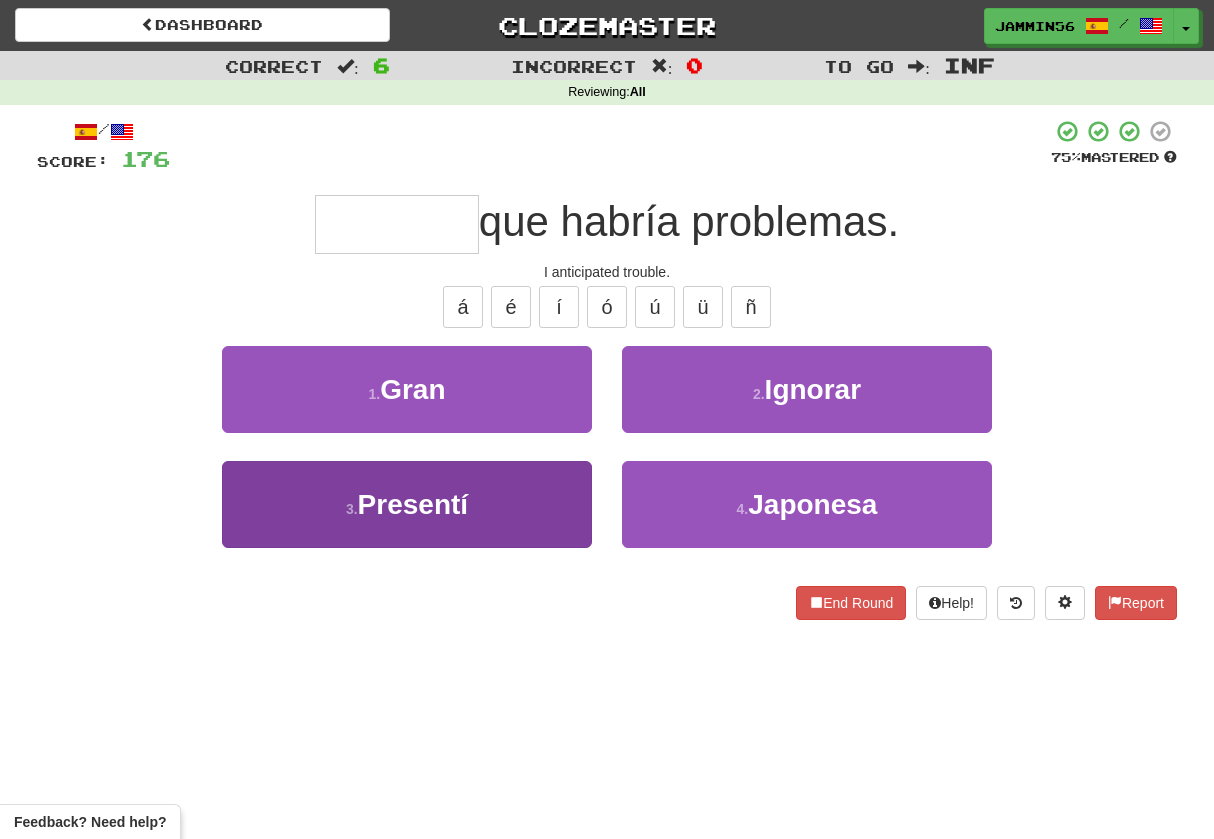 click on "3 .  Presentí" at bounding box center (407, 504) 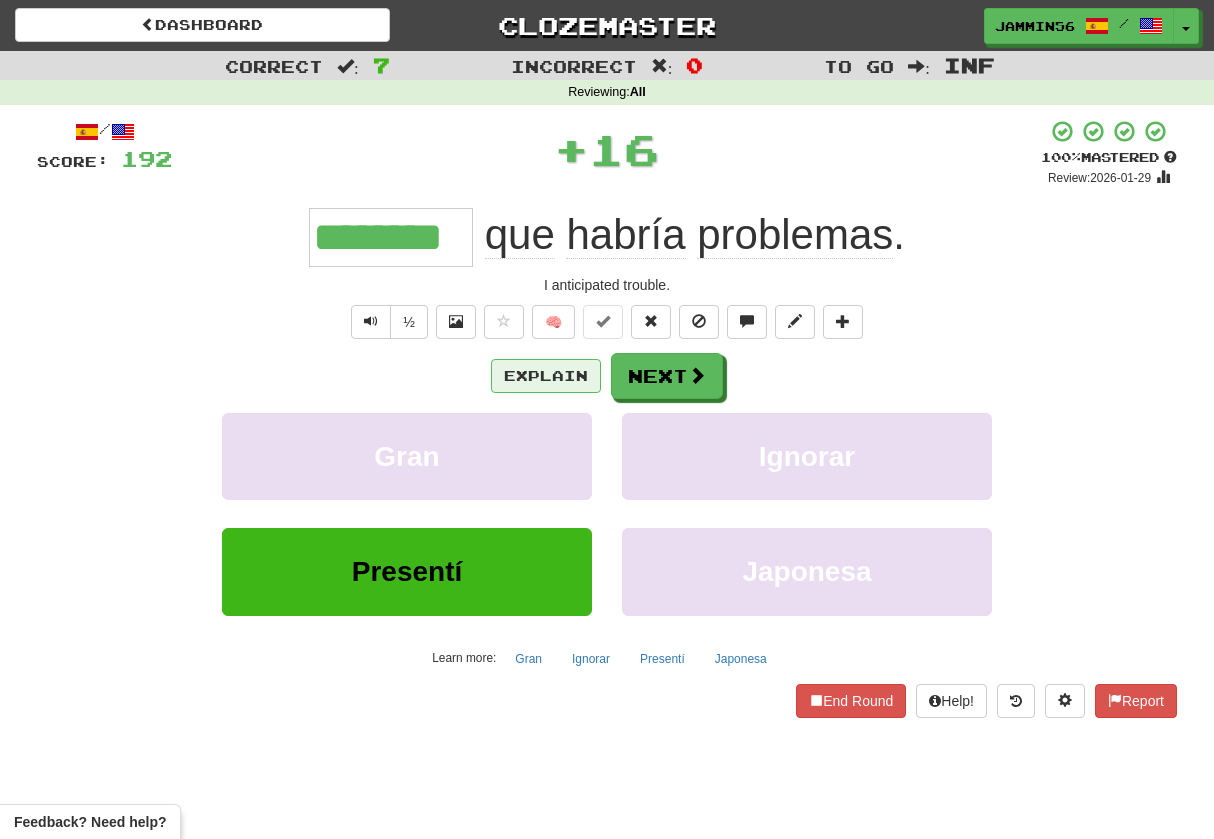 click on "Explain" at bounding box center (546, 376) 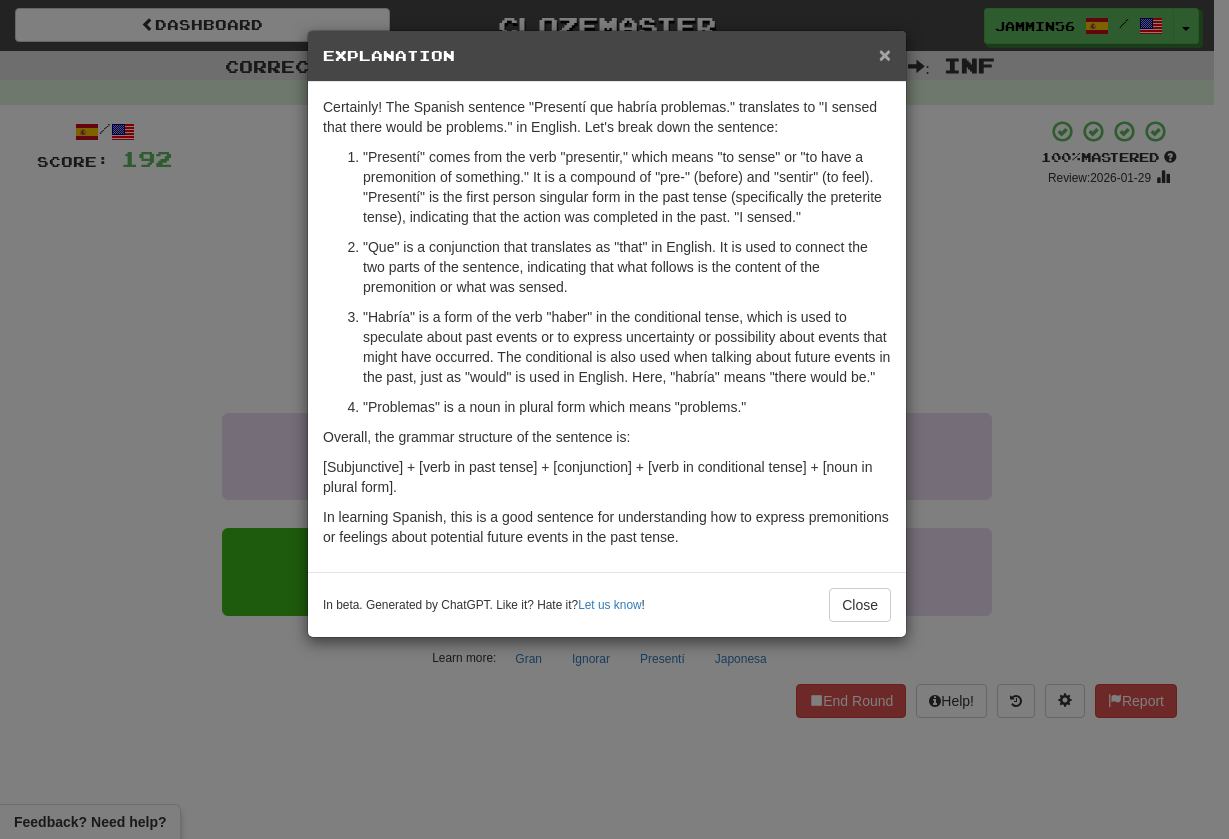 click on "×" at bounding box center (885, 54) 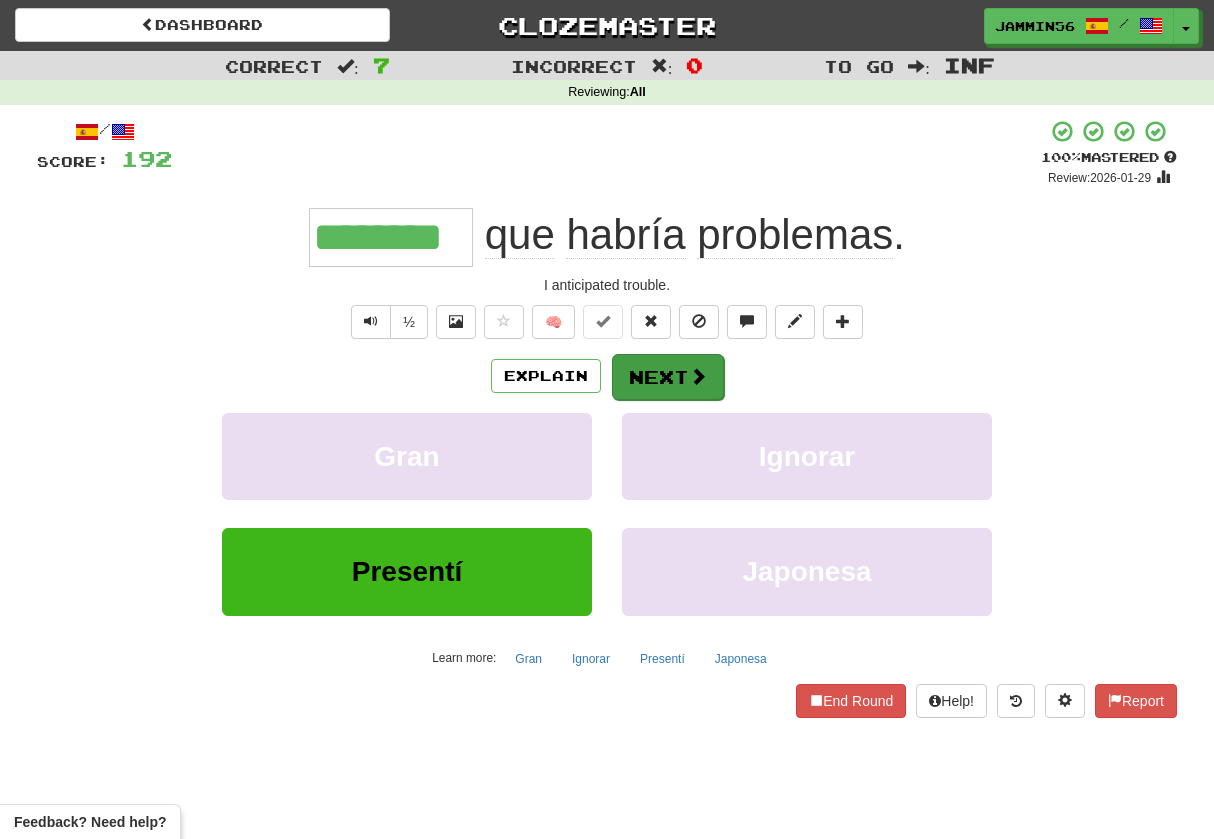 click on "Next" at bounding box center (668, 377) 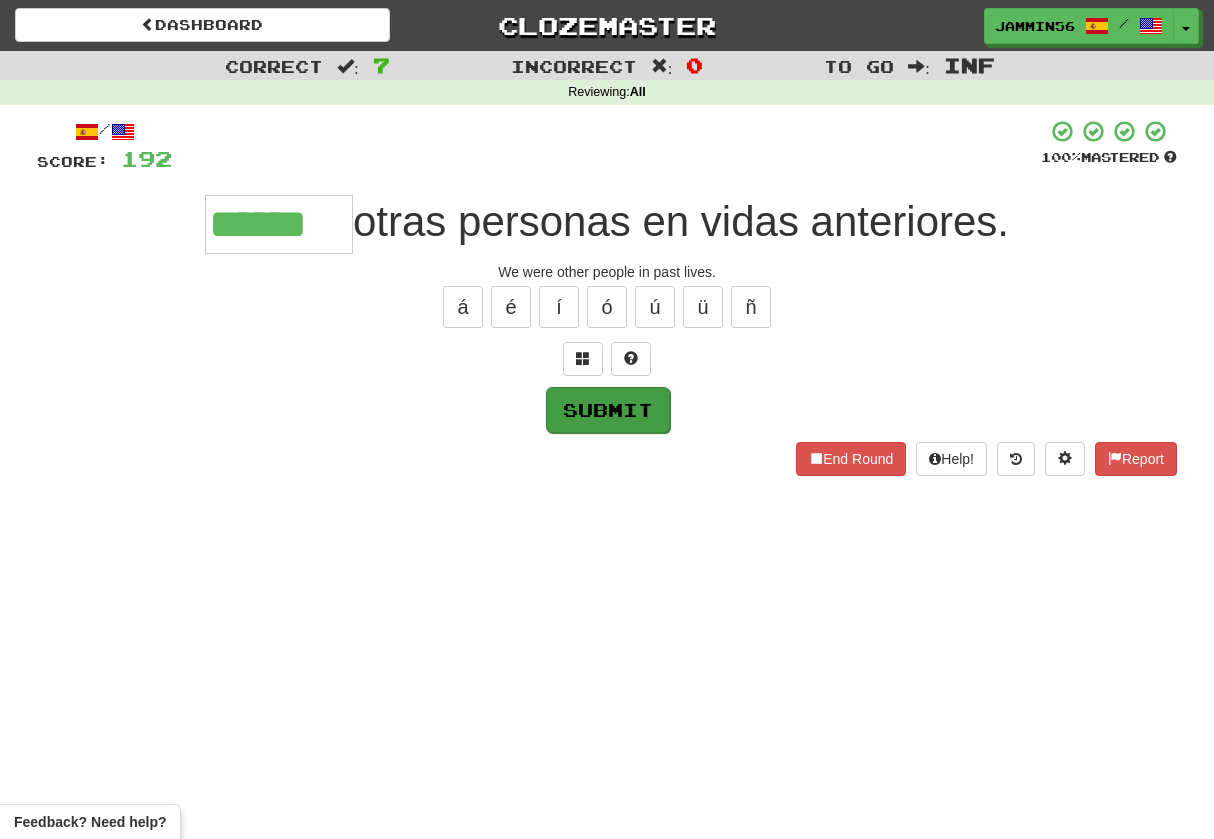 click on "Submit" at bounding box center [608, 410] 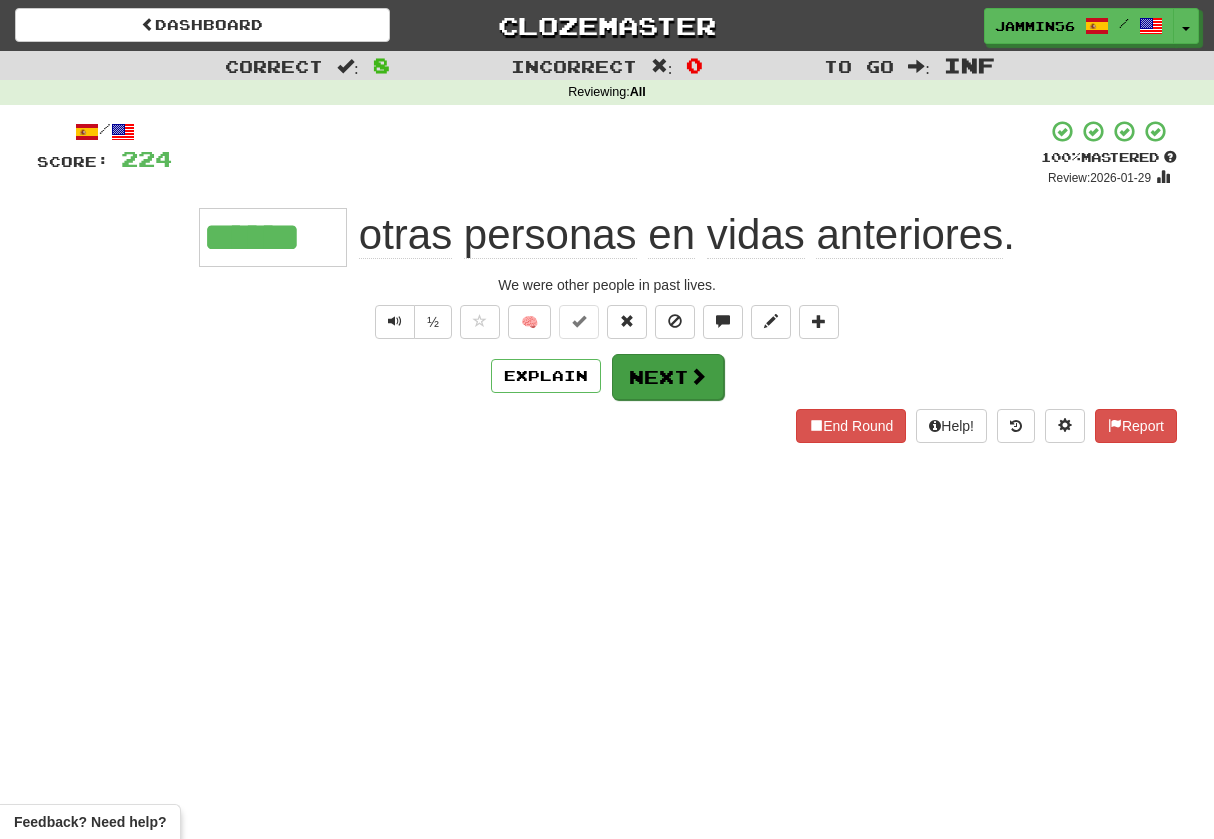 click on "Next" at bounding box center (668, 377) 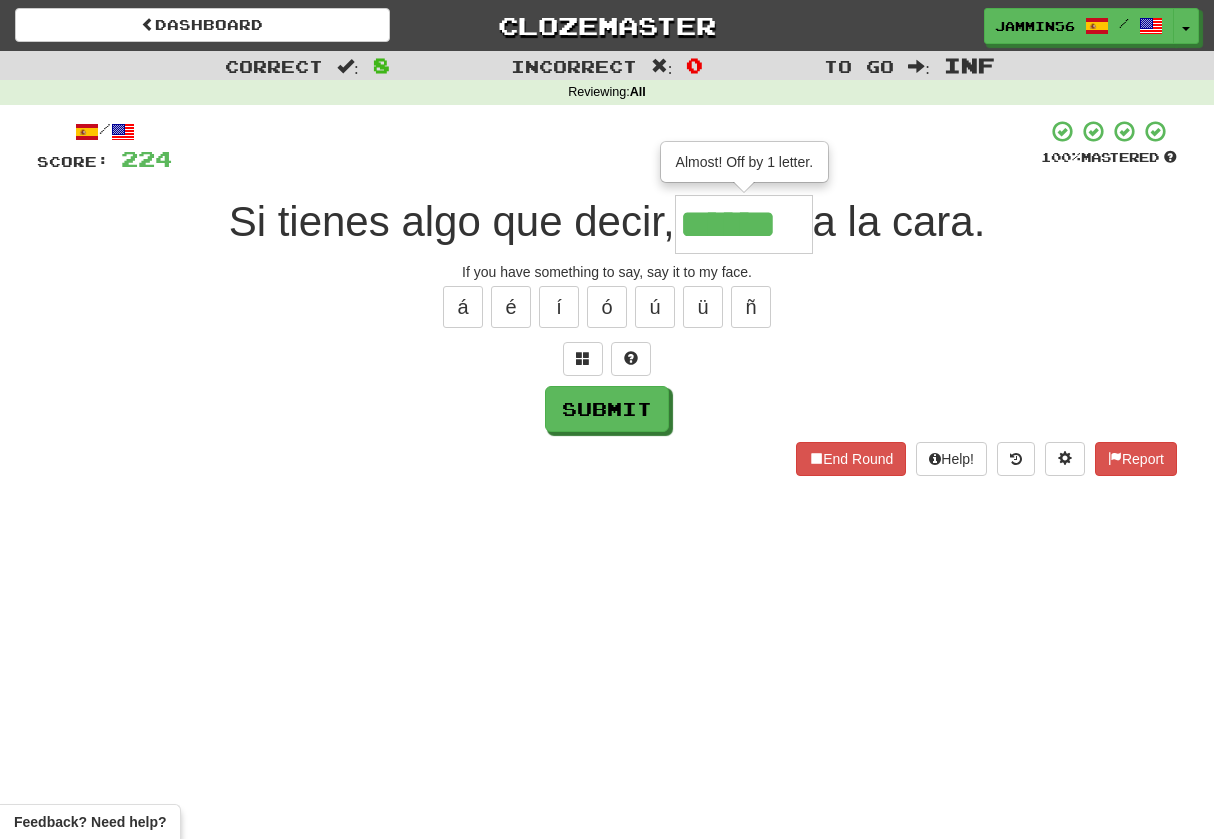 type on "******" 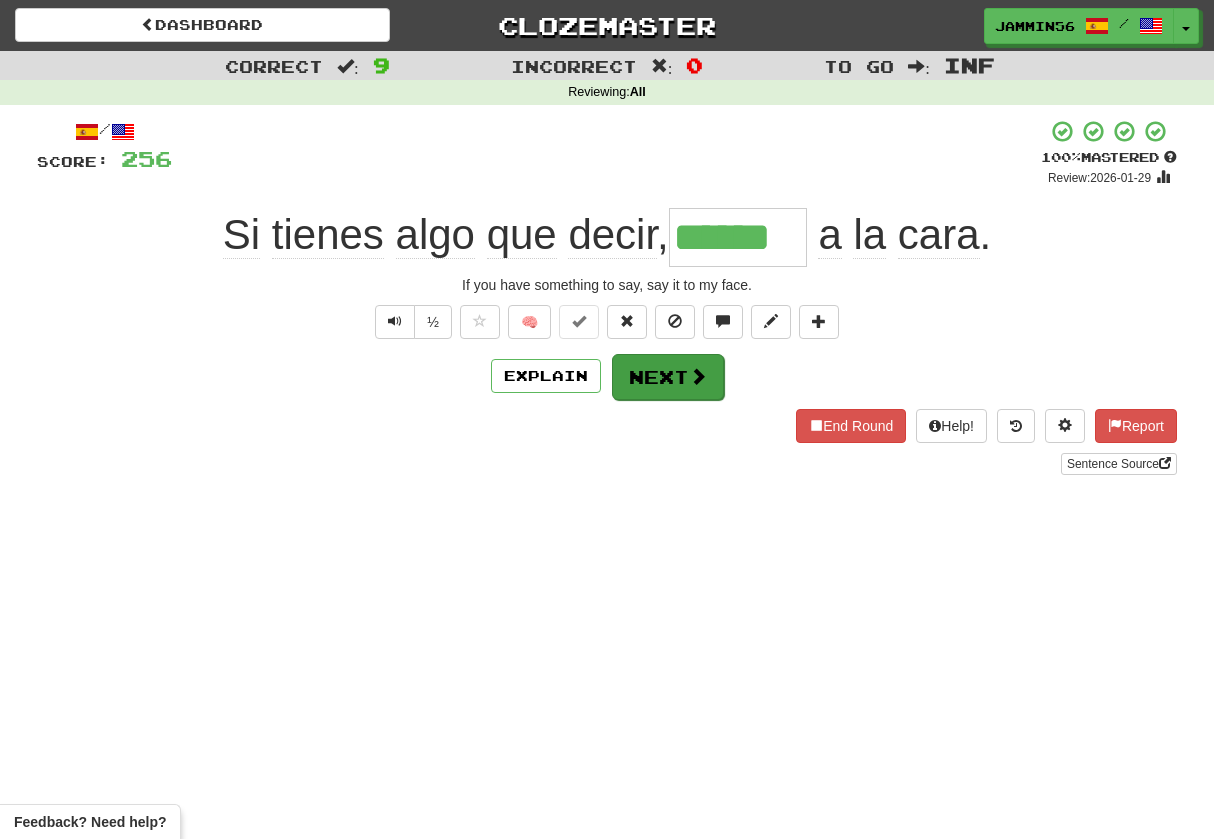click on "Next" at bounding box center (668, 377) 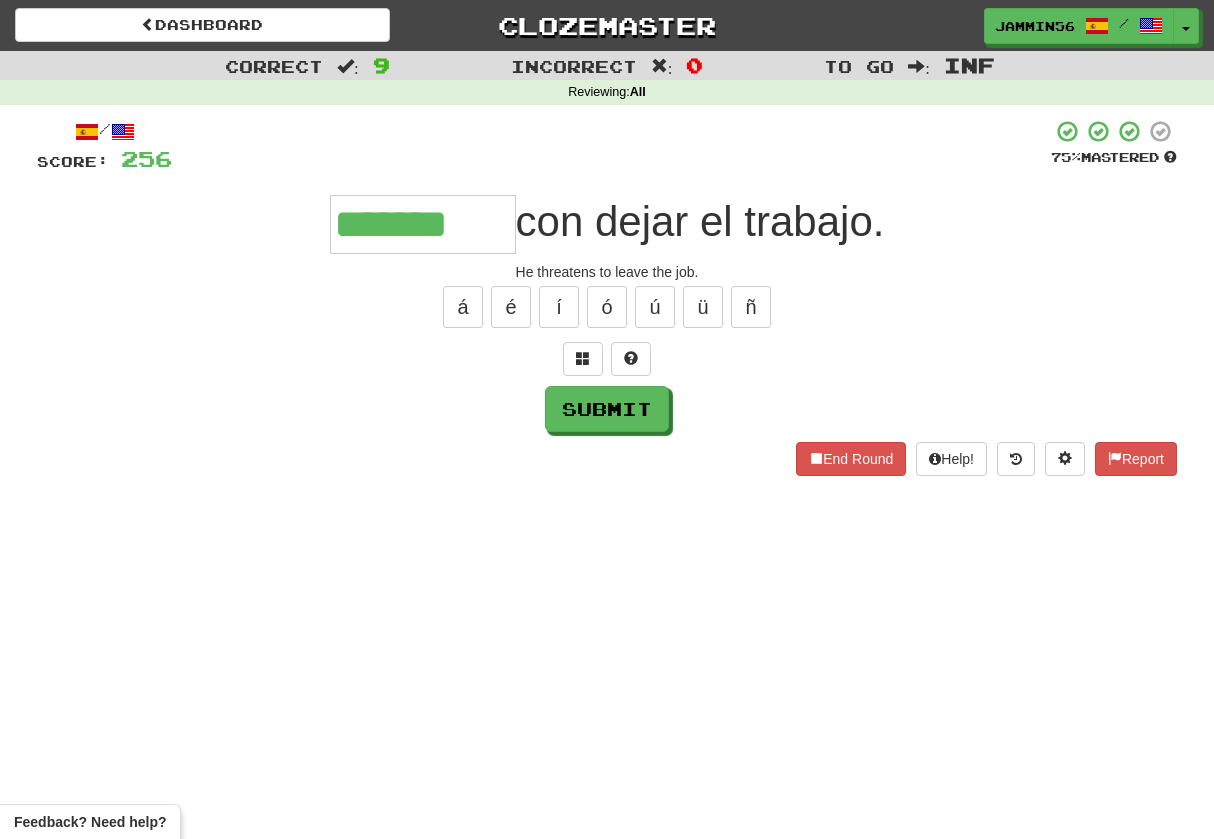 type on "*******" 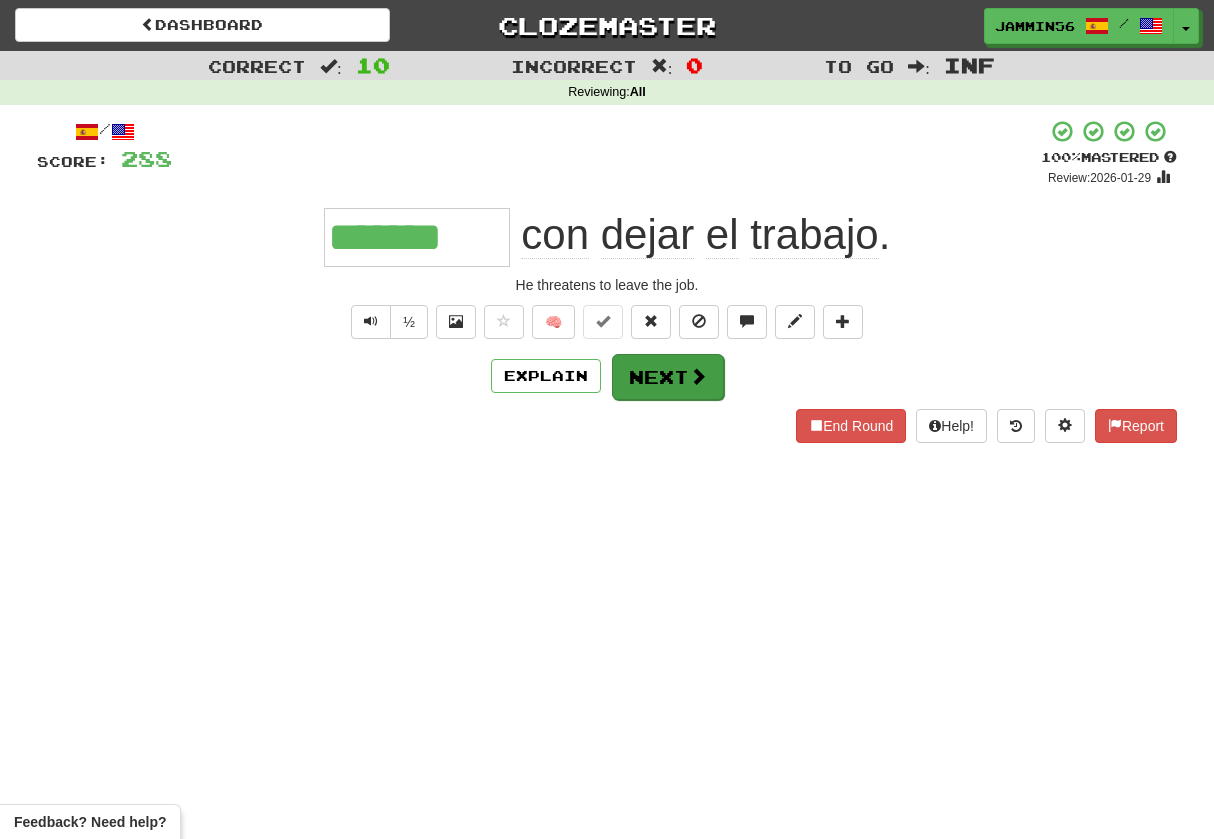 click on "Next" at bounding box center [668, 377] 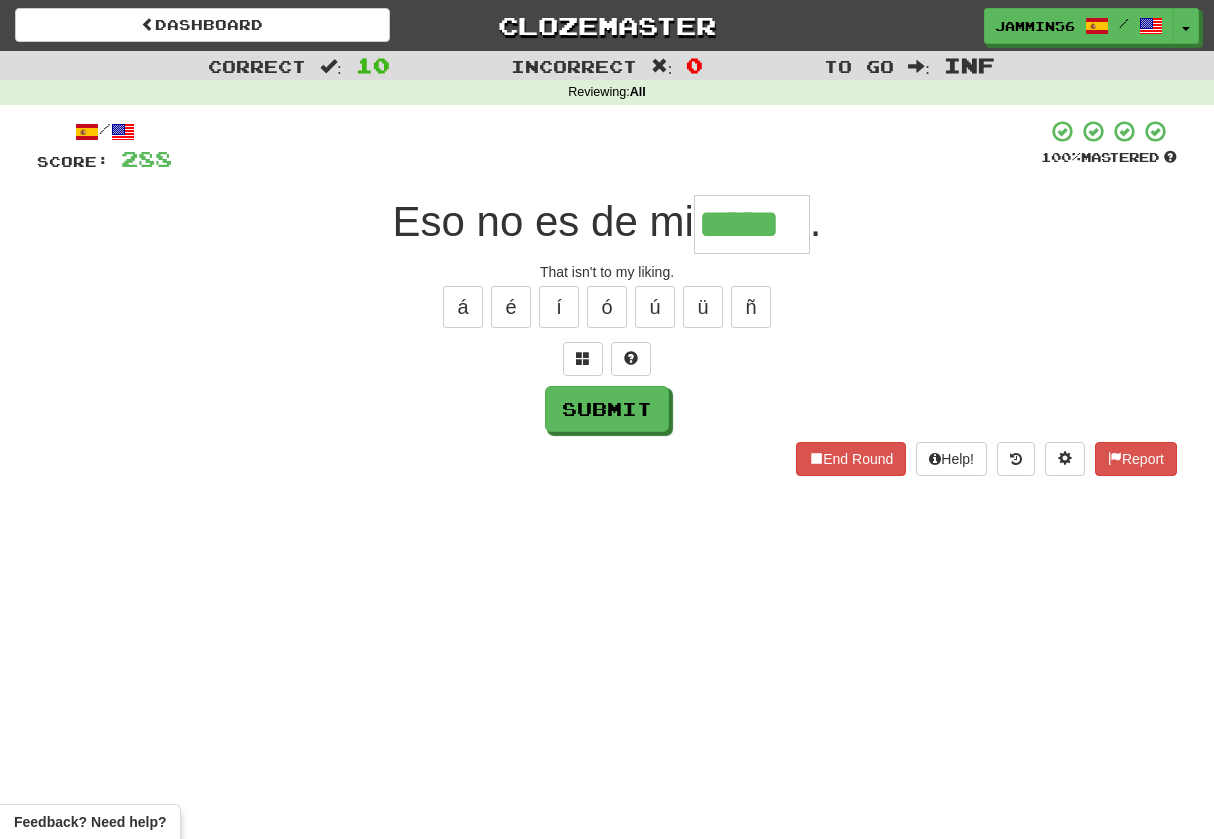 type on "*****" 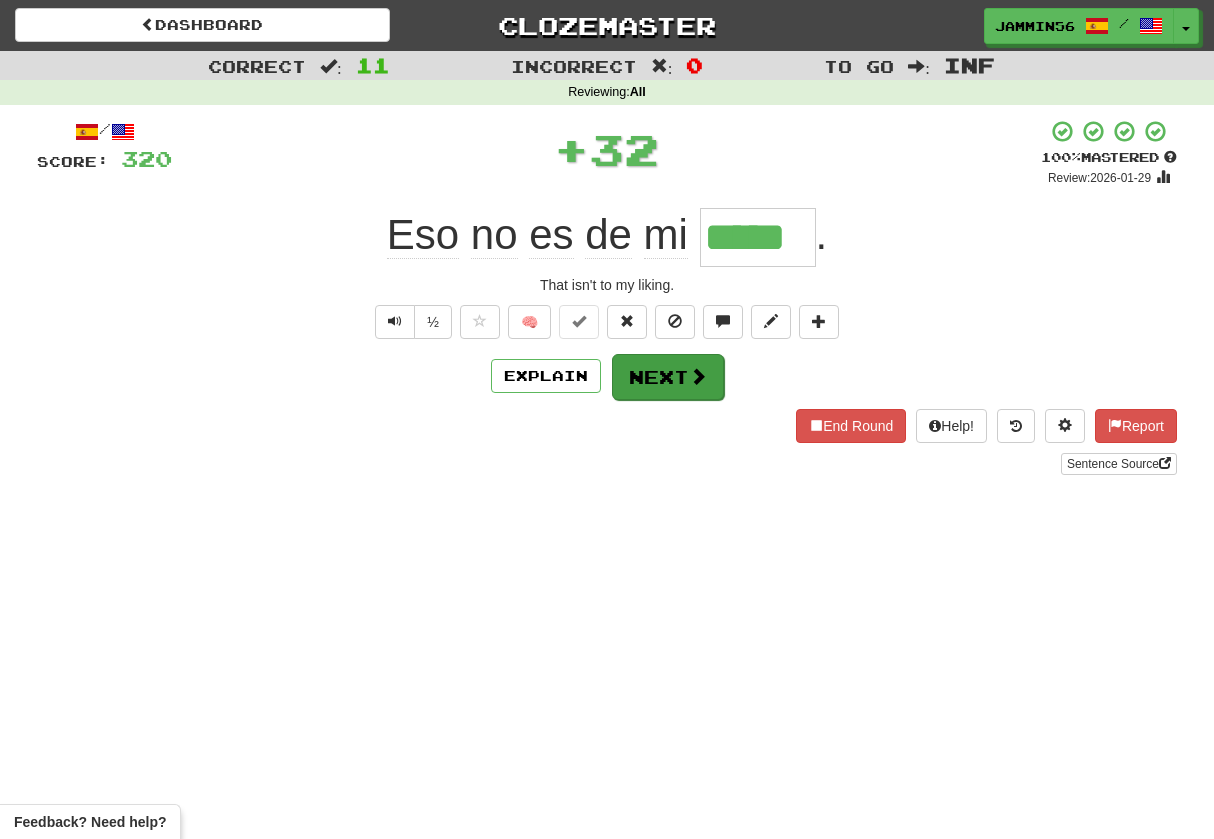 click on "Next" at bounding box center [668, 377] 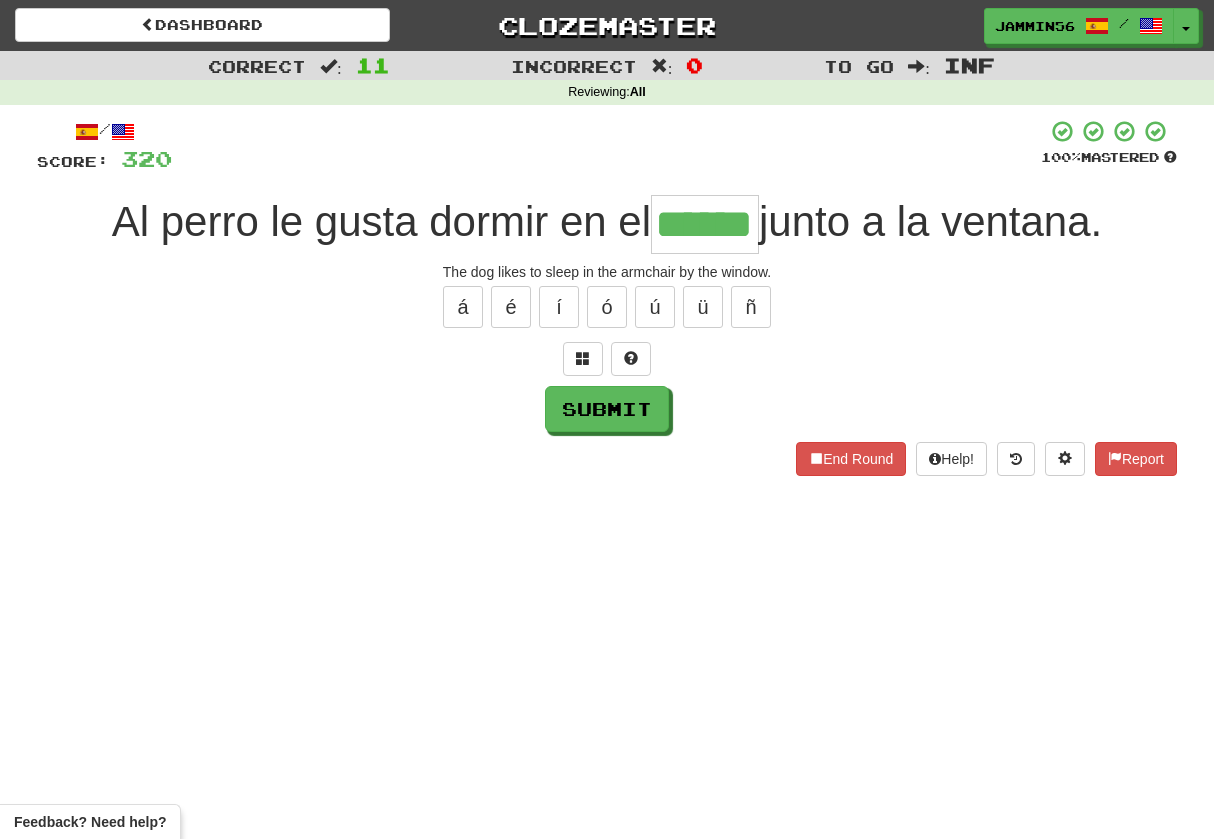 type on "******" 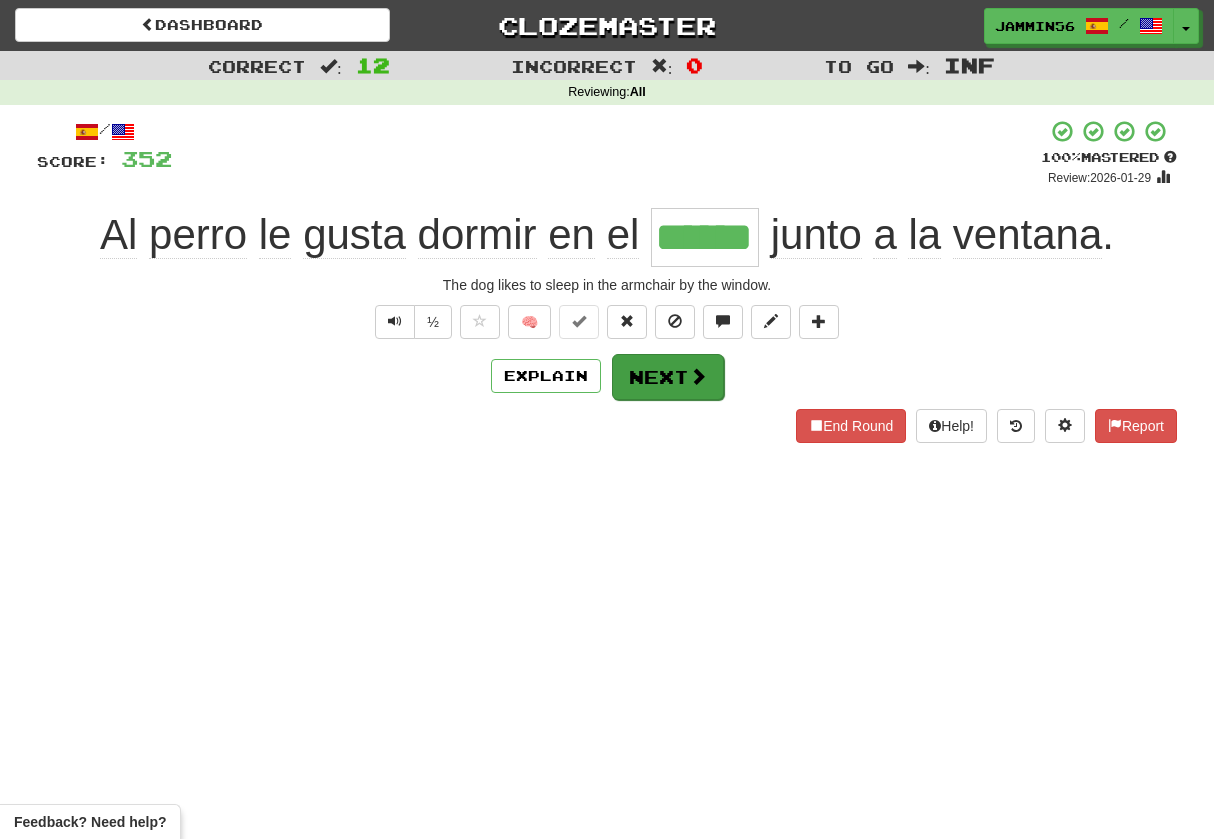click on "Next" at bounding box center [668, 377] 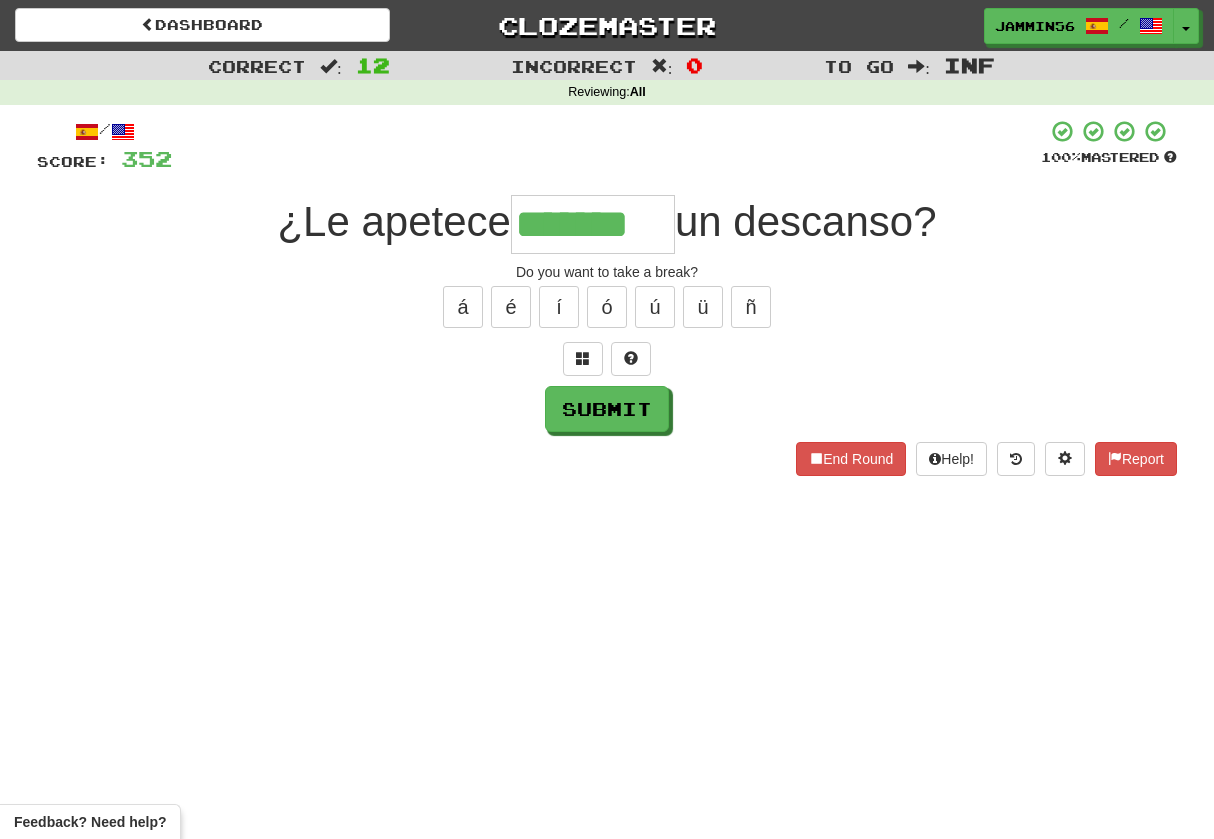 type on "*******" 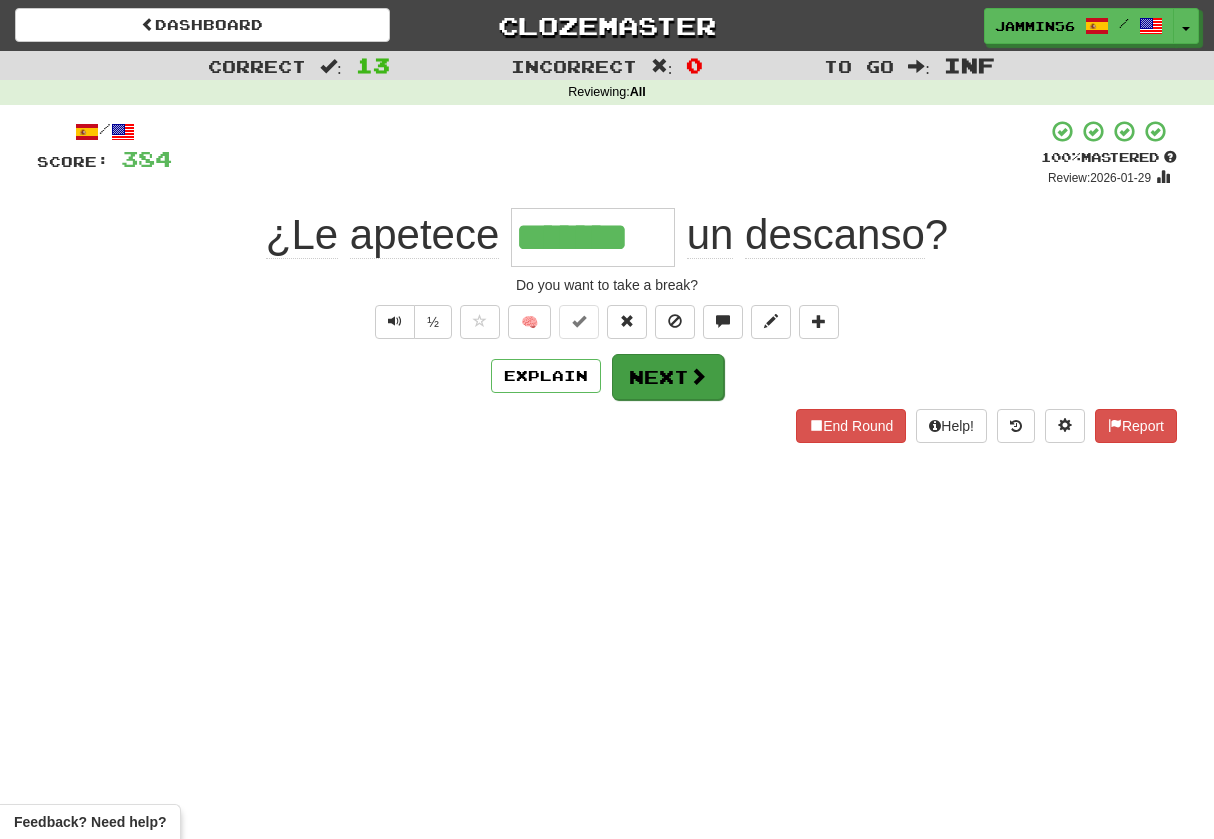 click on "Next" at bounding box center [668, 377] 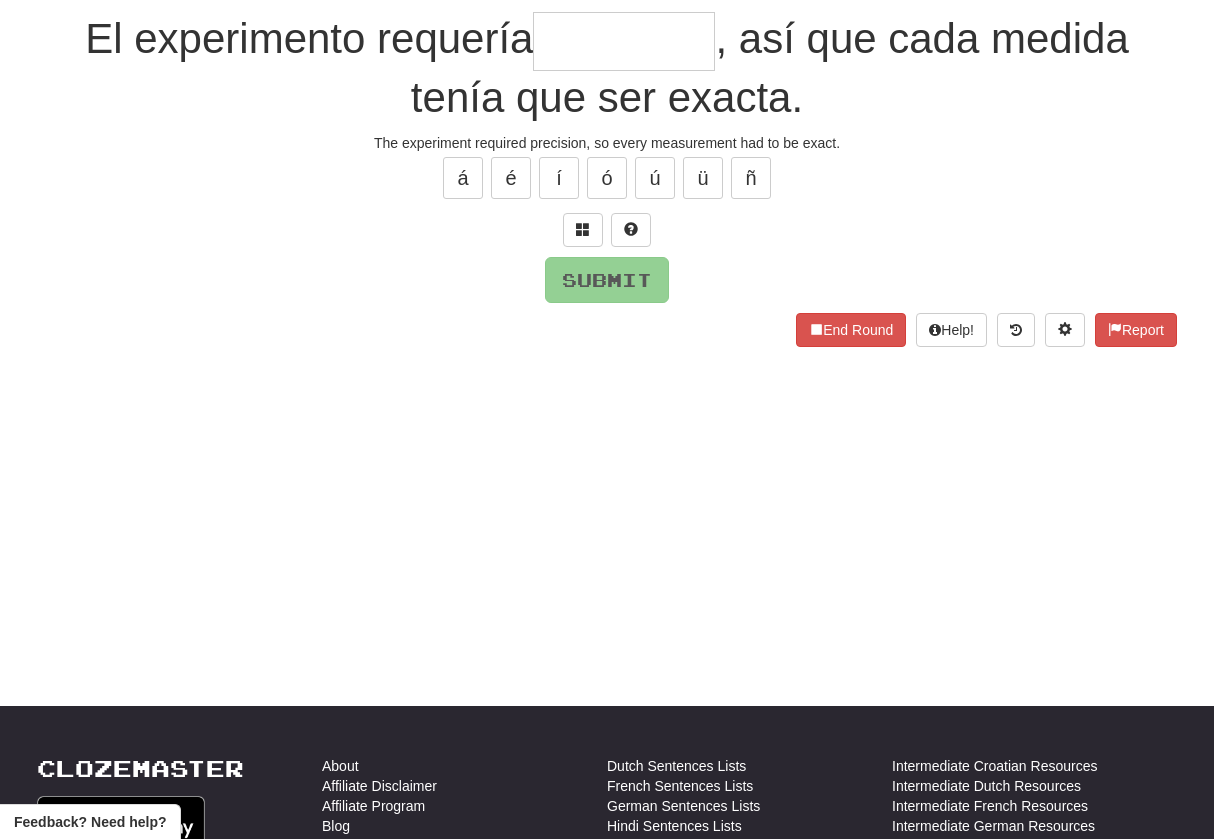 scroll, scrollTop: 61, scrollLeft: 0, axis: vertical 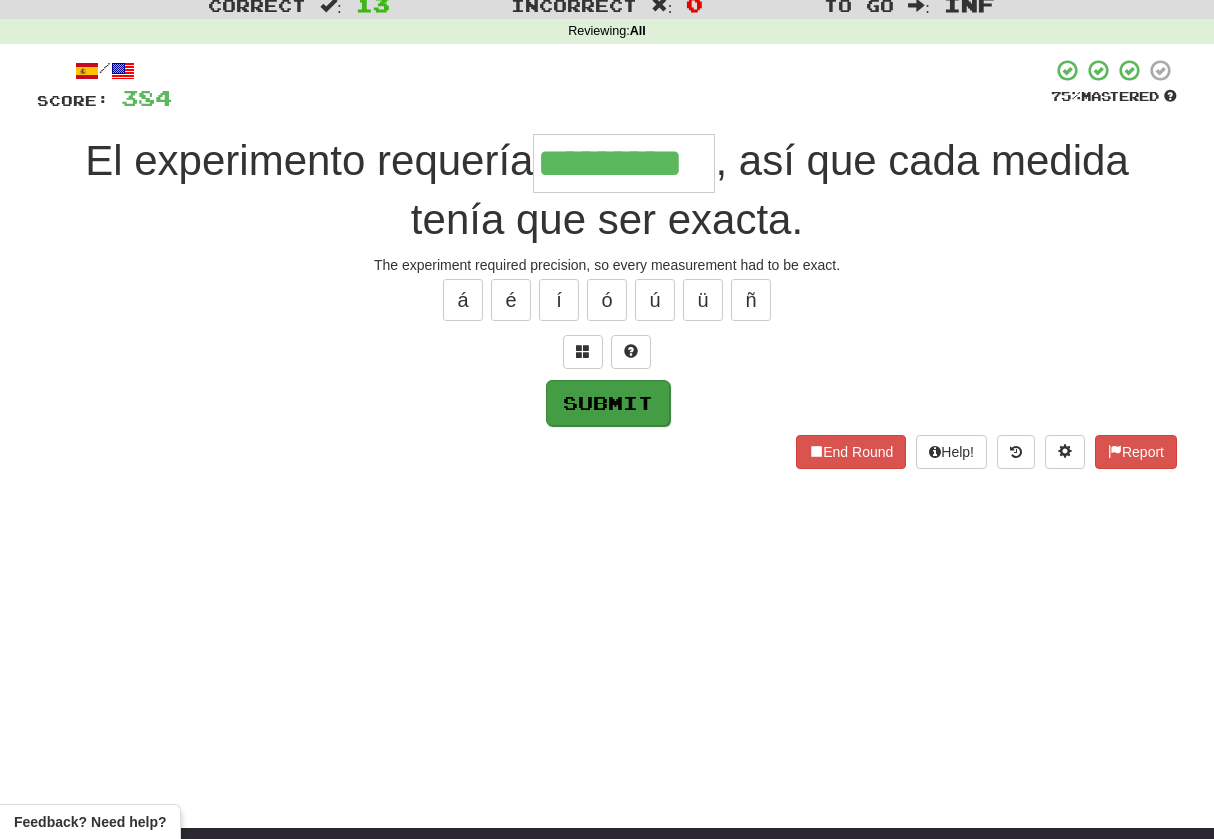type on "*********" 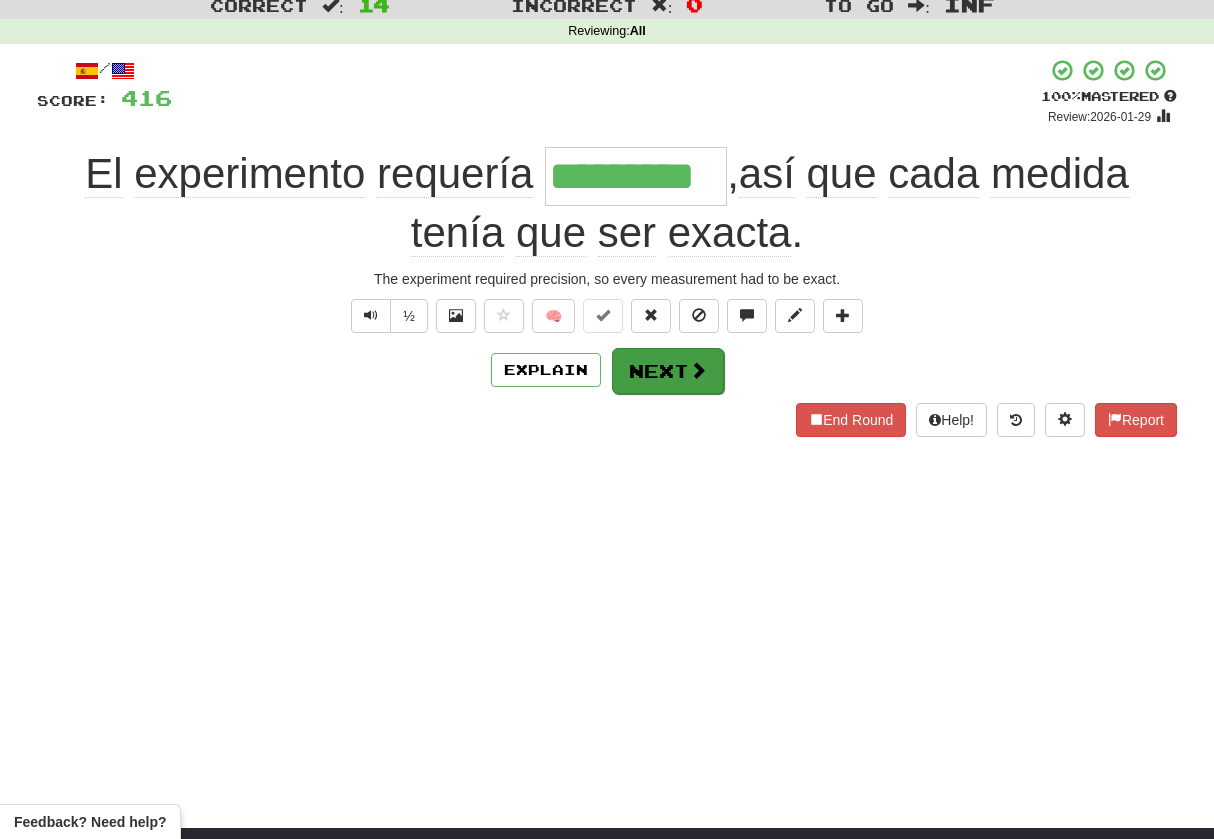 click on "Next" at bounding box center (668, 371) 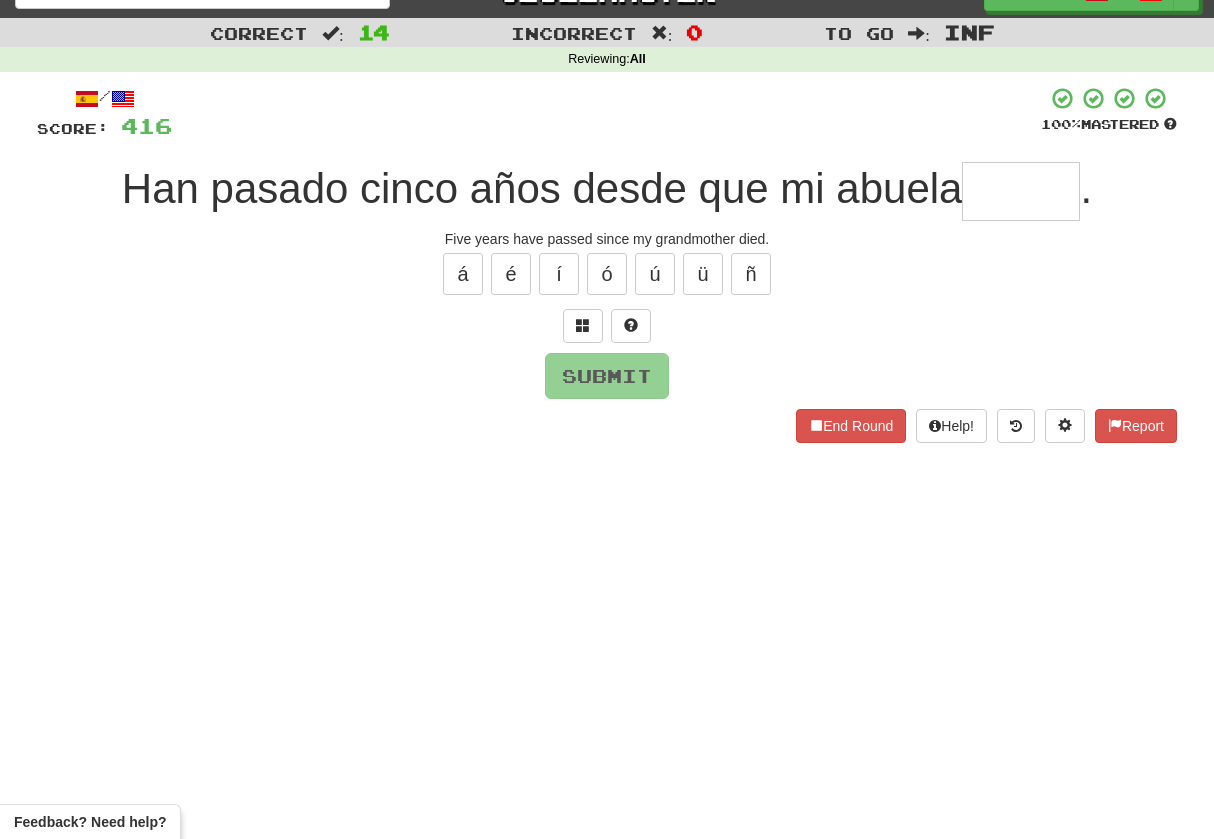 scroll, scrollTop: 0, scrollLeft: 0, axis: both 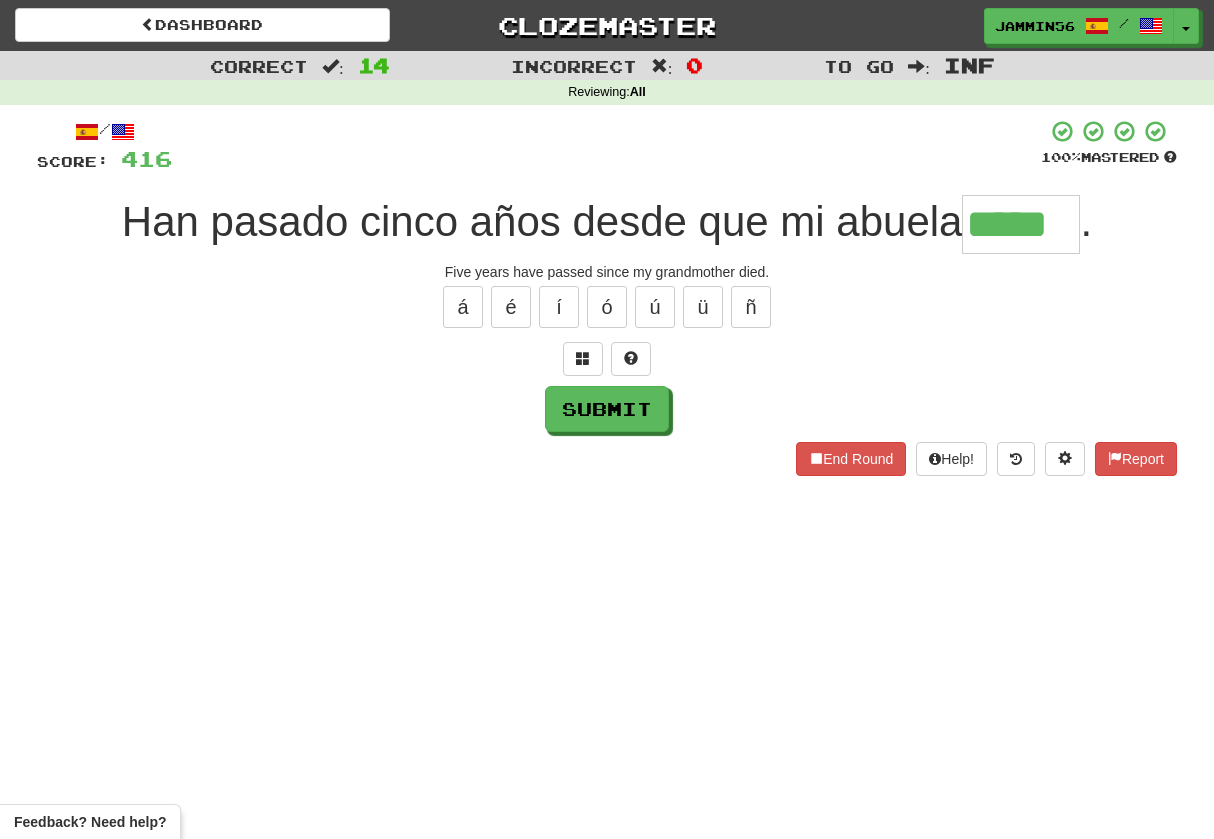 type on "*****" 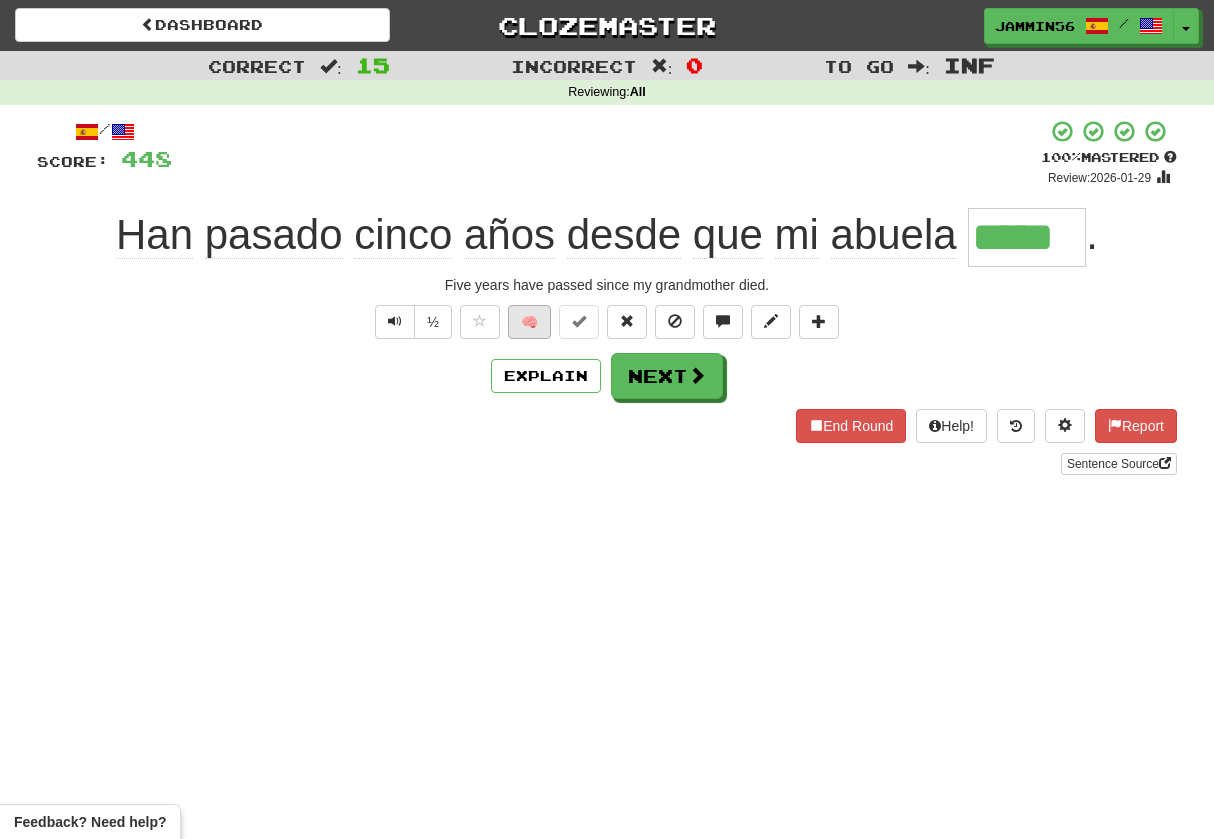click on "🧠" at bounding box center [529, 322] 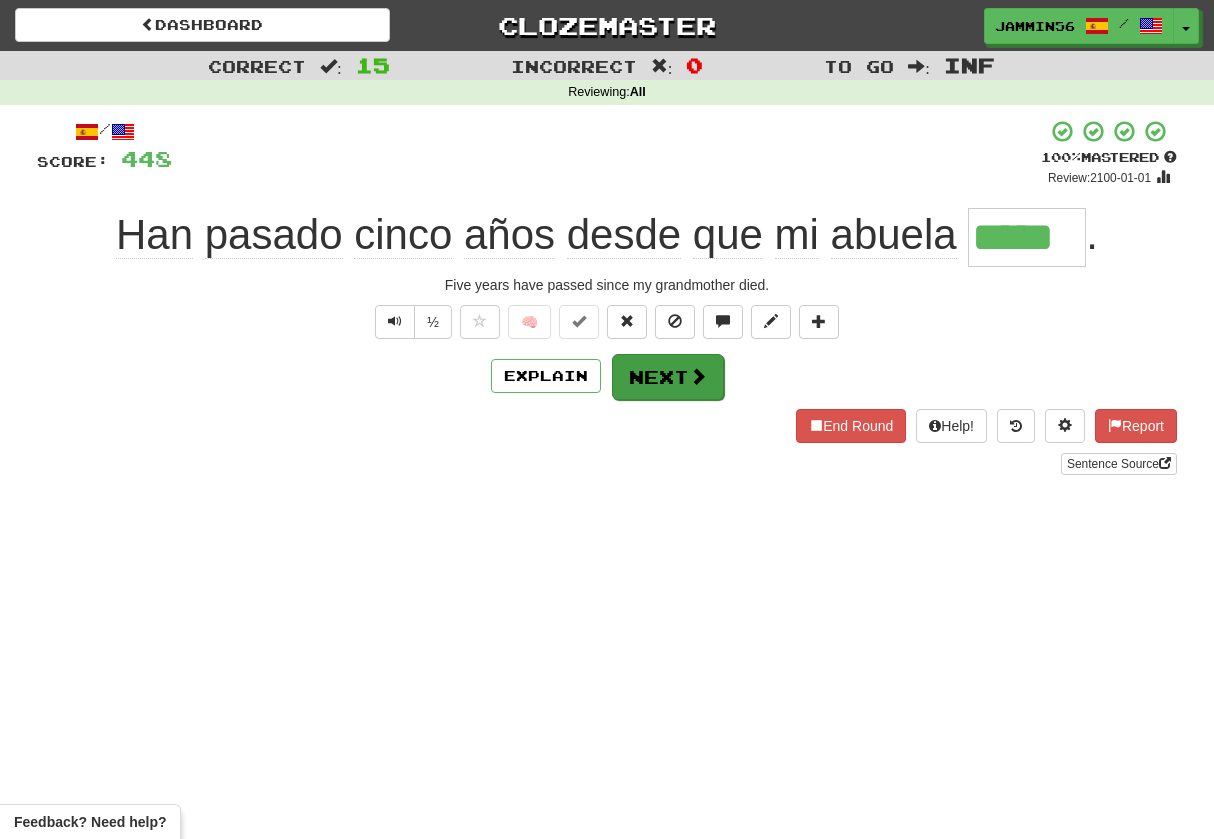 click on "Next" at bounding box center (668, 377) 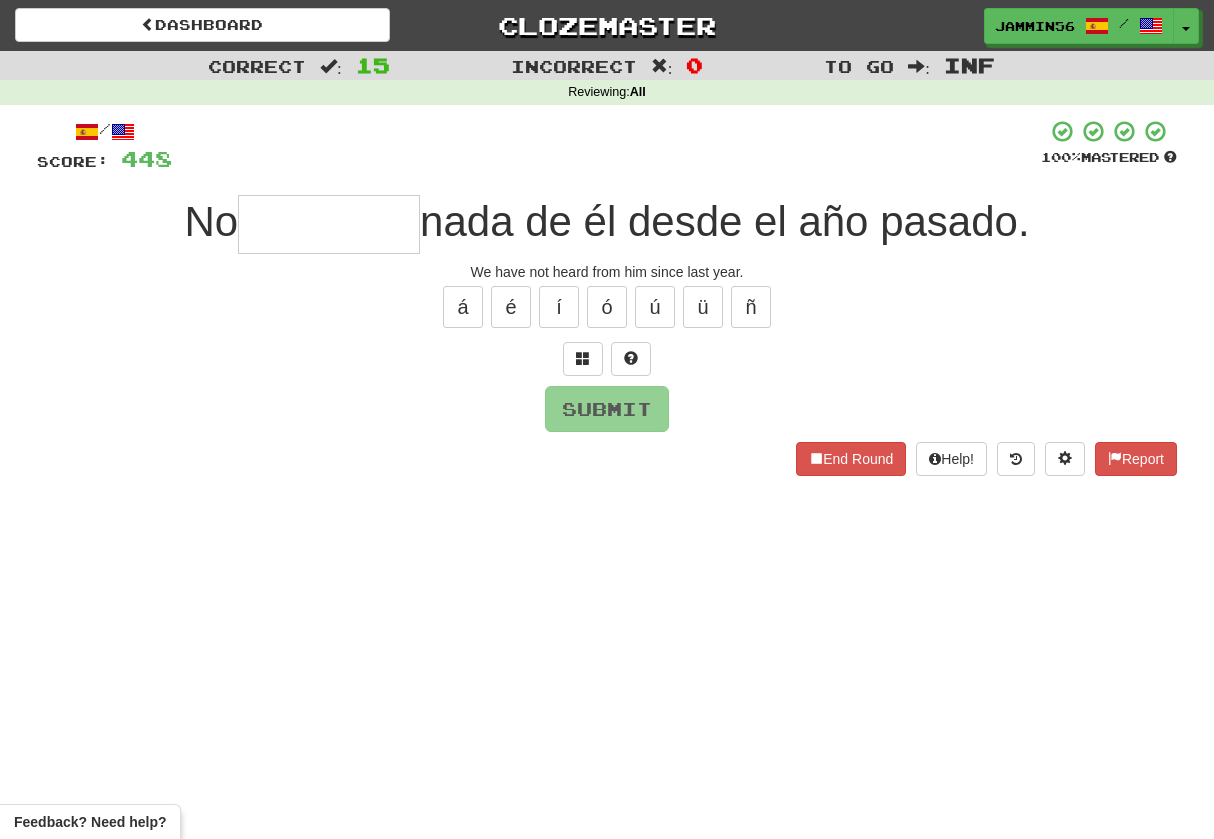 type on "*" 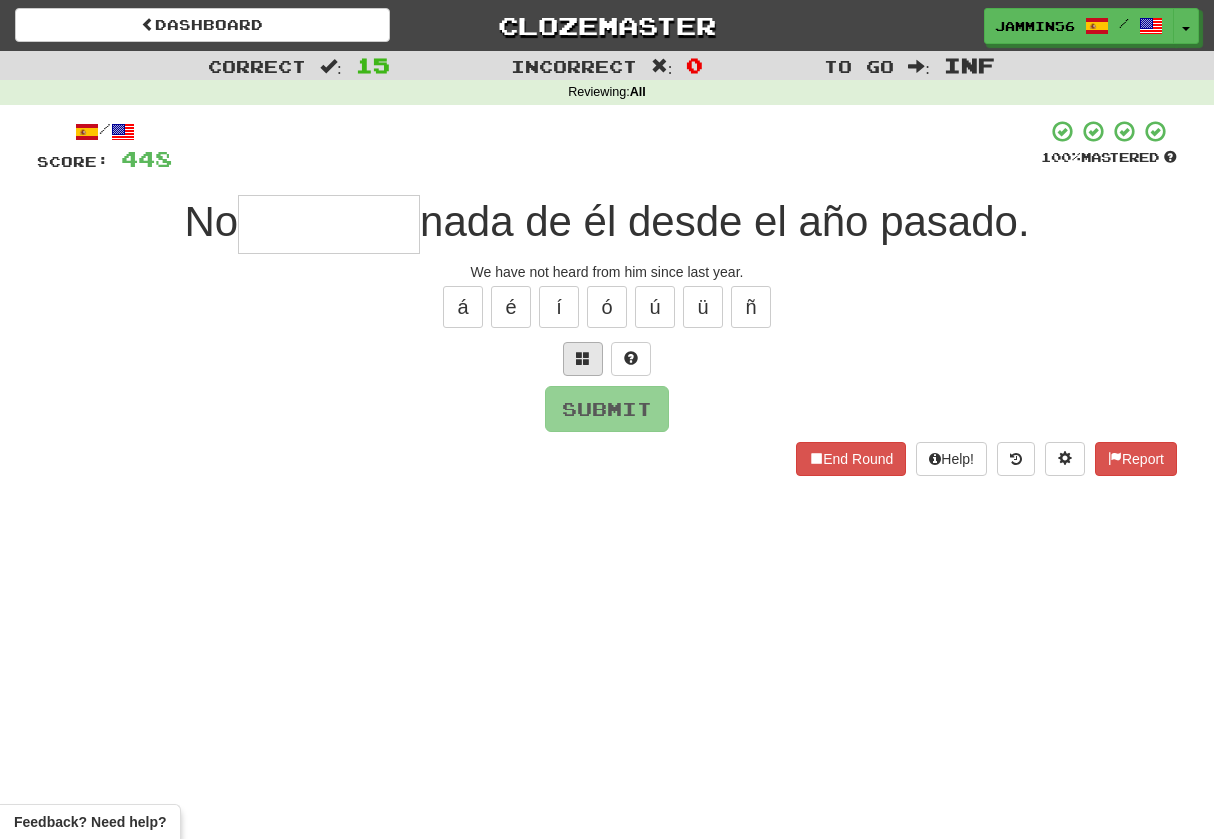 click at bounding box center (583, 358) 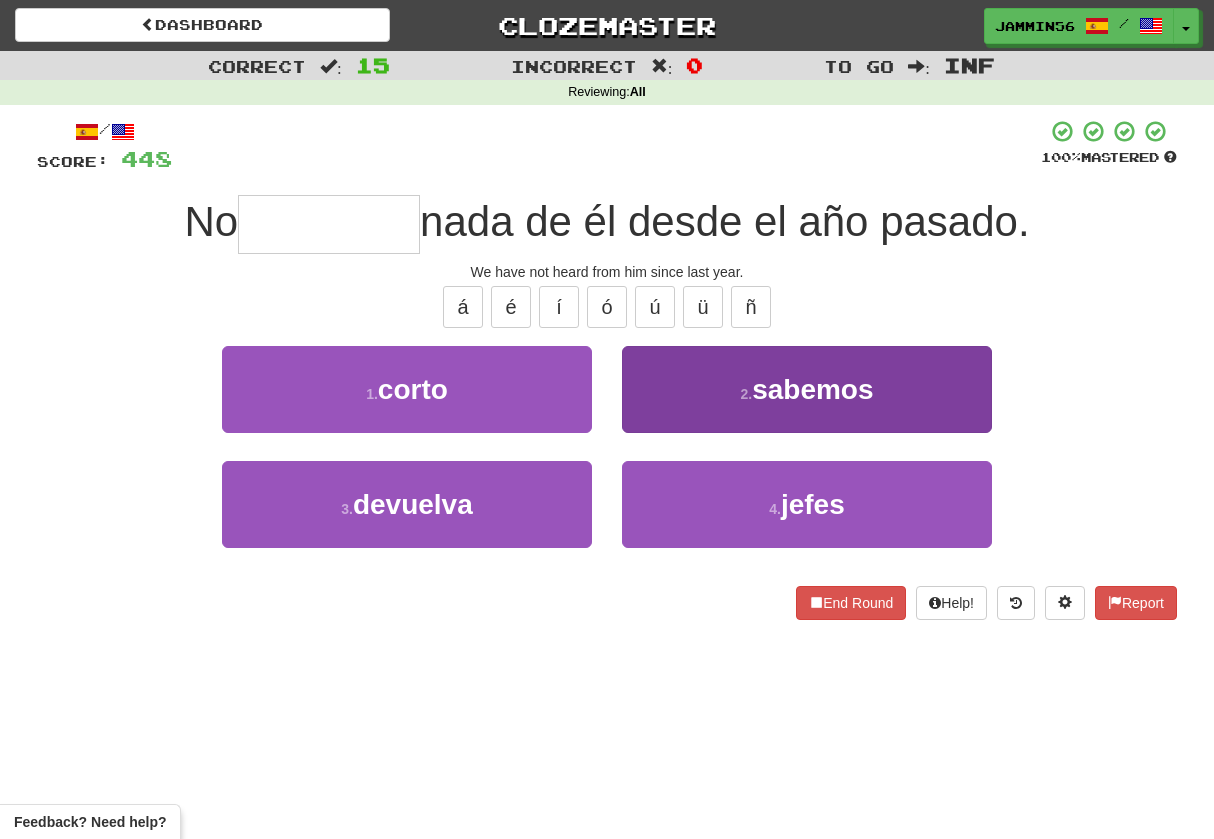 click on "2 .  sabemos" at bounding box center [807, 389] 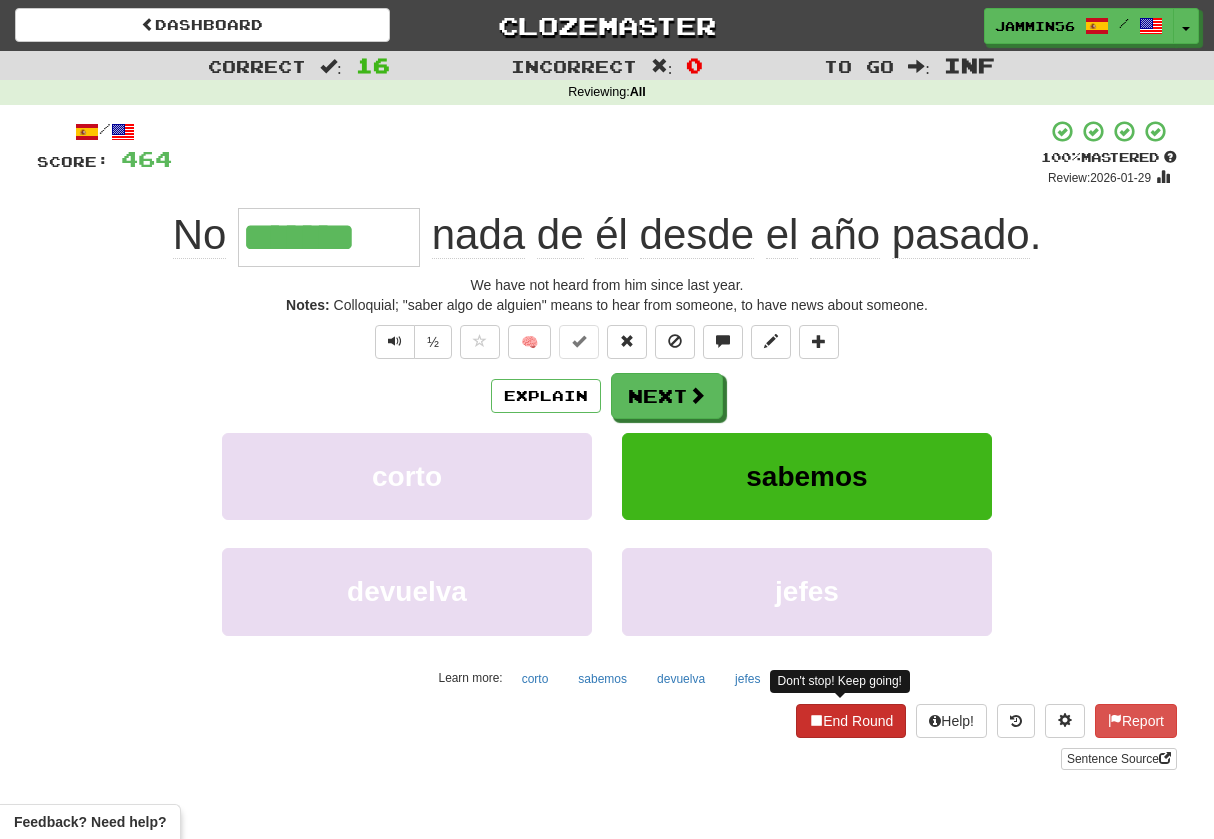 click on "End Round" at bounding box center [851, 721] 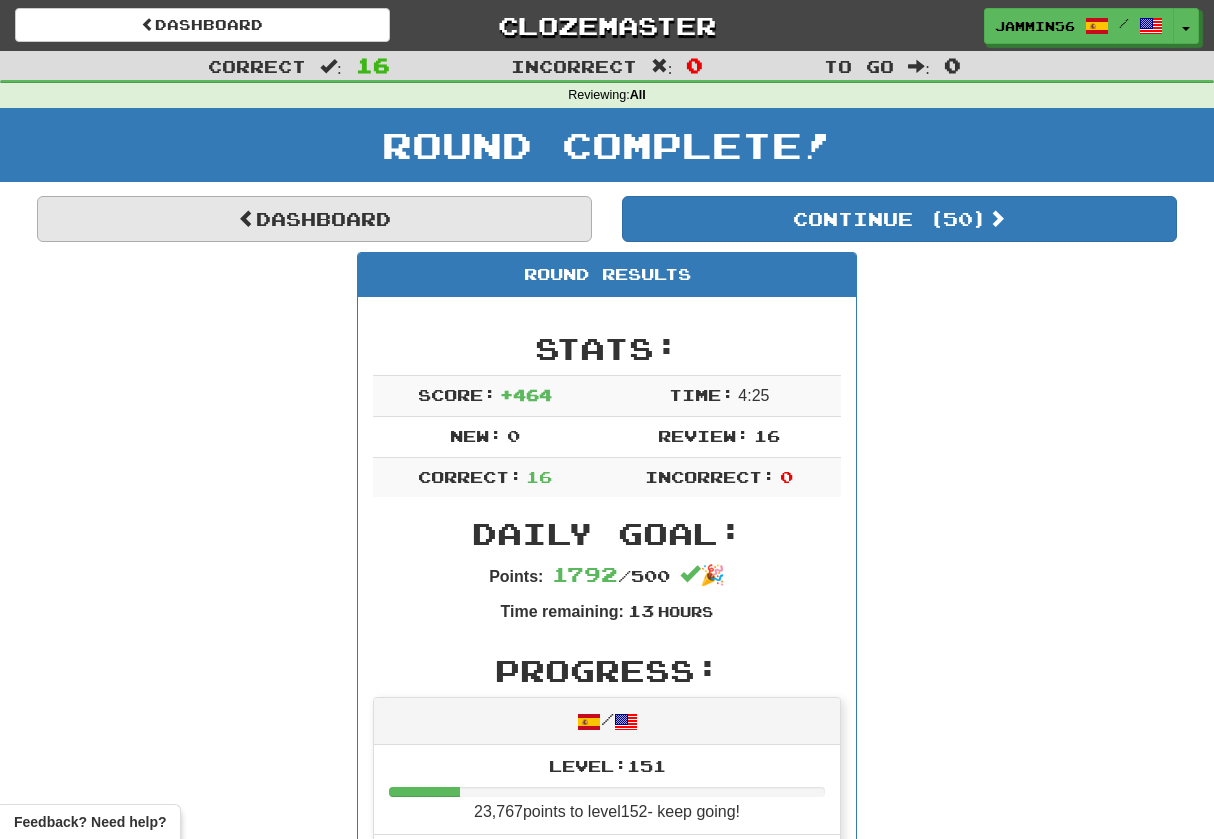 click on "Dashboard" at bounding box center (314, 219) 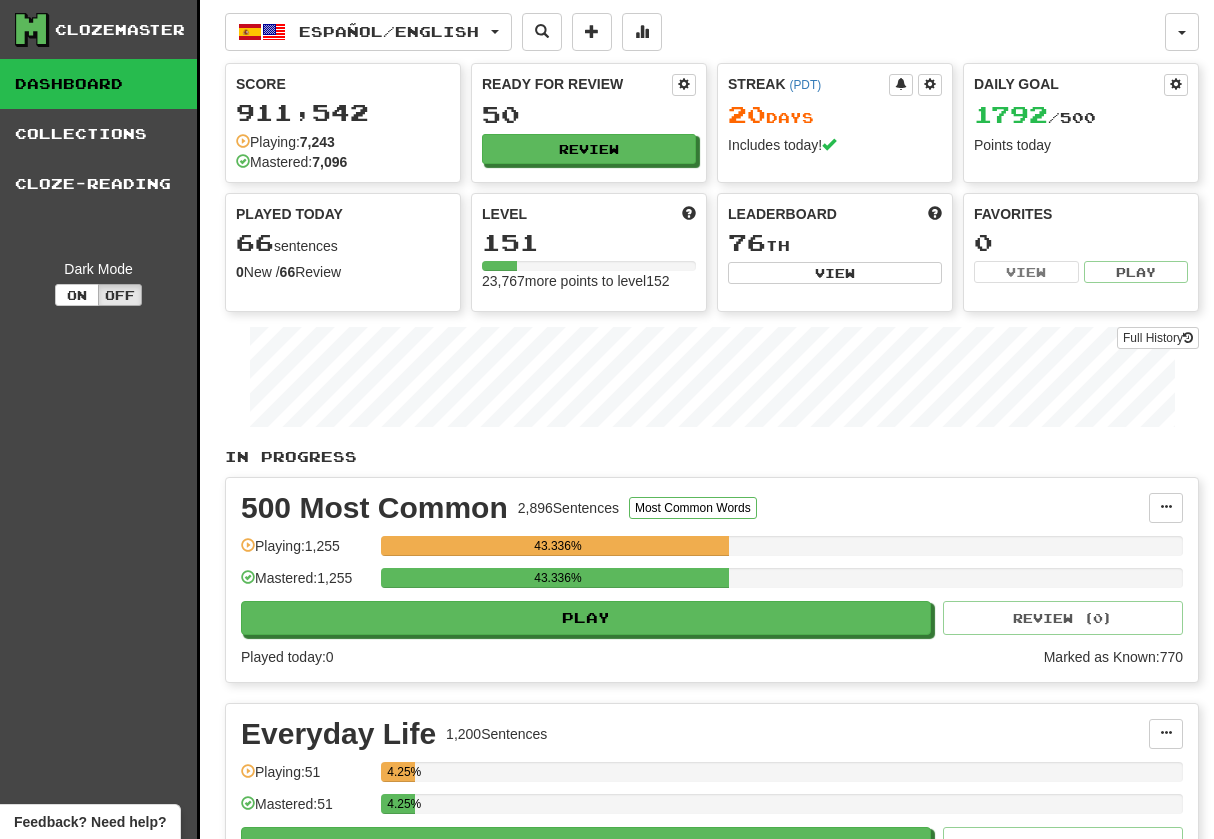 scroll, scrollTop: 0, scrollLeft: 0, axis: both 